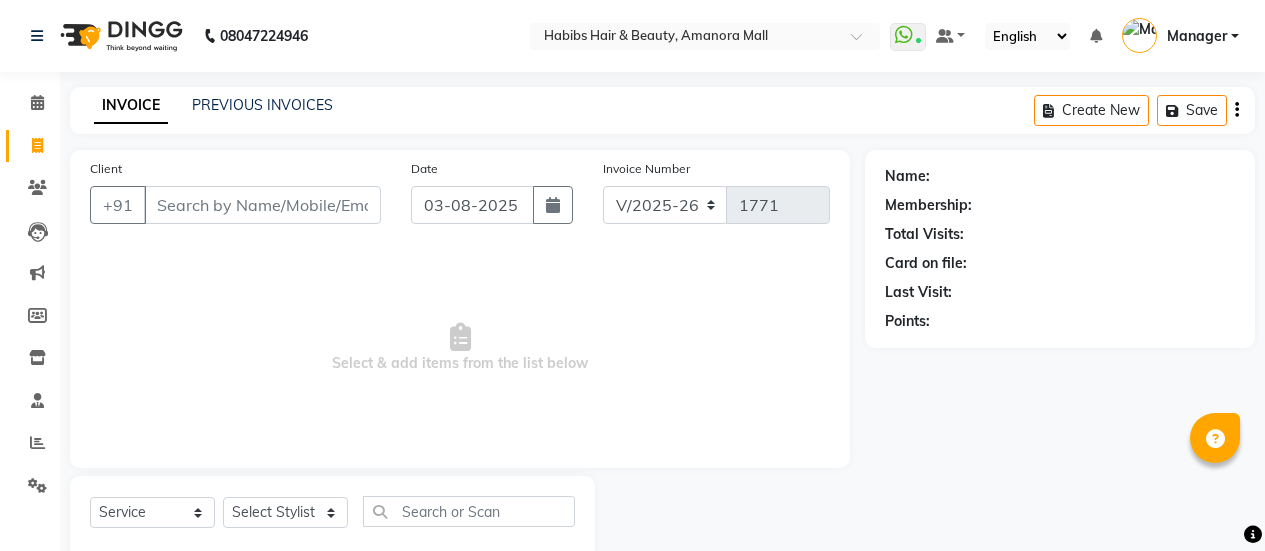 select on "5399" 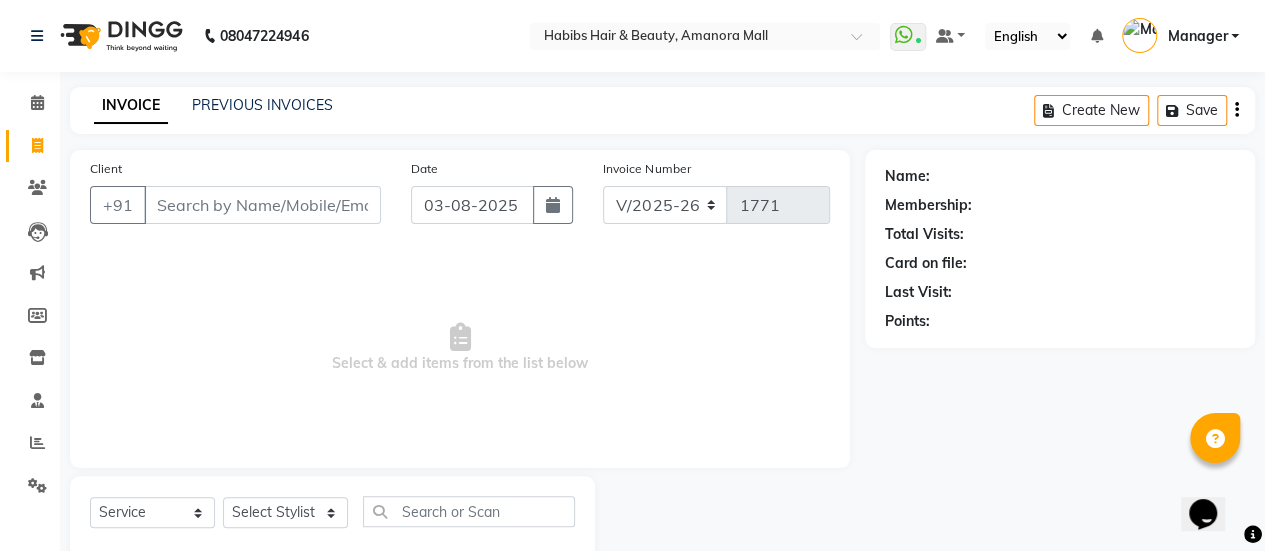 scroll, scrollTop: 0, scrollLeft: 0, axis: both 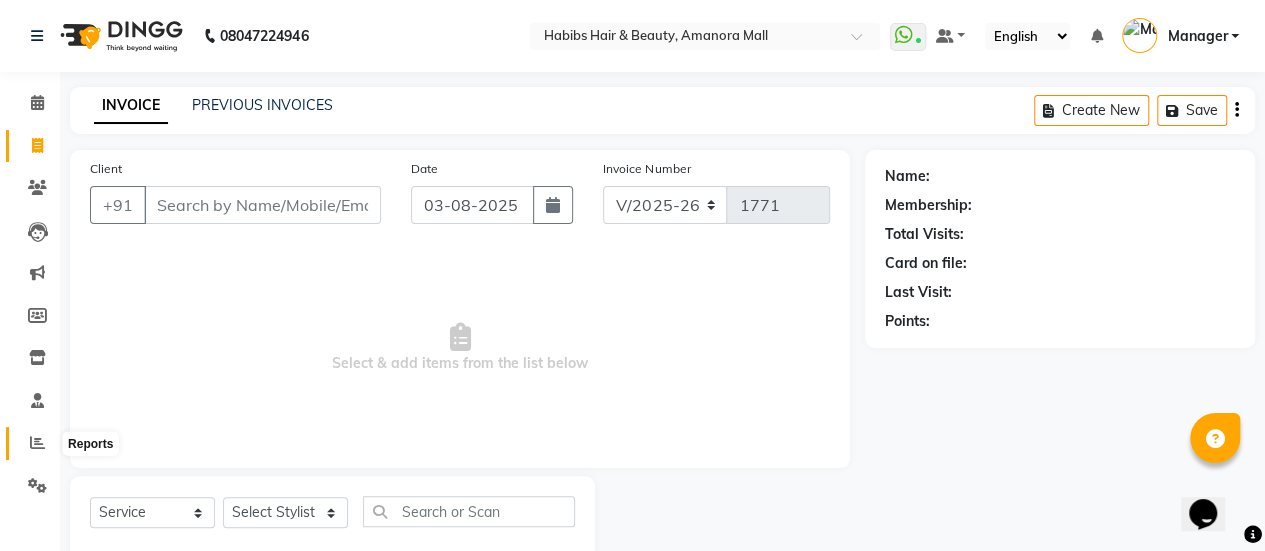 click 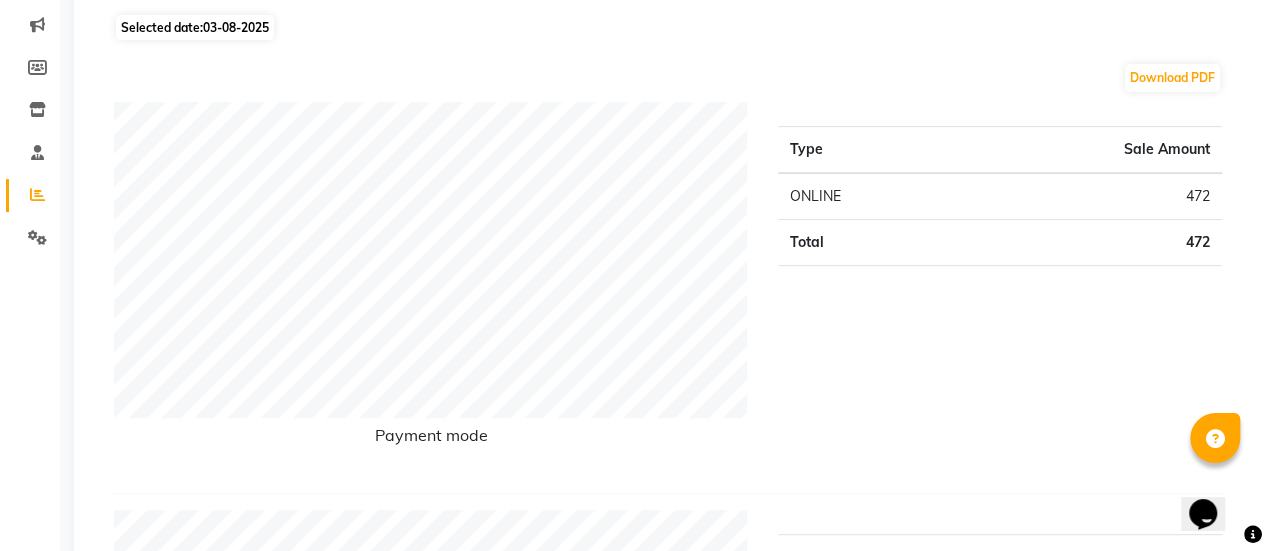 scroll, scrollTop: 0, scrollLeft: 0, axis: both 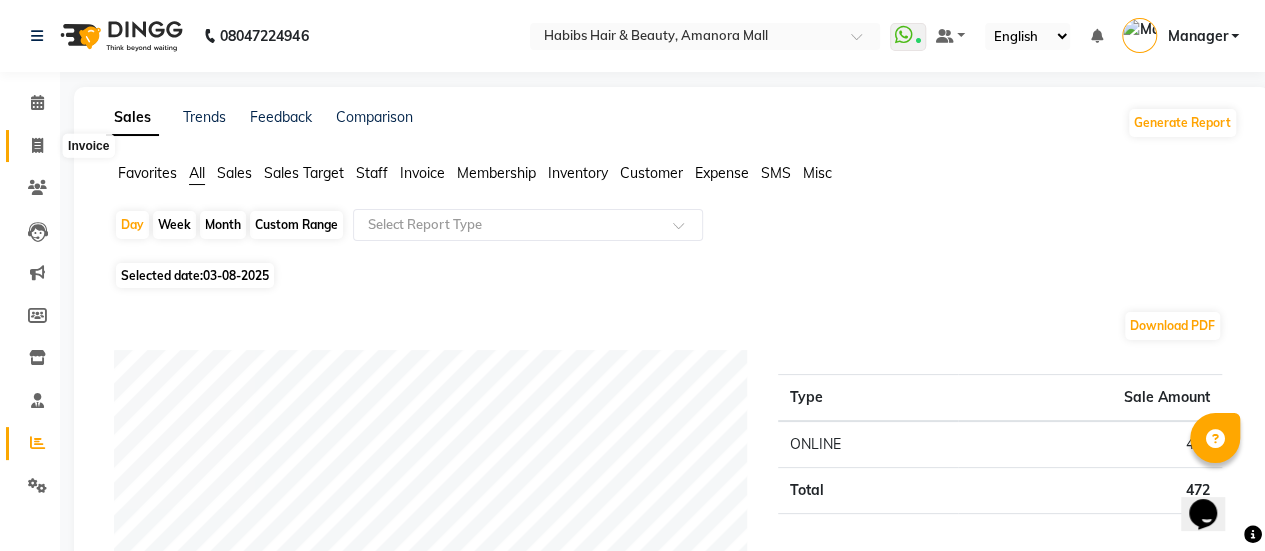 click 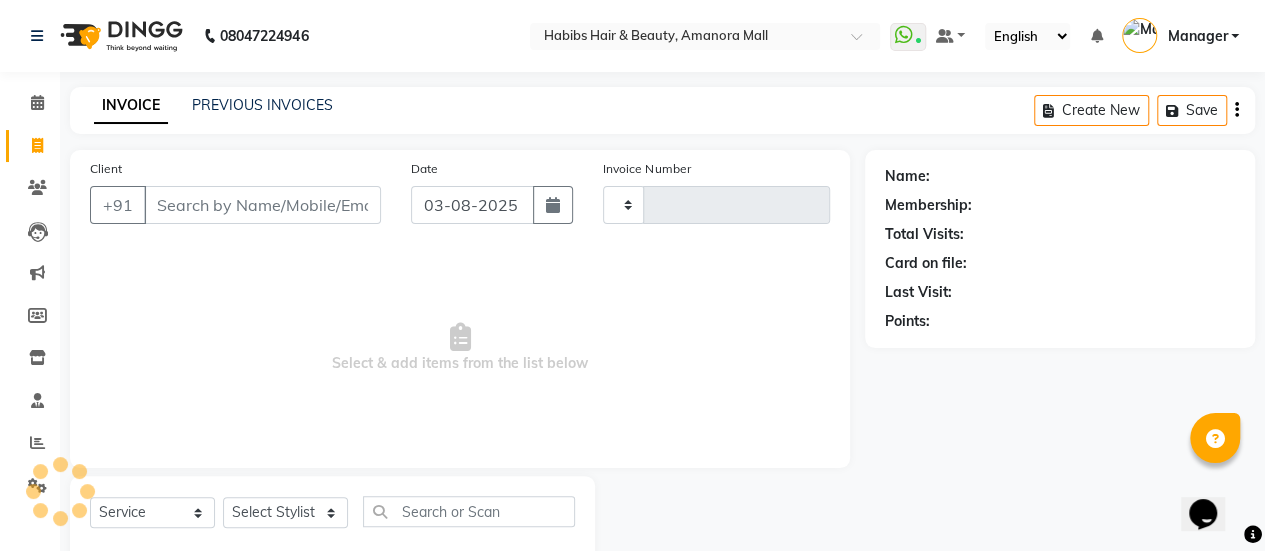 scroll, scrollTop: 49, scrollLeft: 0, axis: vertical 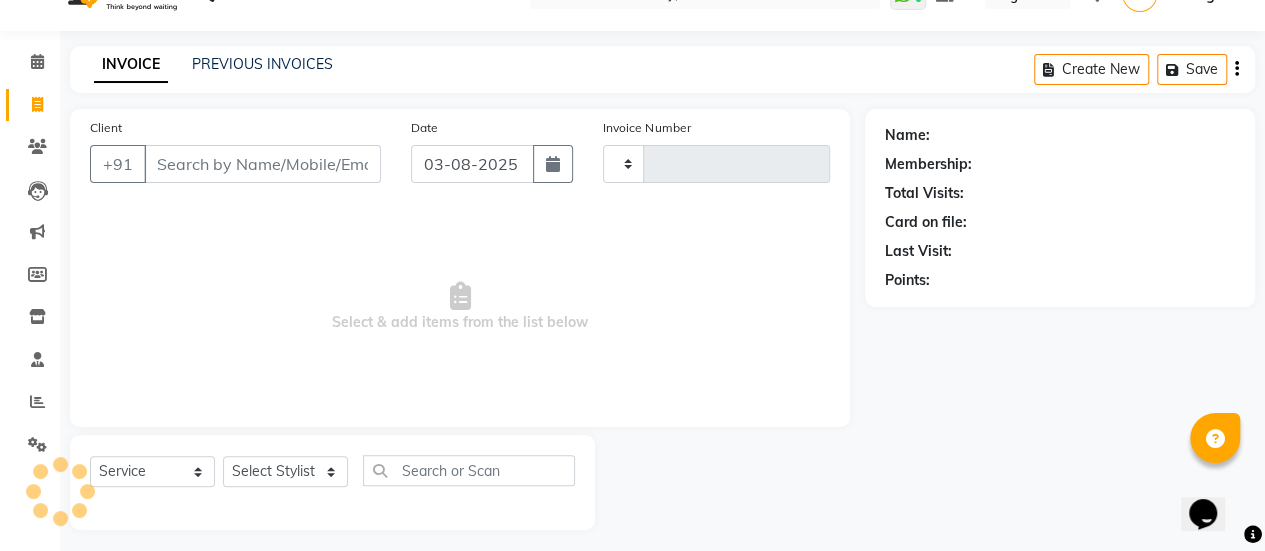 type on "1771" 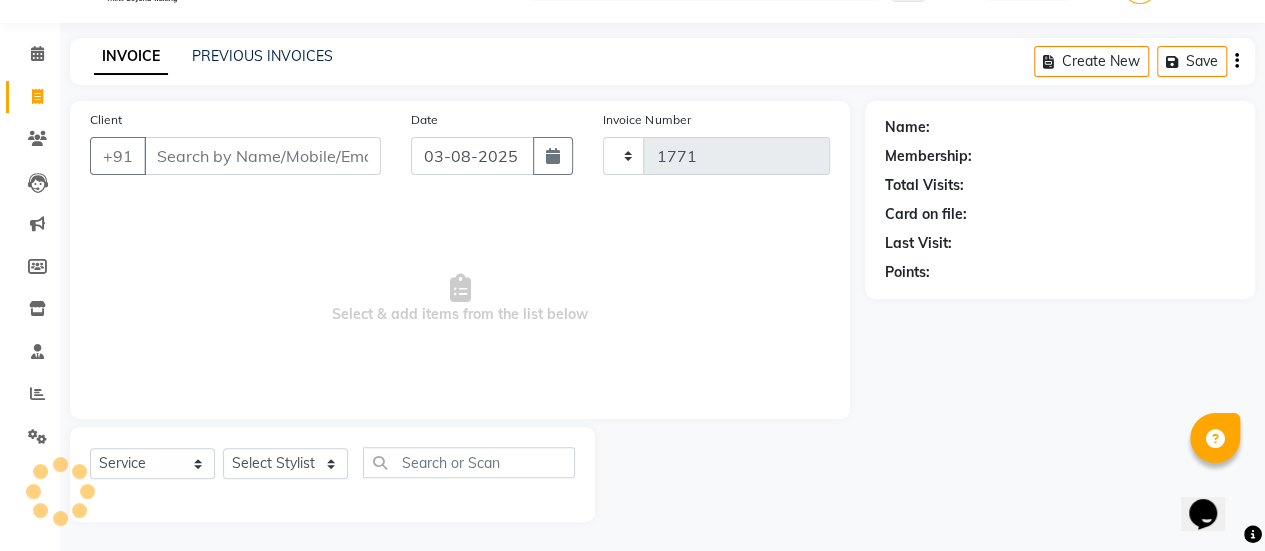 select on "5399" 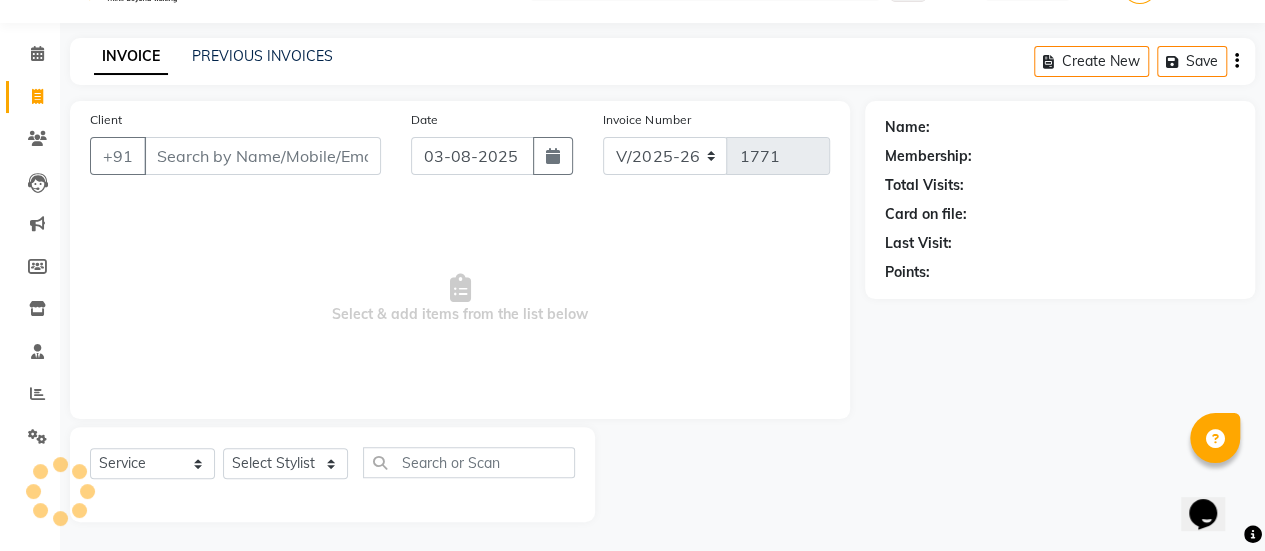 click on "Client" at bounding box center (262, 156) 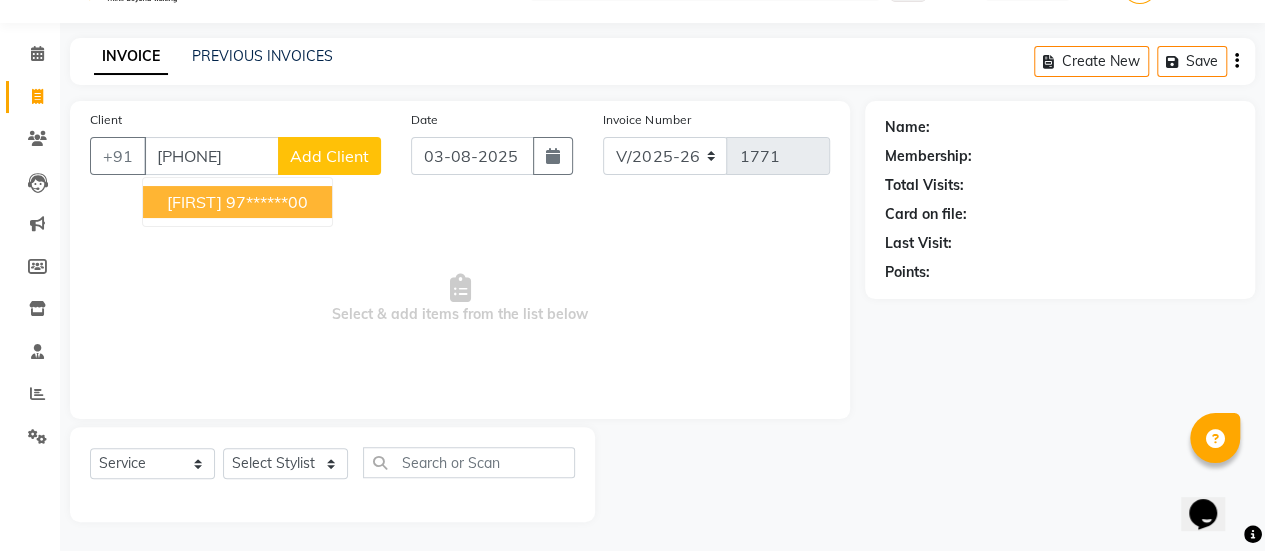 click on "[FIRST] [PHONE]" at bounding box center [237, 202] 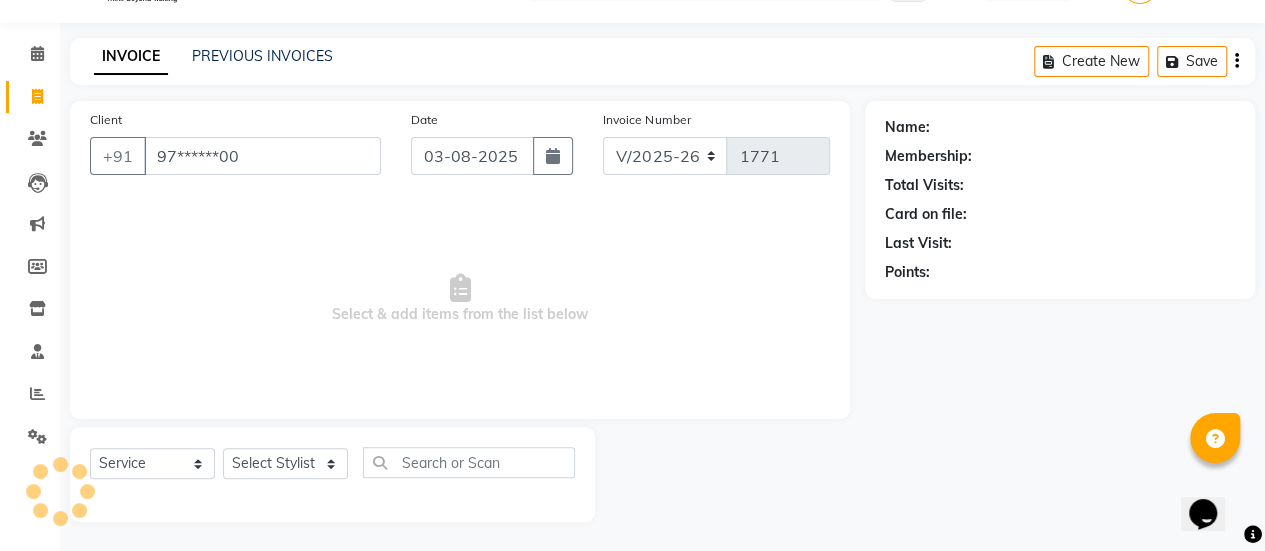 type on "97******00" 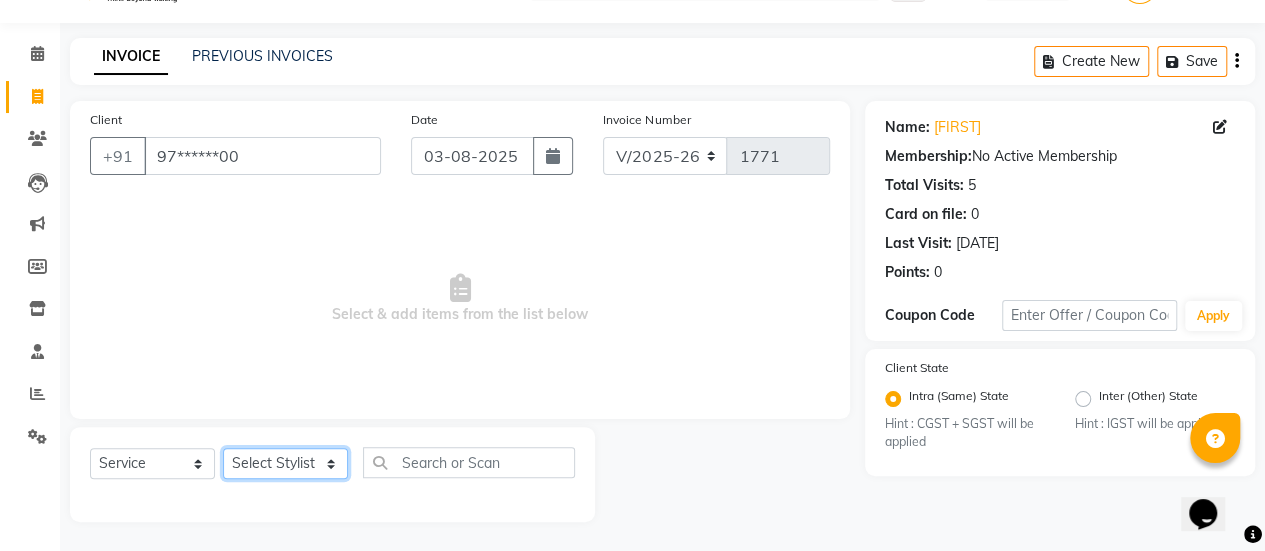 click on "Select Stylist [NAME] [NAME] [NAME] [NAME] [NAME] [NAME] [NAME] [NAME] [NAME] [NAME] [NAME] [NAME] [NAME] [NAME] [NAME] [NAME] [NAME]" 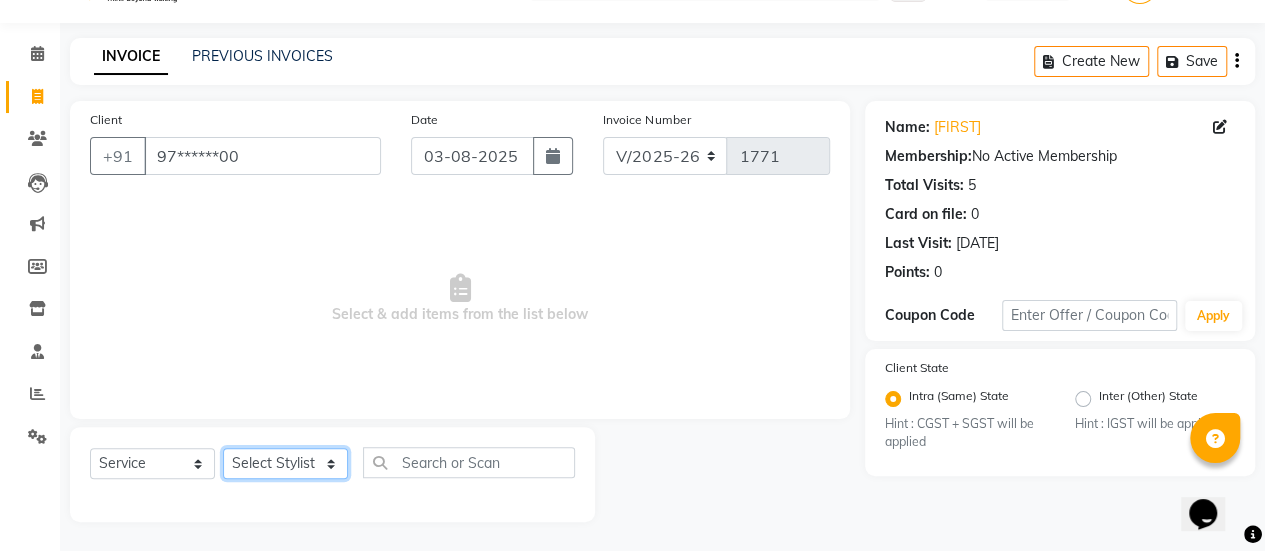 select on "37551" 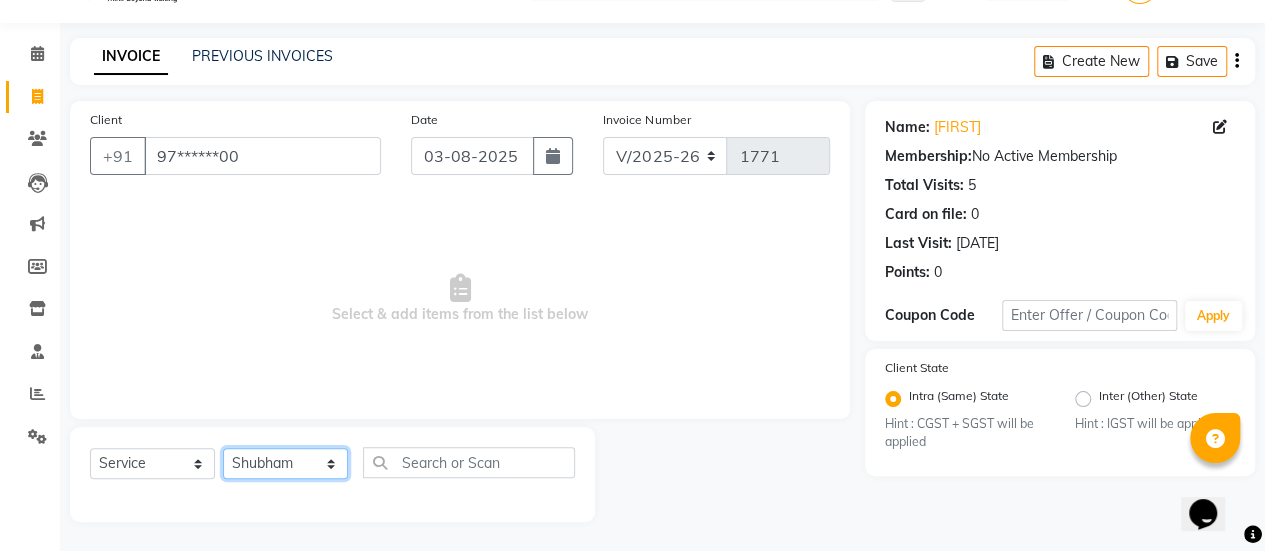 click on "Select Stylist [NAME] [NAME] [NAME] [NAME] [NAME] [NAME] [NAME] [NAME] [NAME] [NAME] [NAME] [NAME] [NAME] [NAME] [NAME] [NAME] [NAME]" 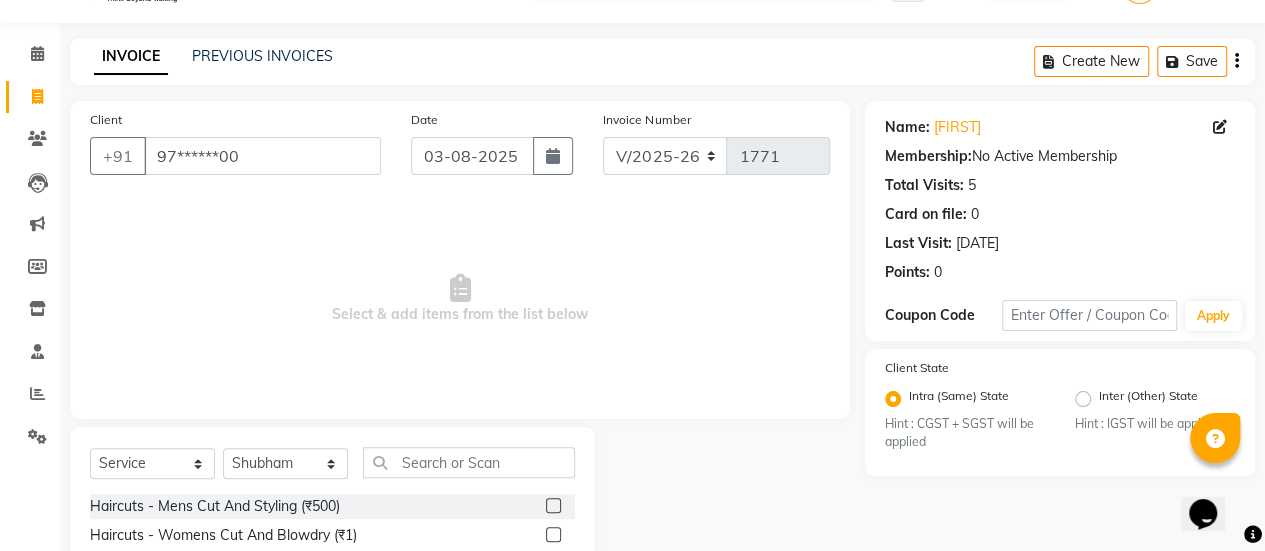click 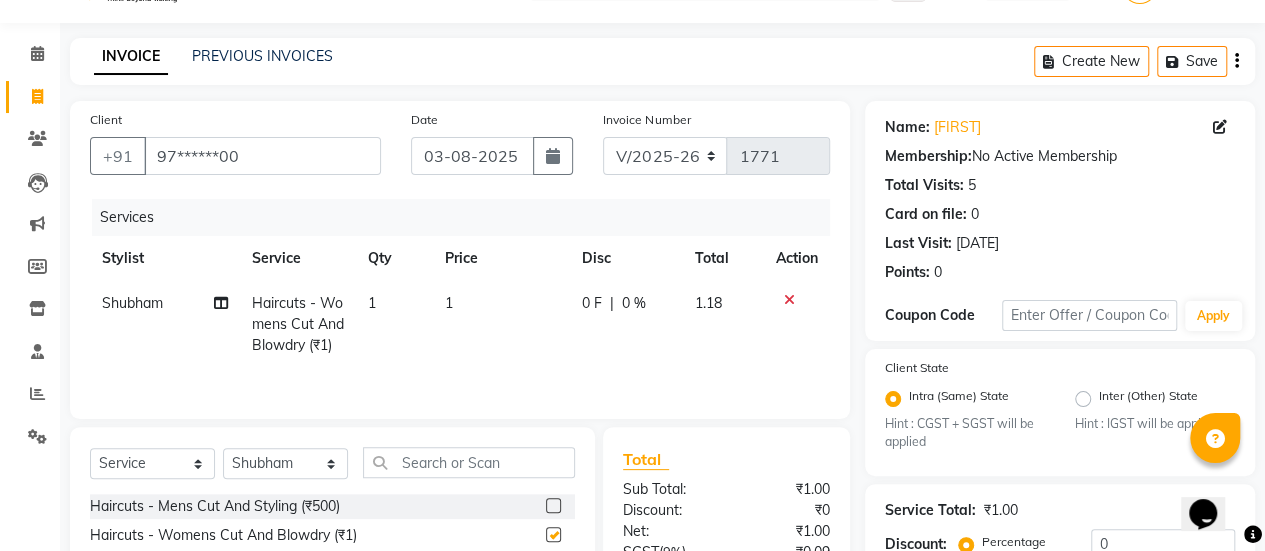 checkbox on "false" 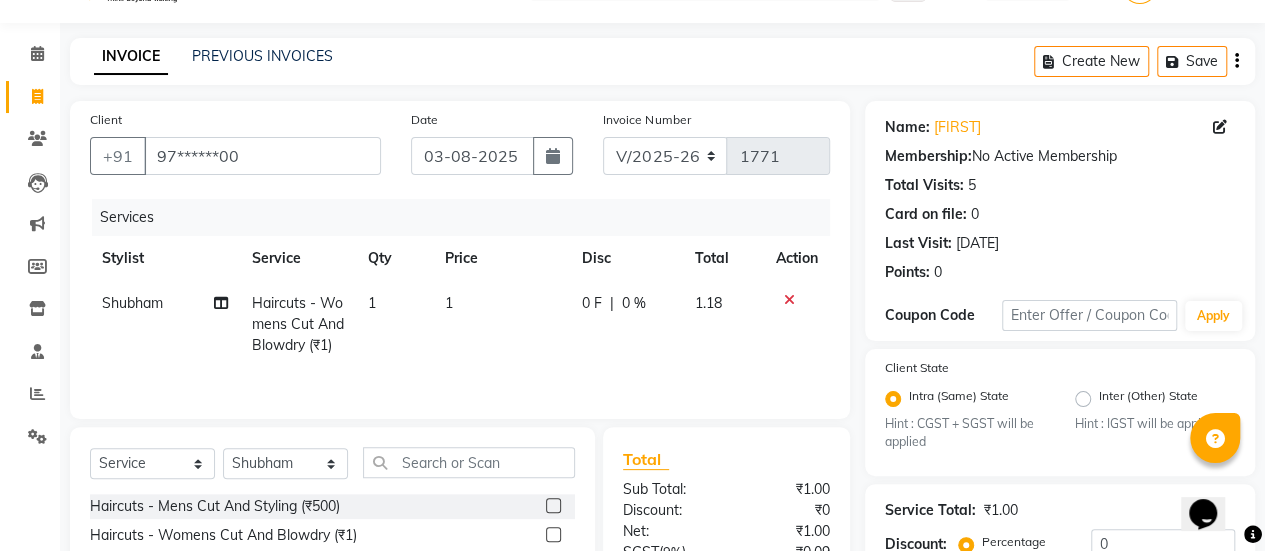 click on "1" 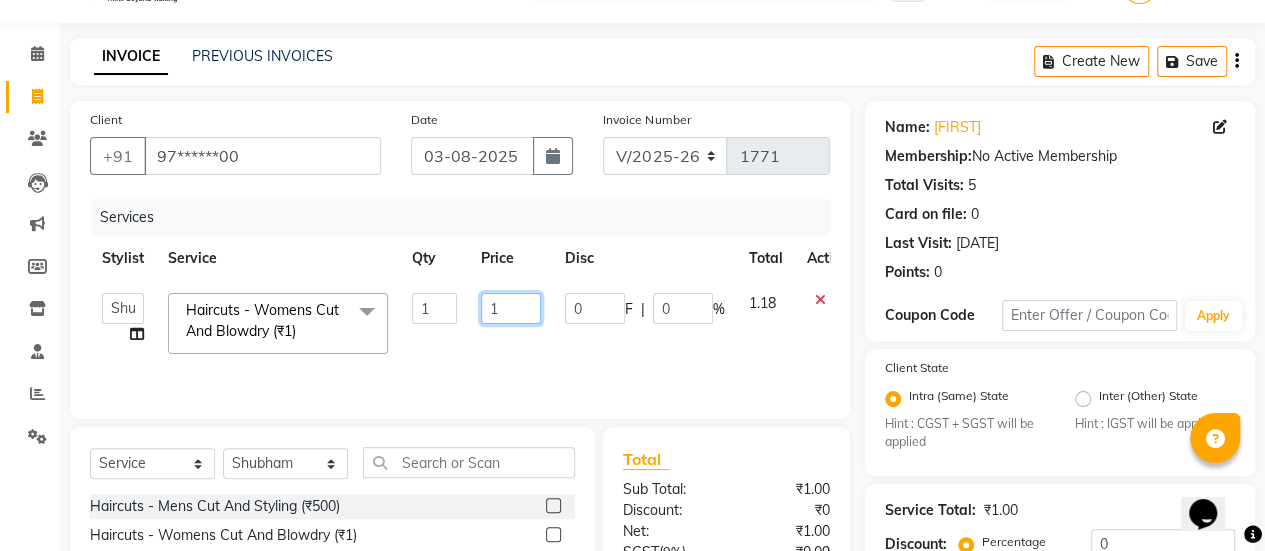 click on "1" 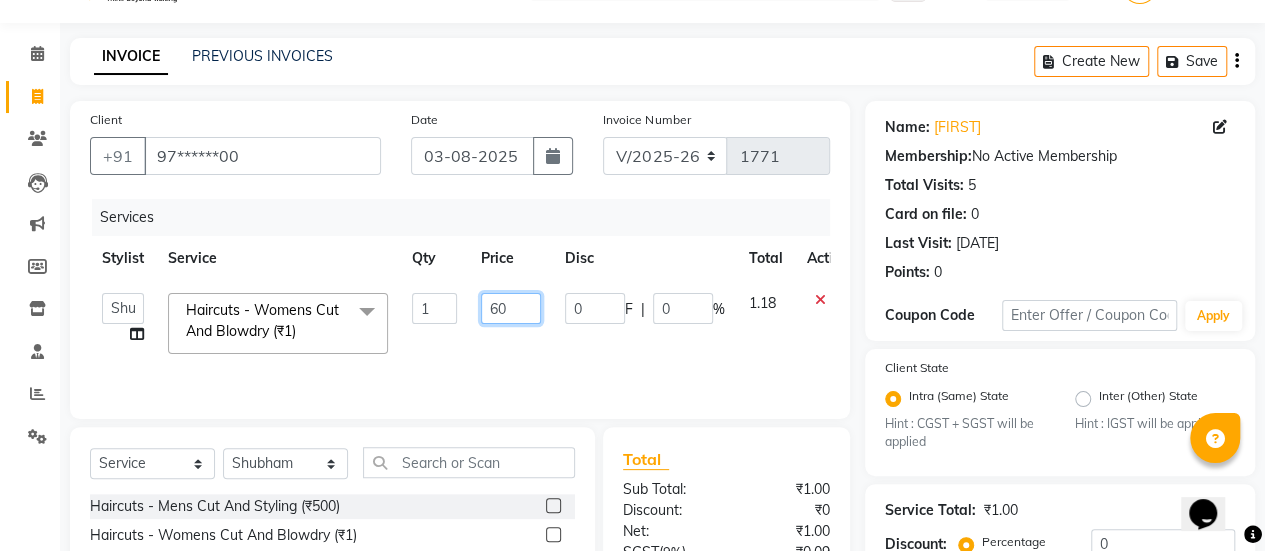 type on "600" 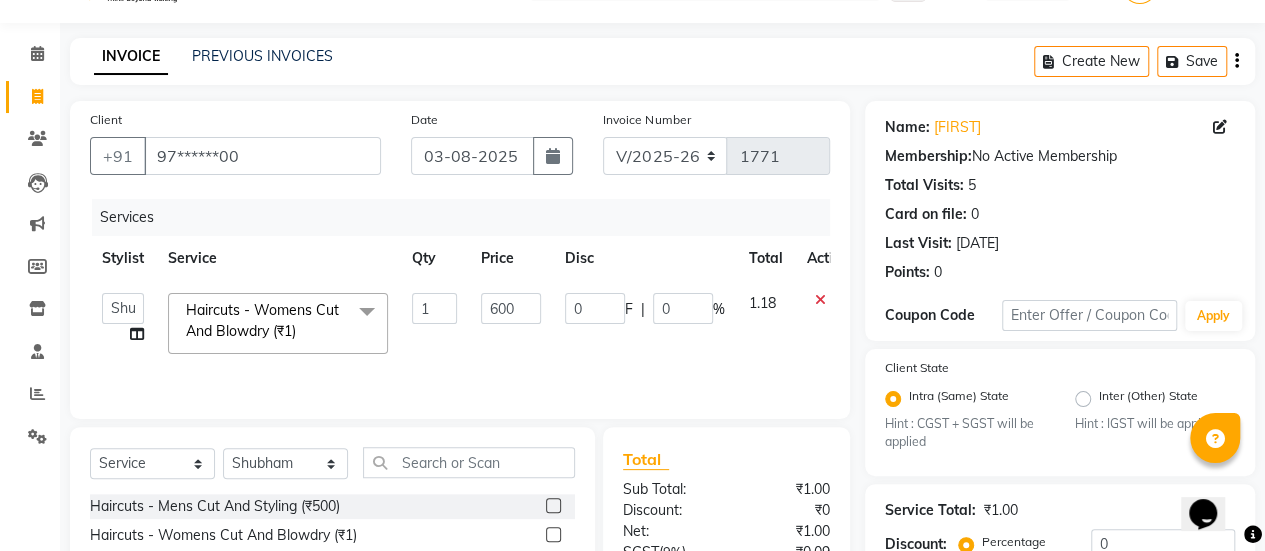click on "0 F | 0 %" 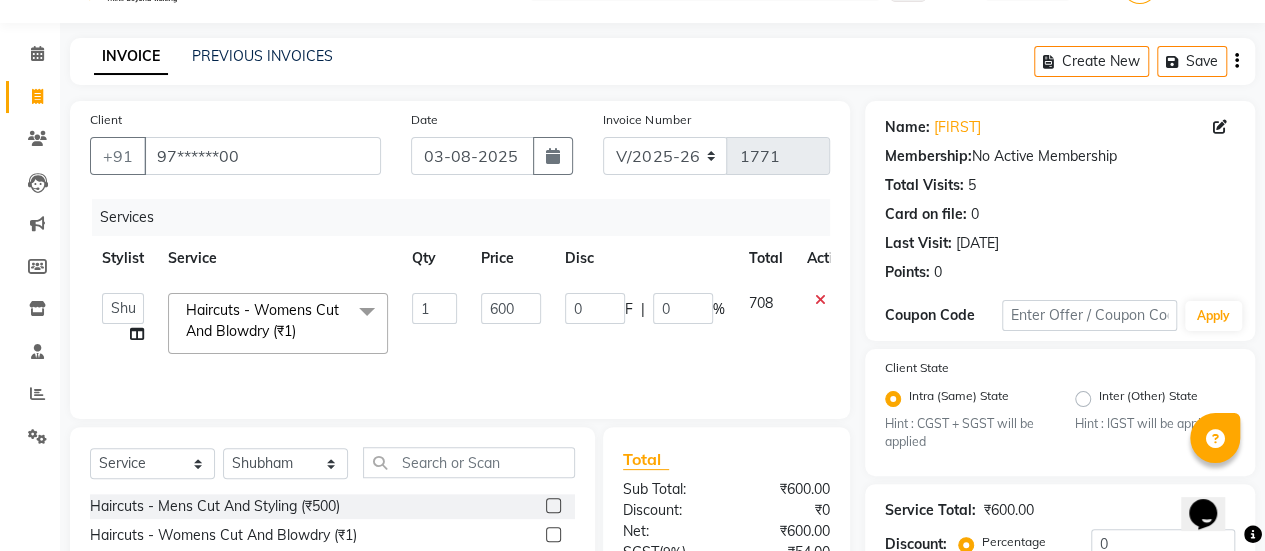 scroll, scrollTop: 254, scrollLeft: 0, axis: vertical 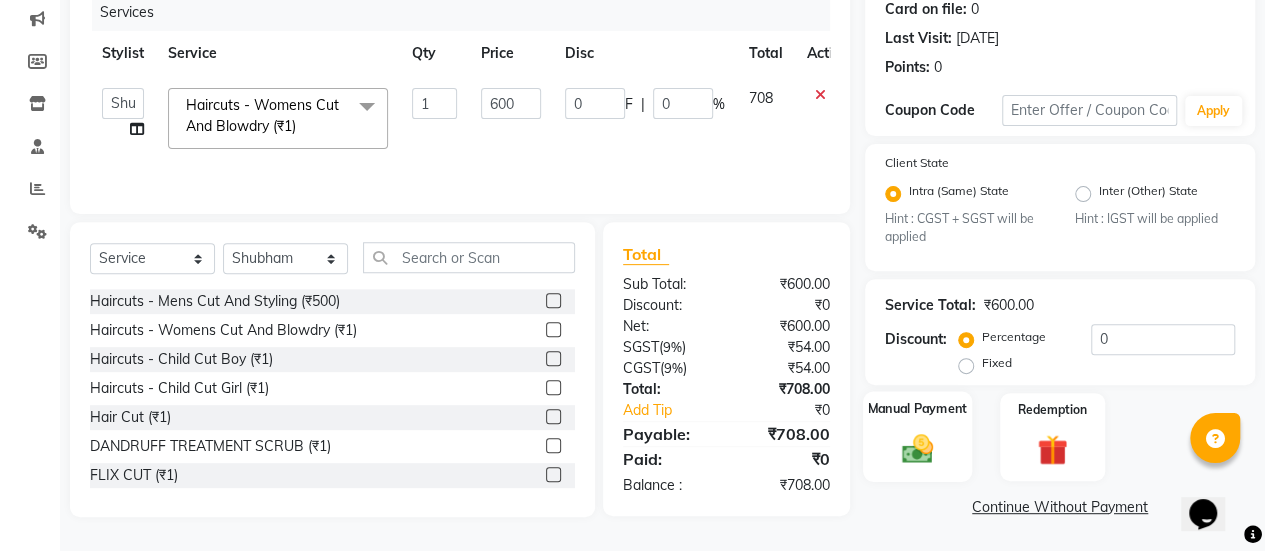 click 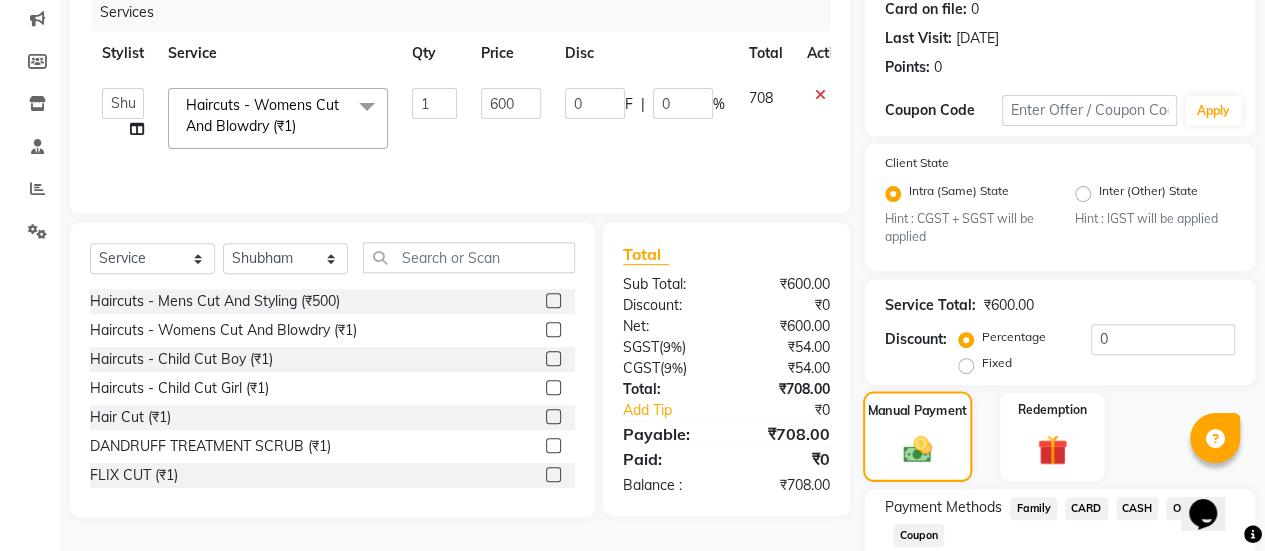 scroll, scrollTop: 382, scrollLeft: 0, axis: vertical 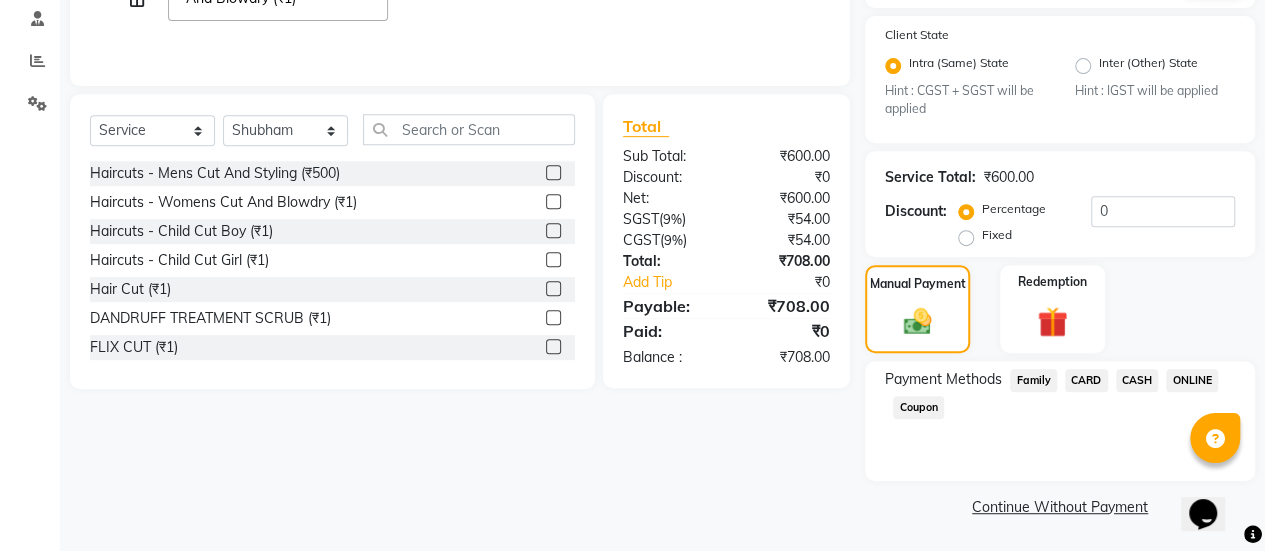 click on "ONLINE" 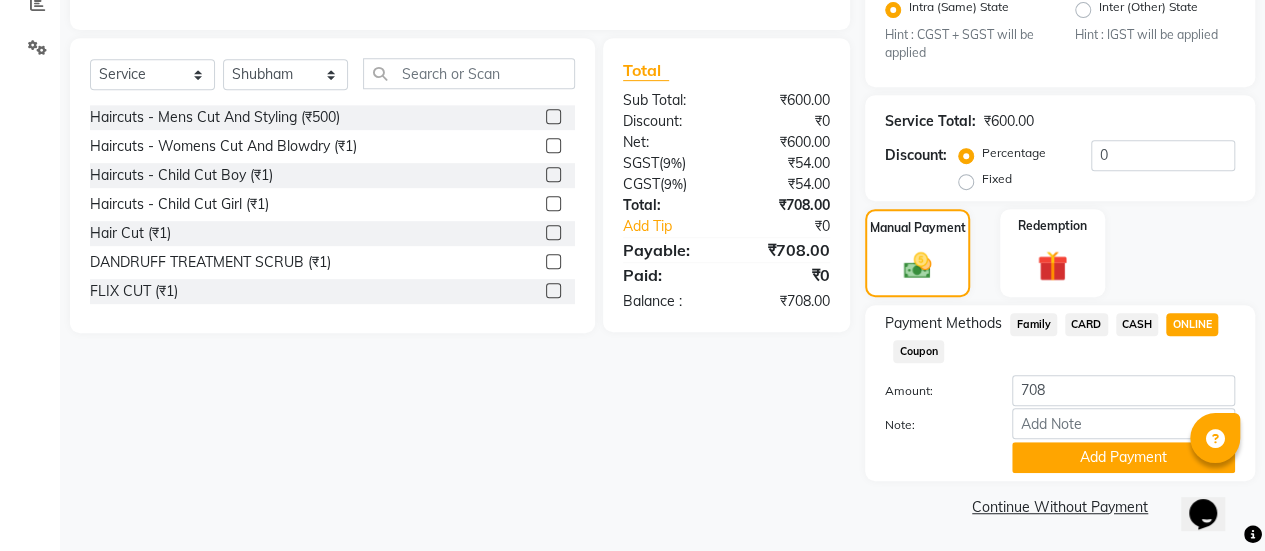 scroll, scrollTop: 437, scrollLeft: 0, axis: vertical 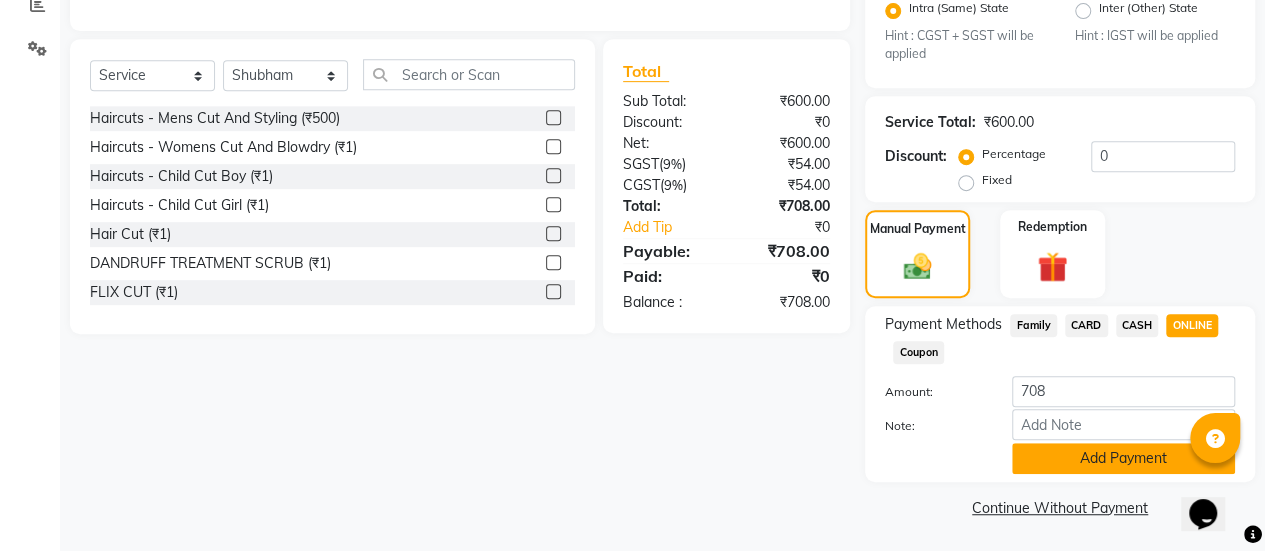 click on "Add Payment" 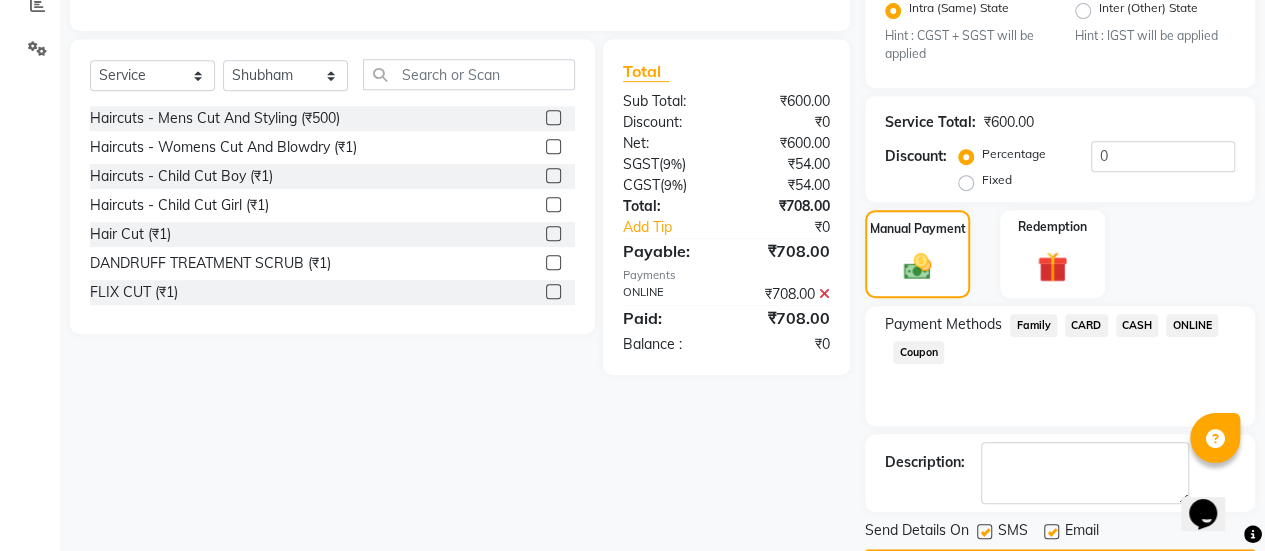 scroll, scrollTop: 493, scrollLeft: 0, axis: vertical 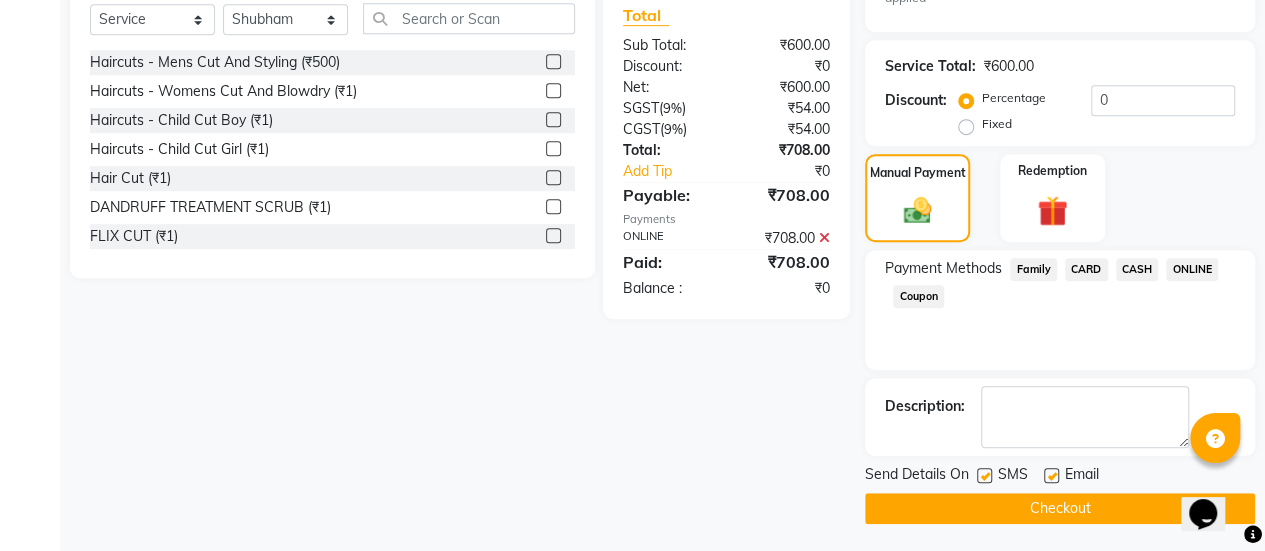 click 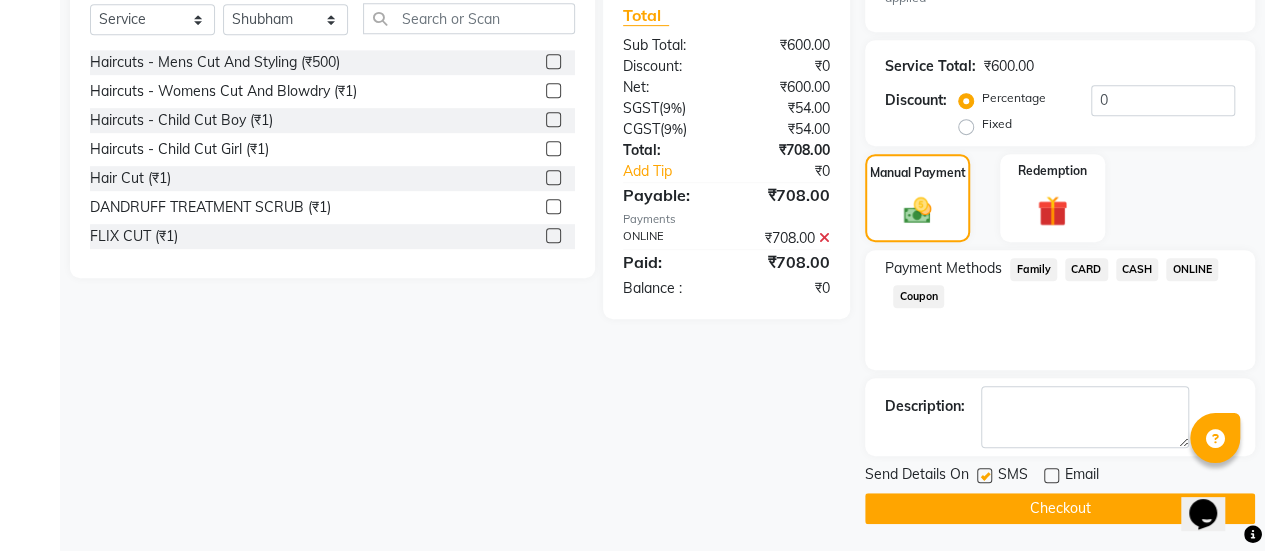click on "Checkout" 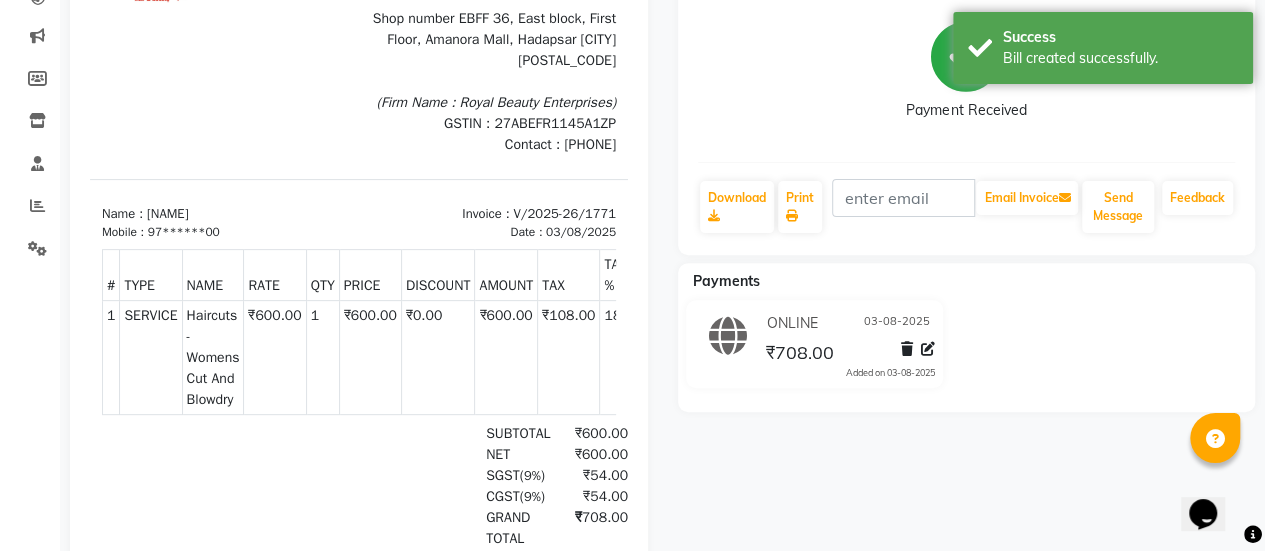 scroll, scrollTop: 0, scrollLeft: 0, axis: both 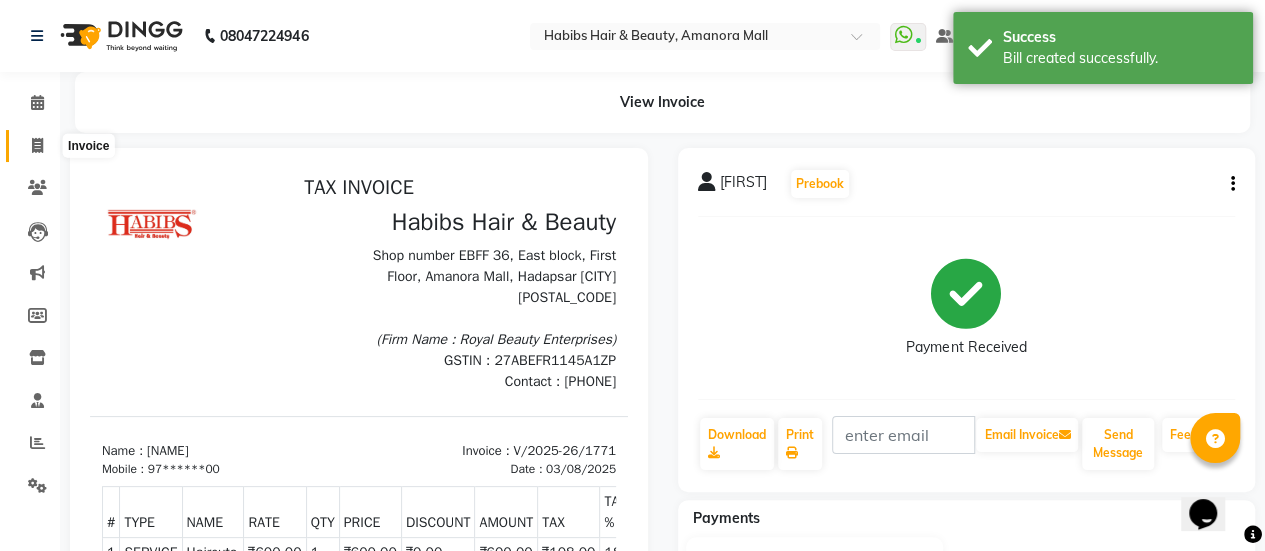 click 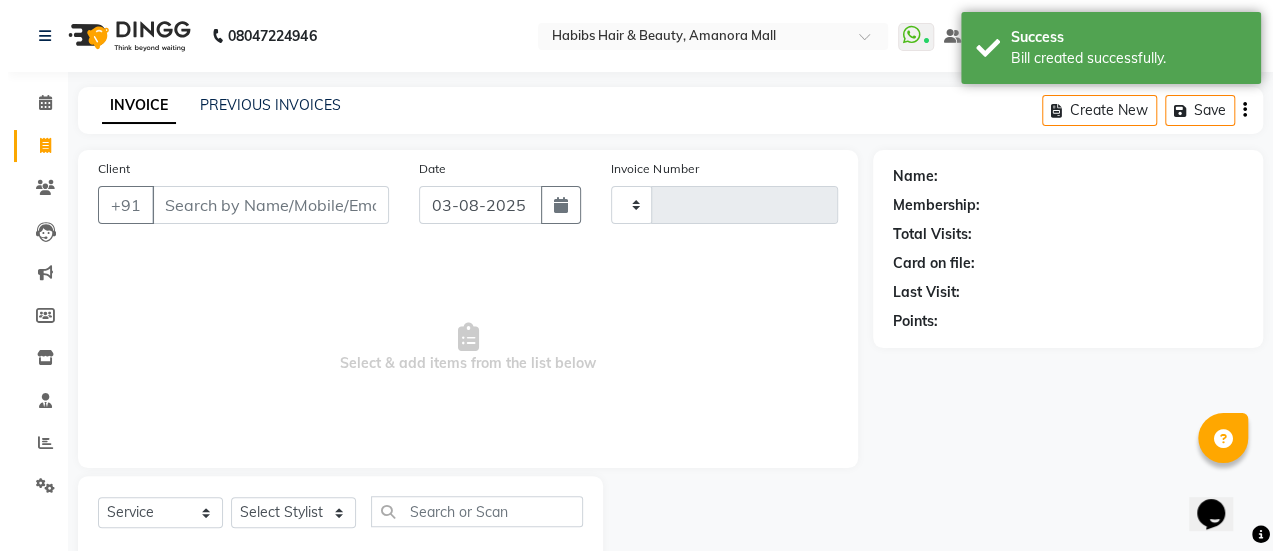 scroll, scrollTop: 49, scrollLeft: 0, axis: vertical 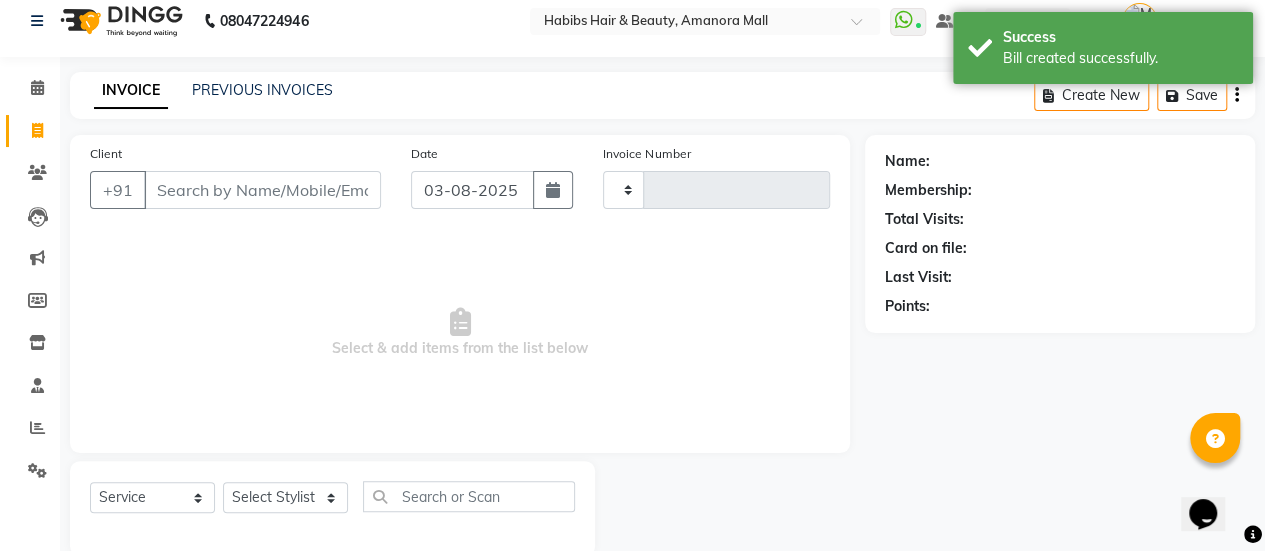 type on "1772" 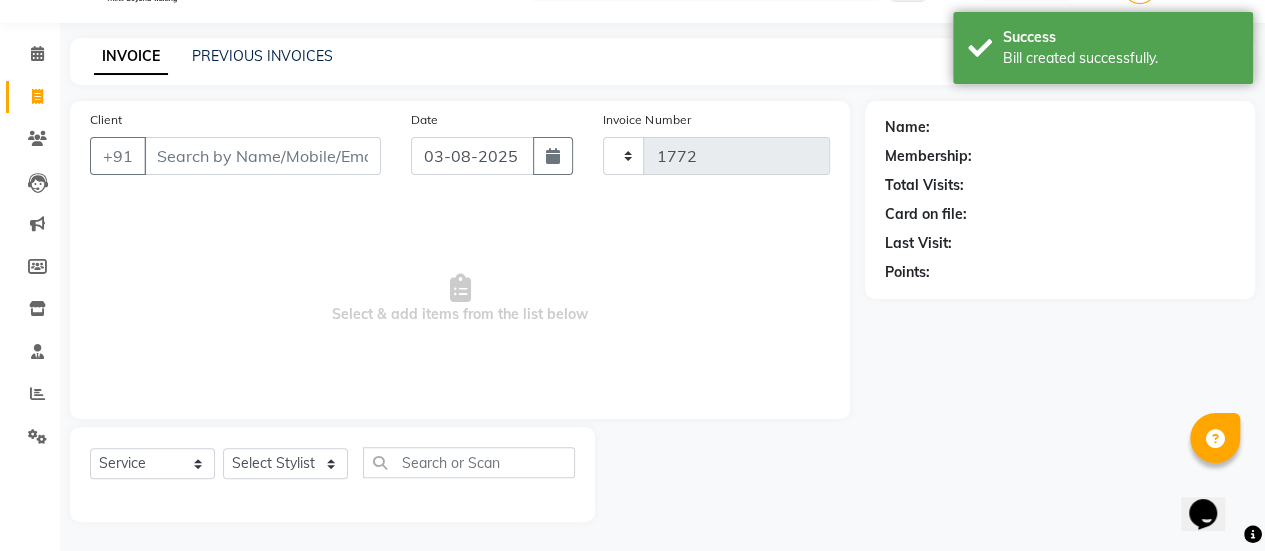 select on "5399" 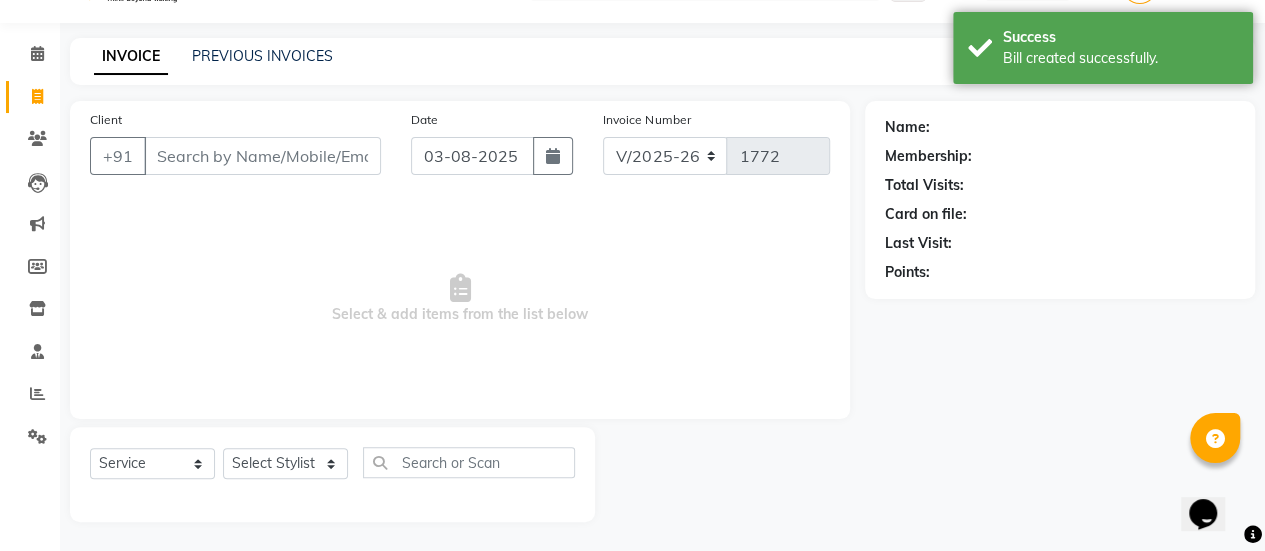 click on "Client" at bounding box center (262, 156) 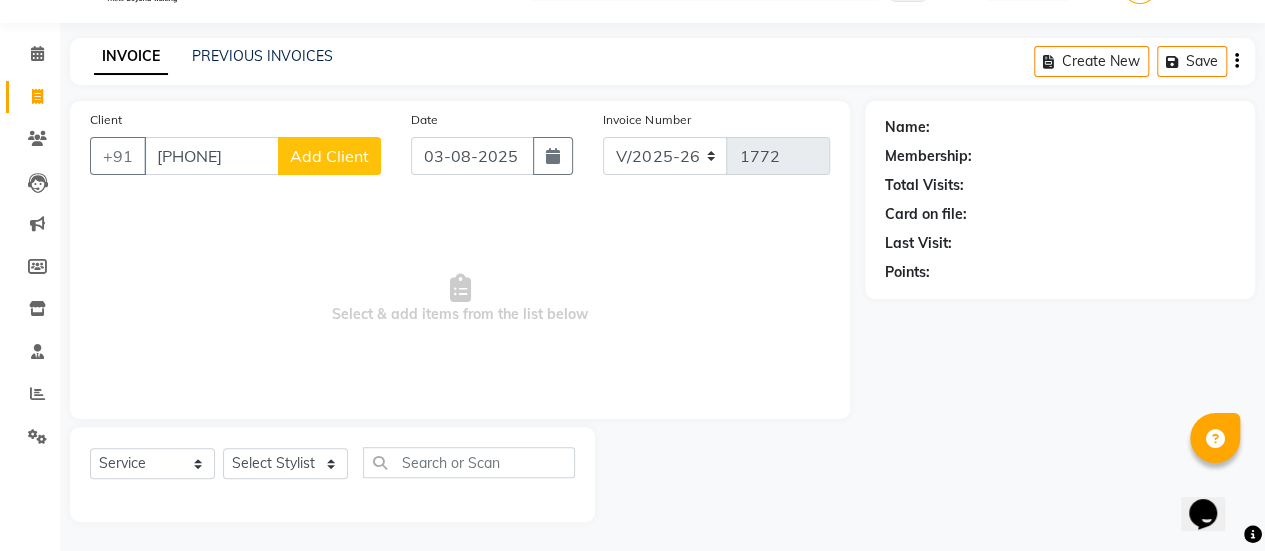 type on "[PHONE]" 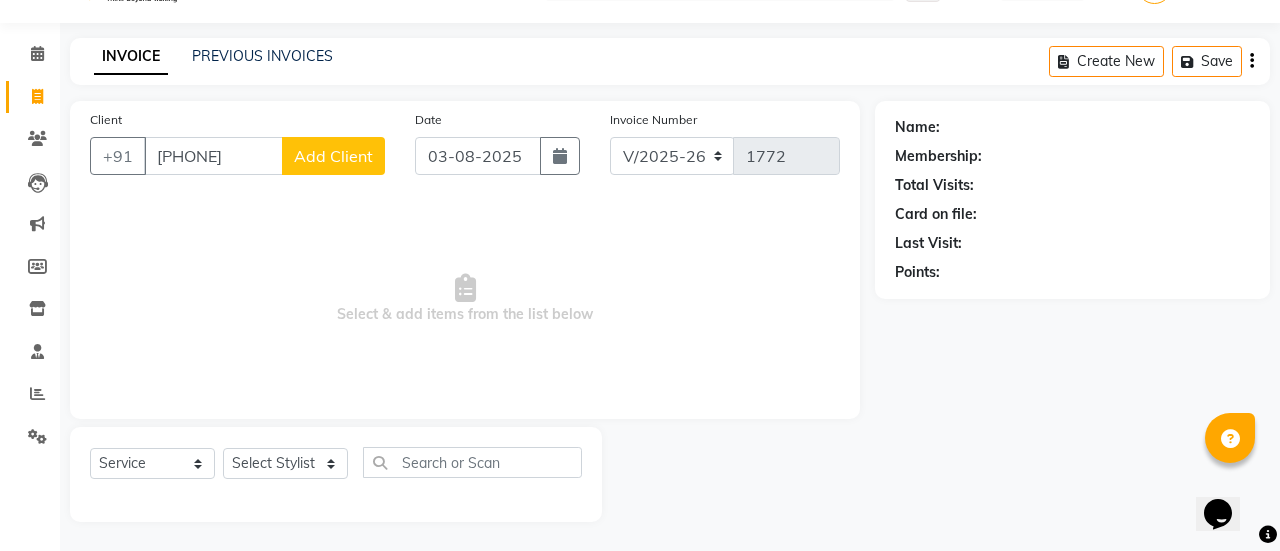 select on "22" 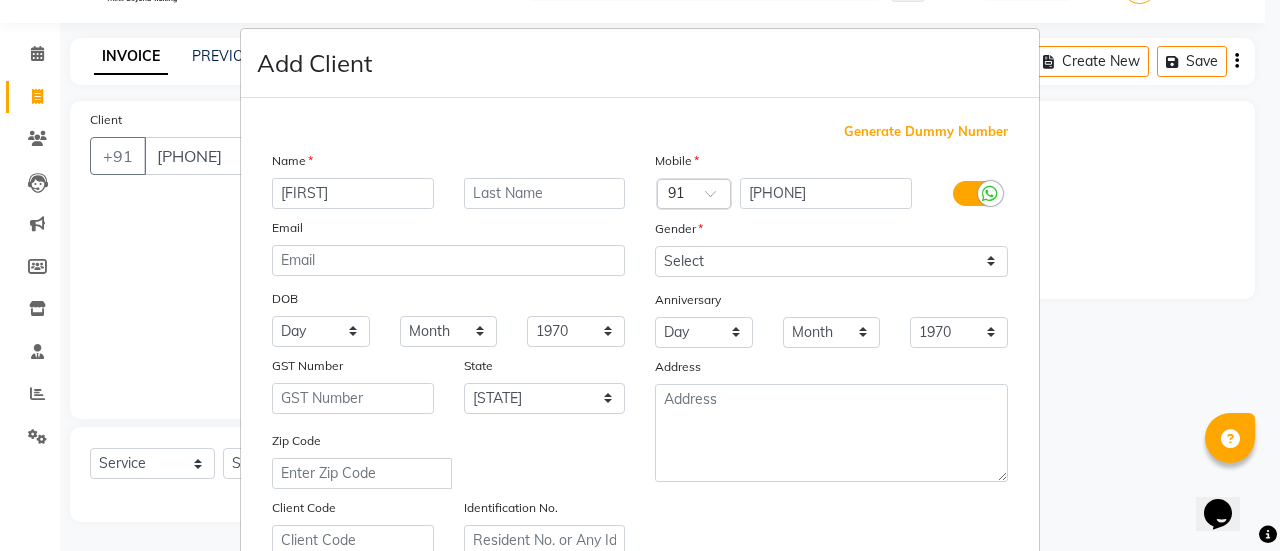 type on "[FIRST]" 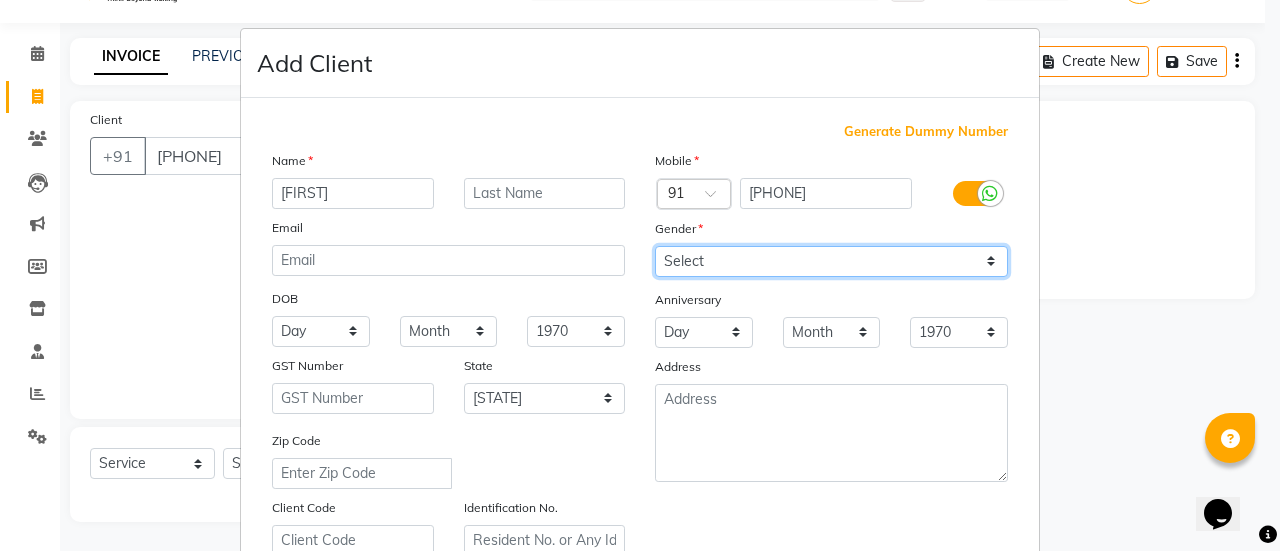 drag, startPoint x: 856, startPoint y: 259, endPoint x: 732, endPoint y: 311, distance: 134.46188 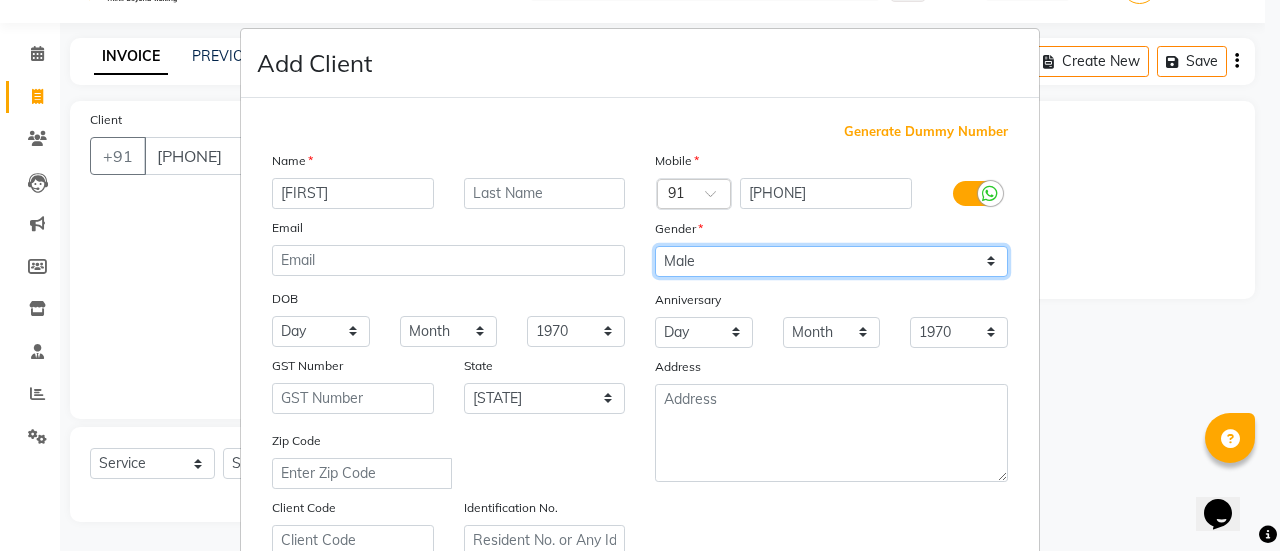 click on "Select Male Female Other Prefer Not To Say" at bounding box center (831, 261) 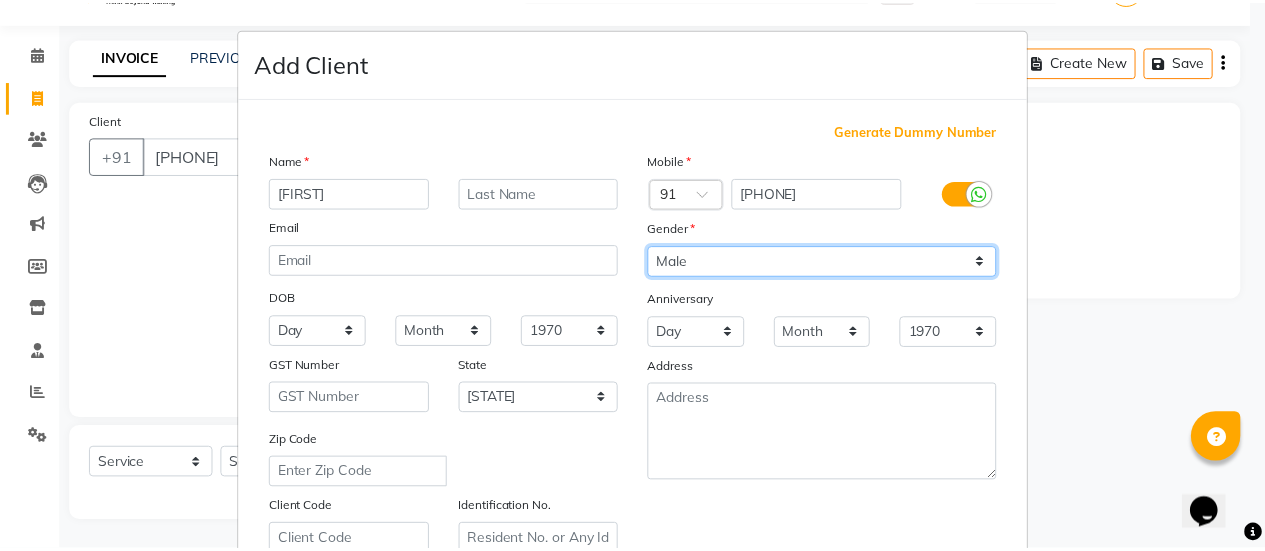 scroll, scrollTop: 368, scrollLeft: 0, axis: vertical 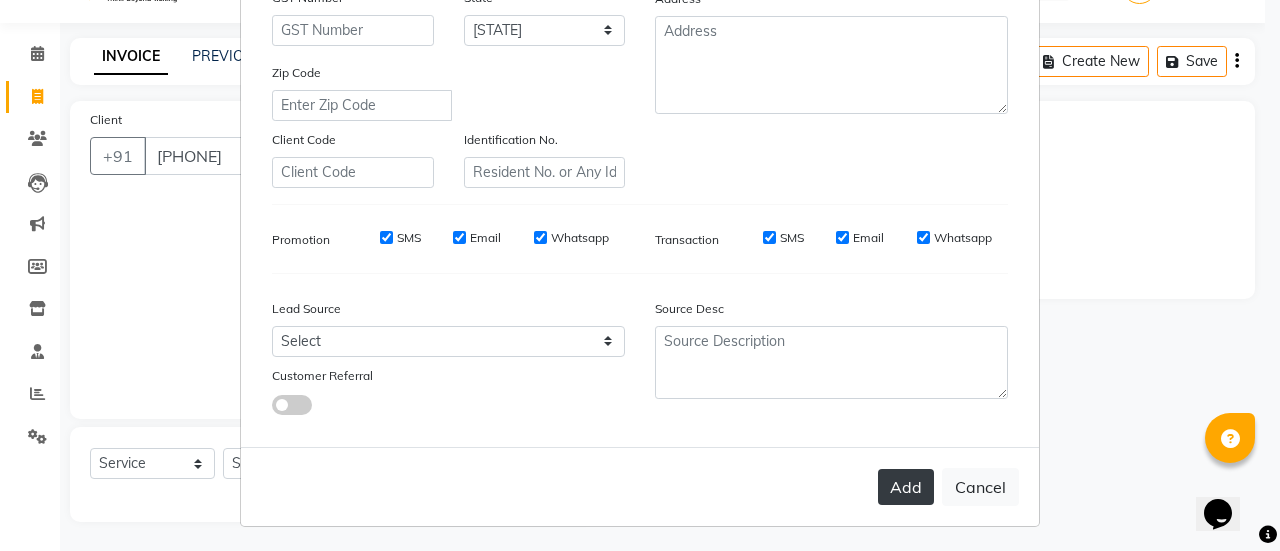click on "Add" at bounding box center [906, 487] 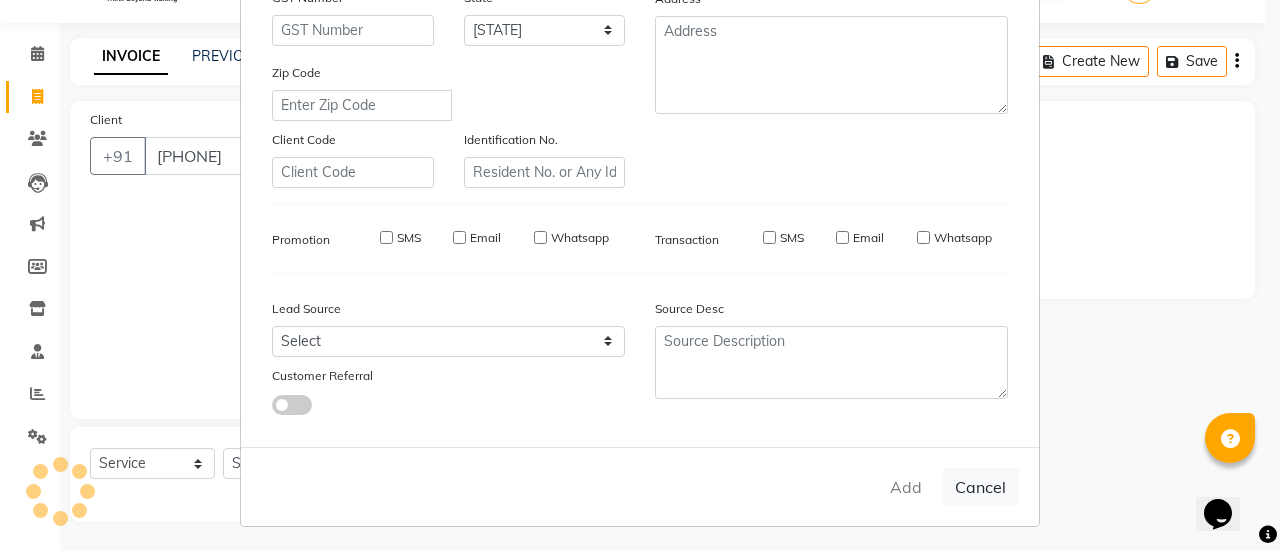 type on "99******66" 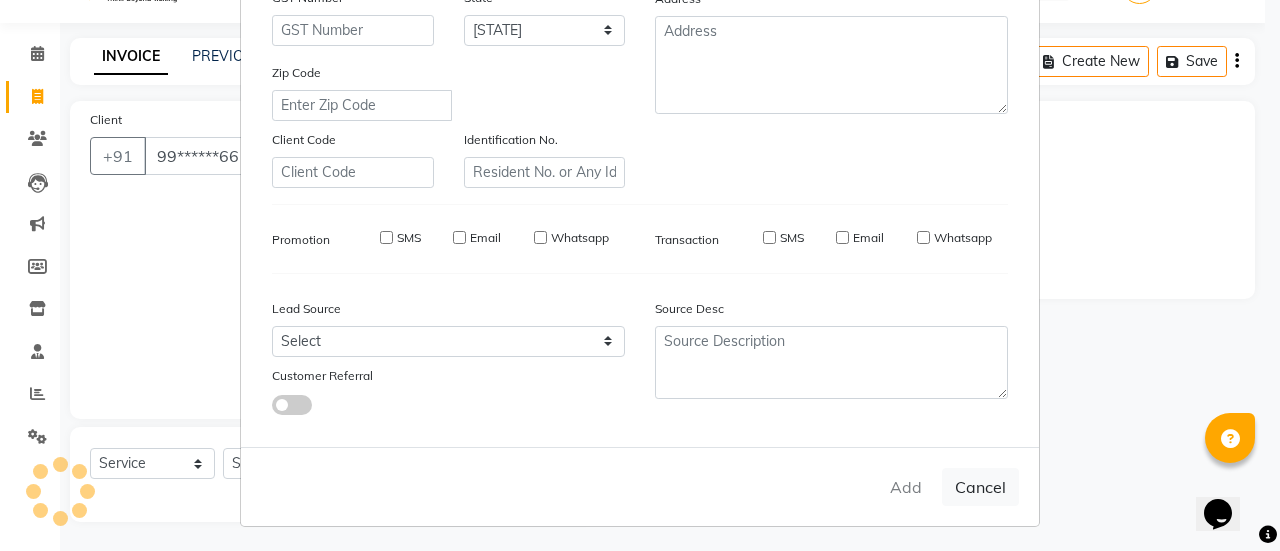 select 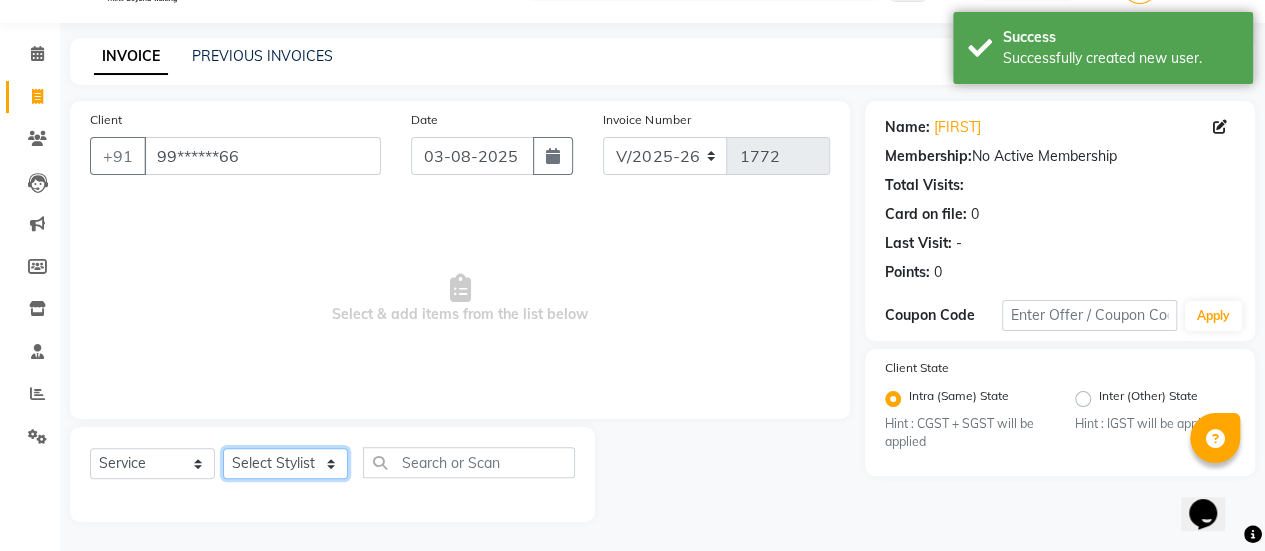 click on "Select Stylist [NAME] [NAME] [NAME] [NAME] [NAME] [NAME] [NAME] [NAME] [NAME] [NAME] [NAME] [NAME] [NAME] [NAME] [NAME] [NAME] [NAME]" 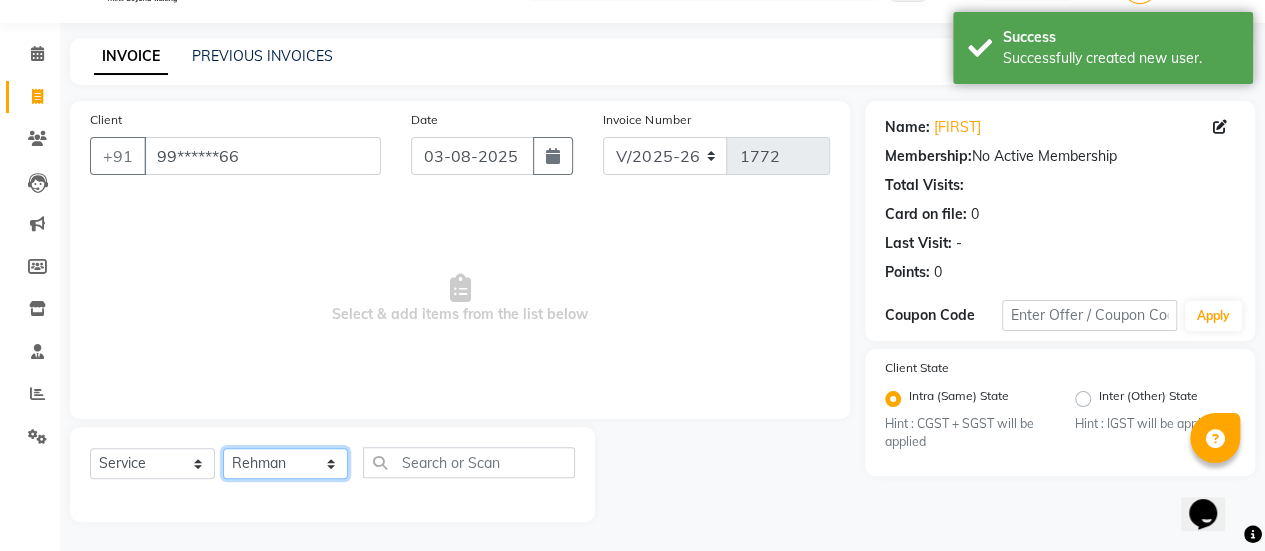 click on "Select Stylist [NAME] [NAME] [NAME] [NAME] [NAME] [NAME] [NAME] [NAME] [NAME] [NAME] [NAME] [NAME] [NAME] [NAME] [NAME] [NAME] [NAME]" 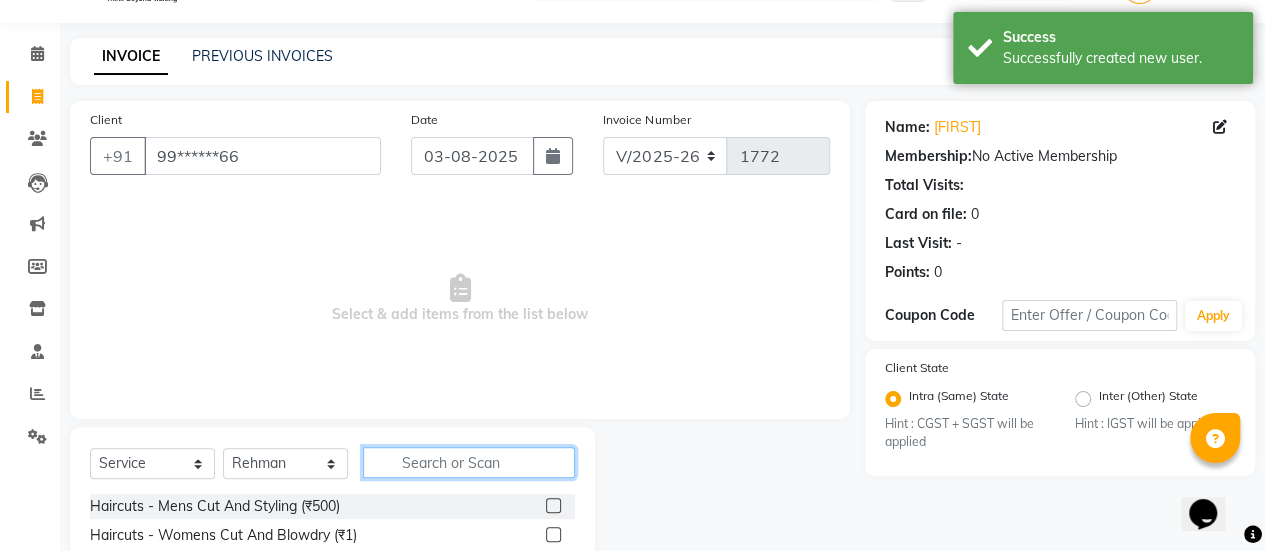 click 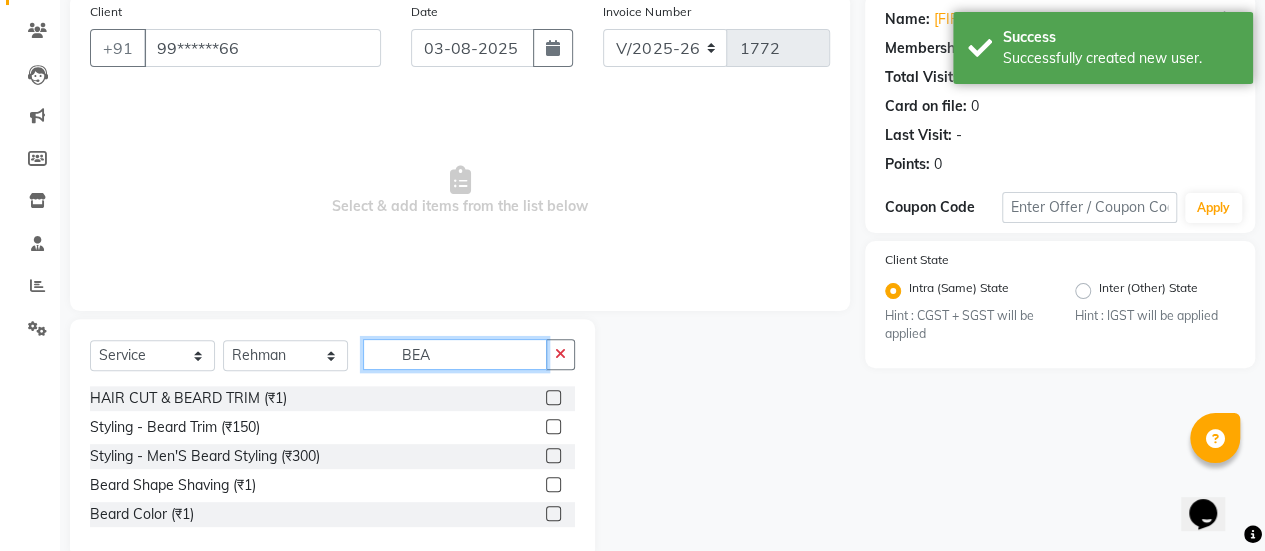 scroll, scrollTop: 158, scrollLeft: 0, axis: vertical 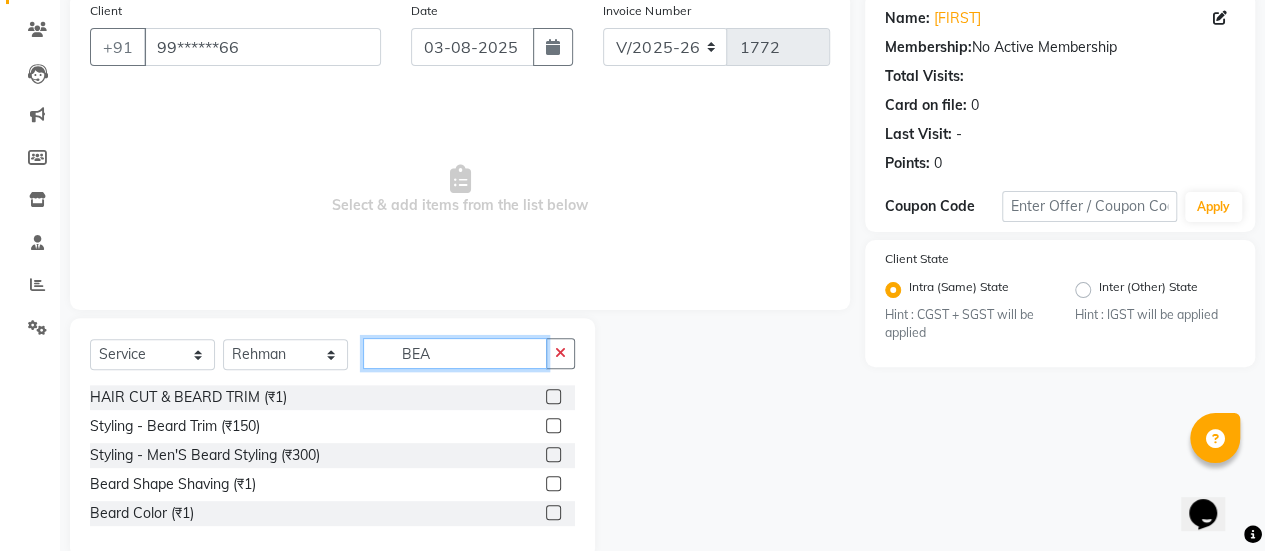 type on "BEA" 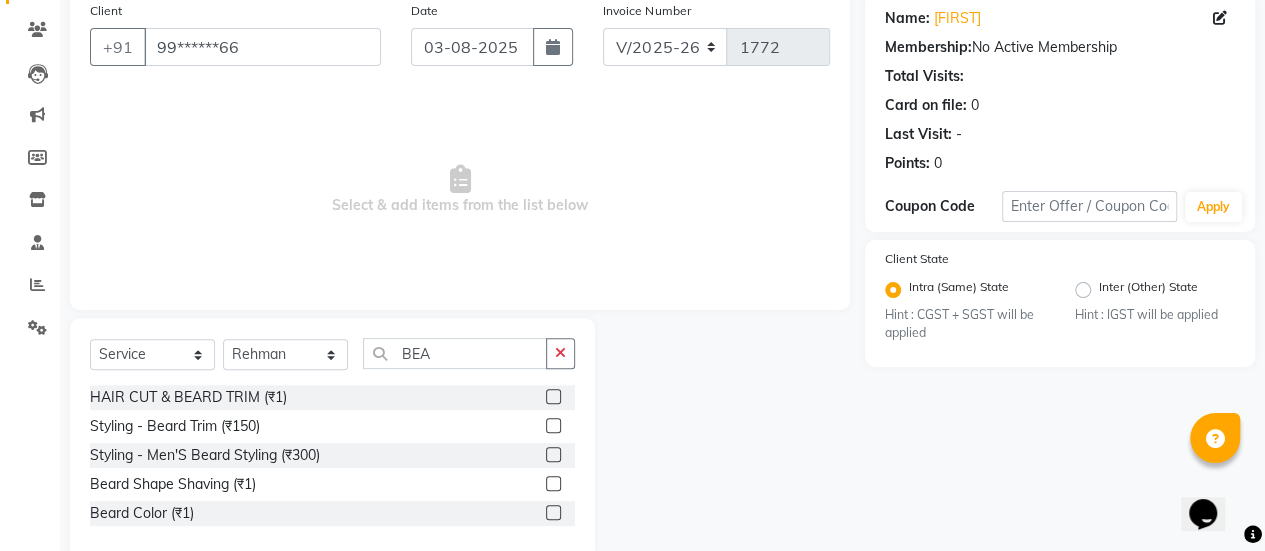 click 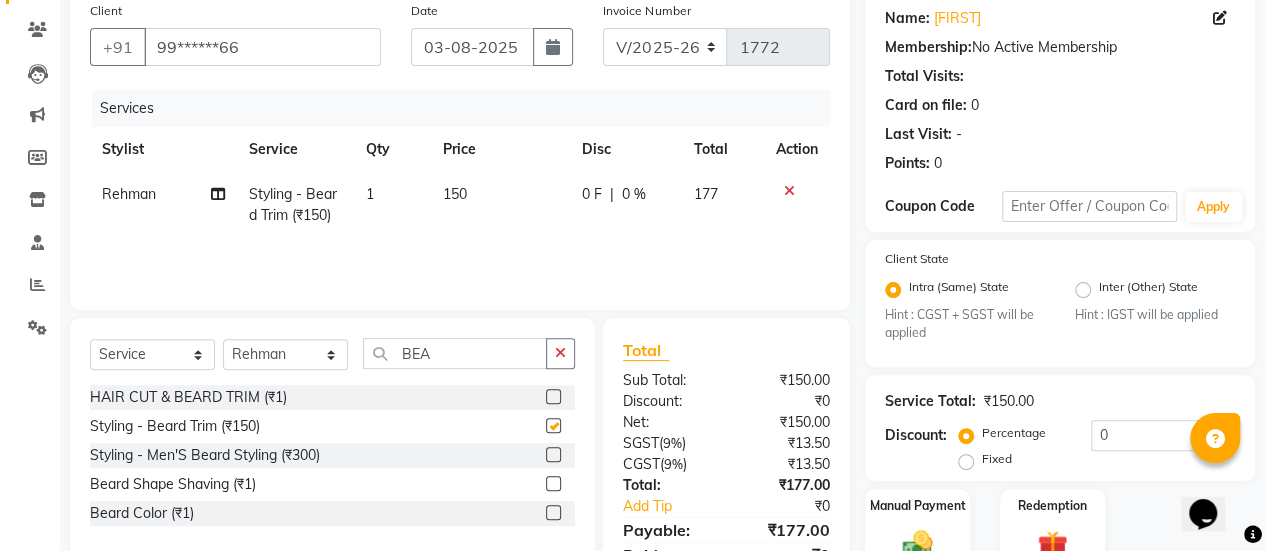 checkbox on "false" 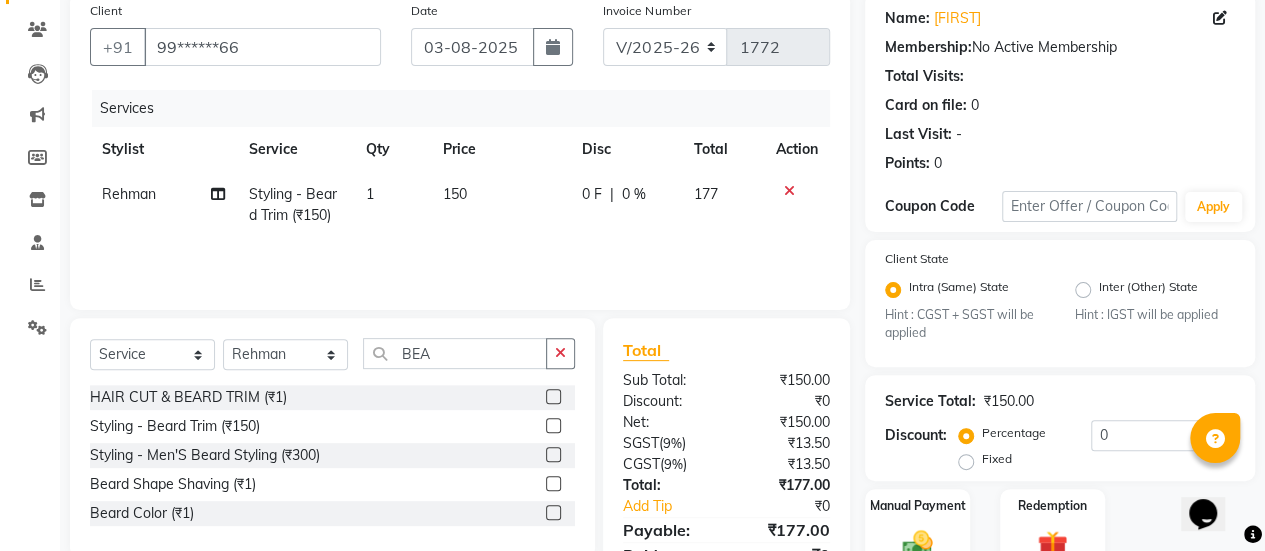 click on "150" 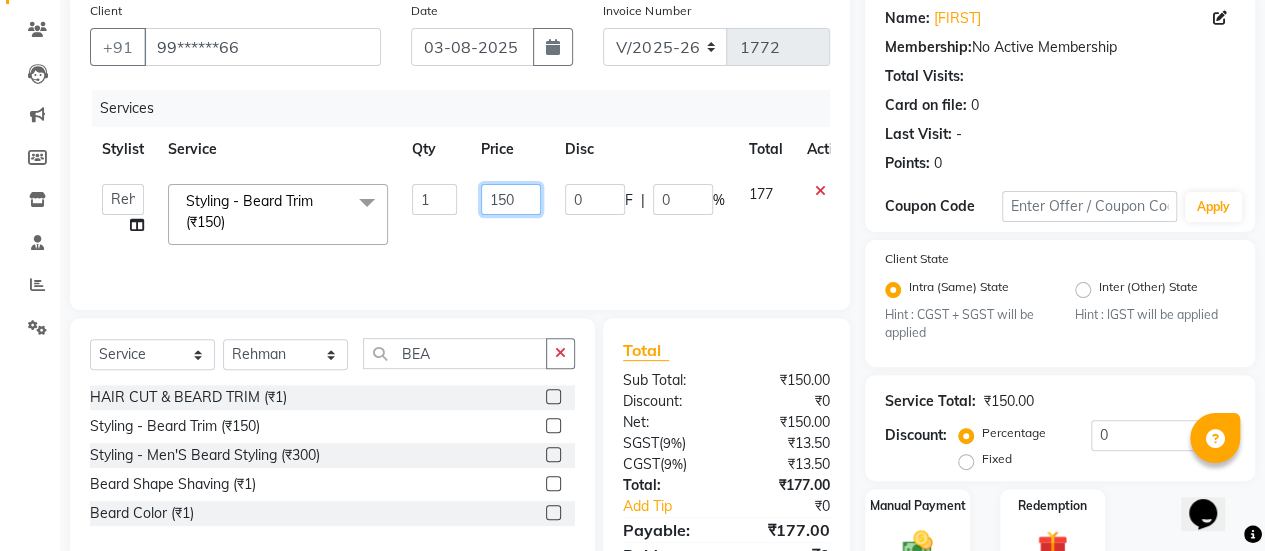 click on "150" 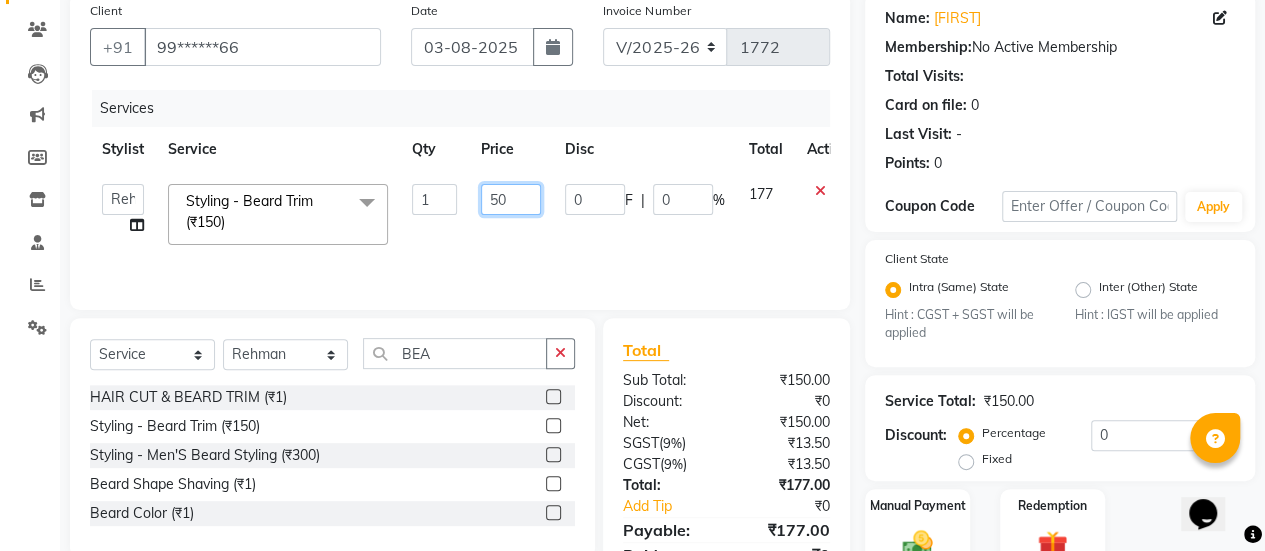 type on "250" 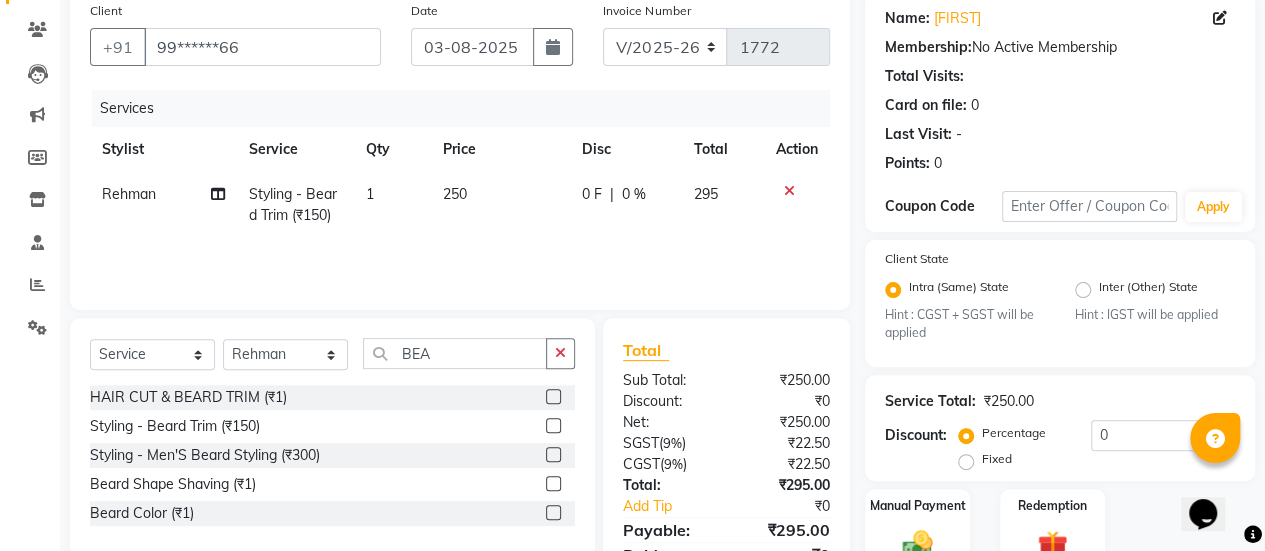 click on "0 F | 0 %" 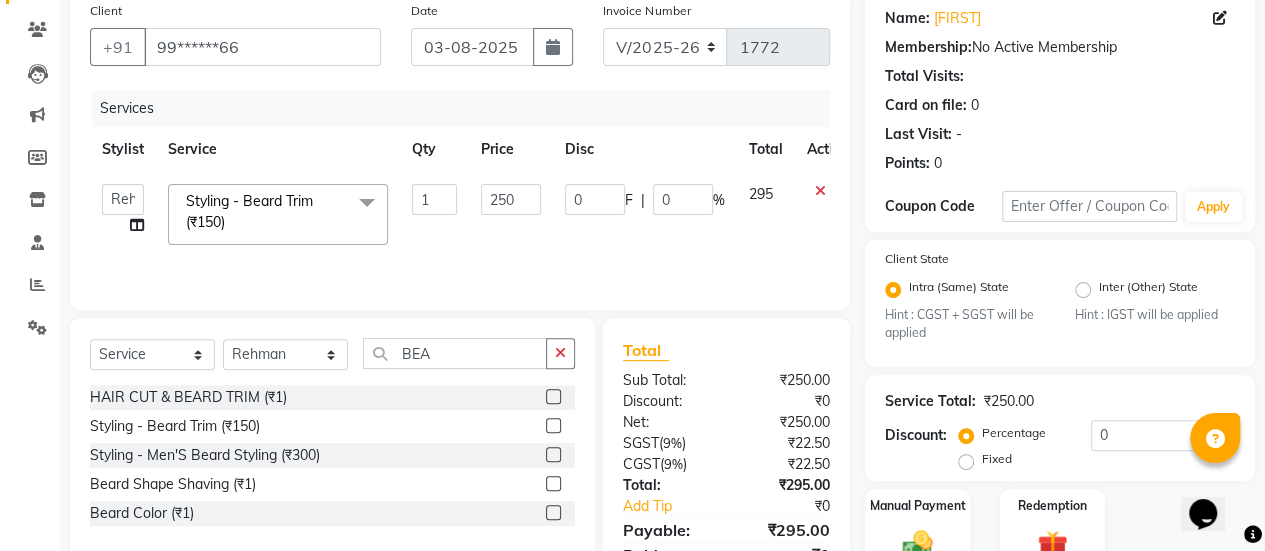 scroll, scrollTop: 254, scrollLeft: 0, axis: vertical 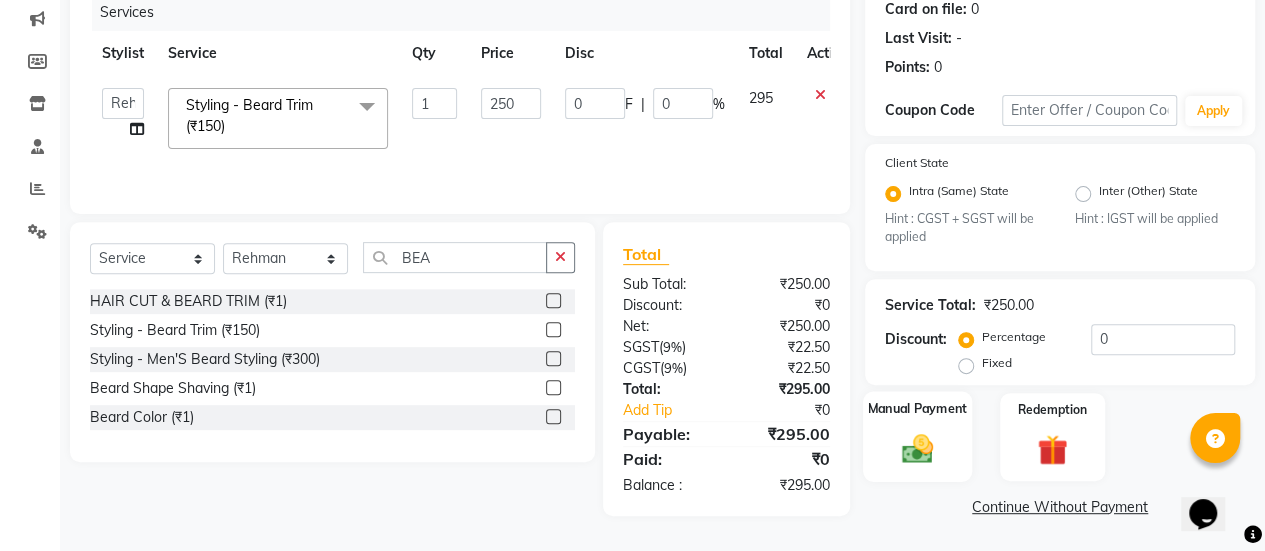 click on "Manual Payment" 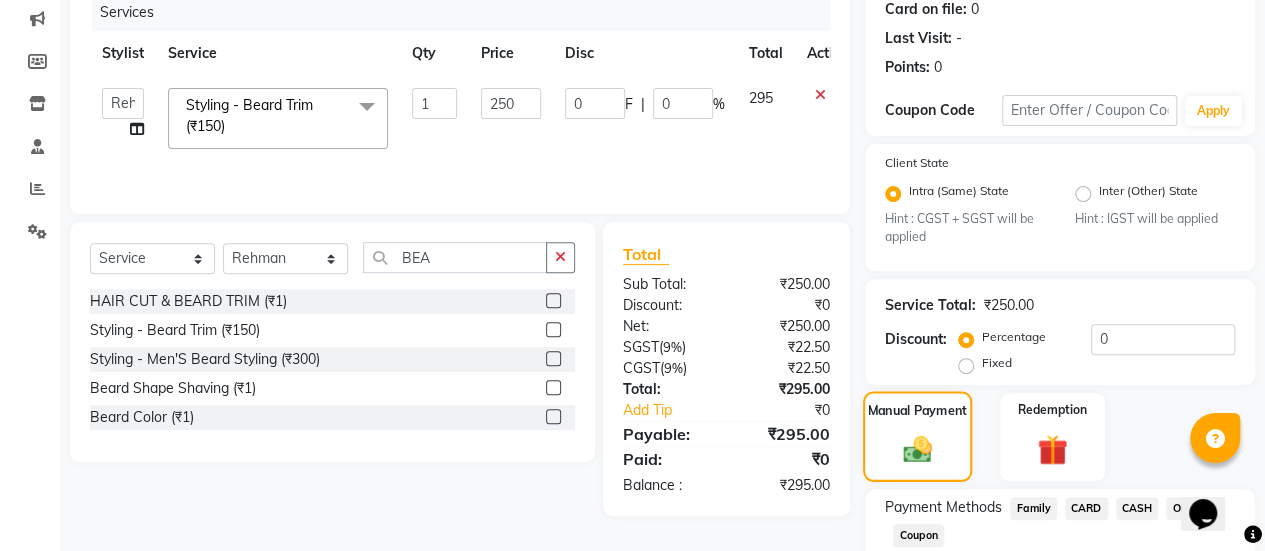 scroll, scrollTop: 382, scrollLeft: 0, axis: vertical 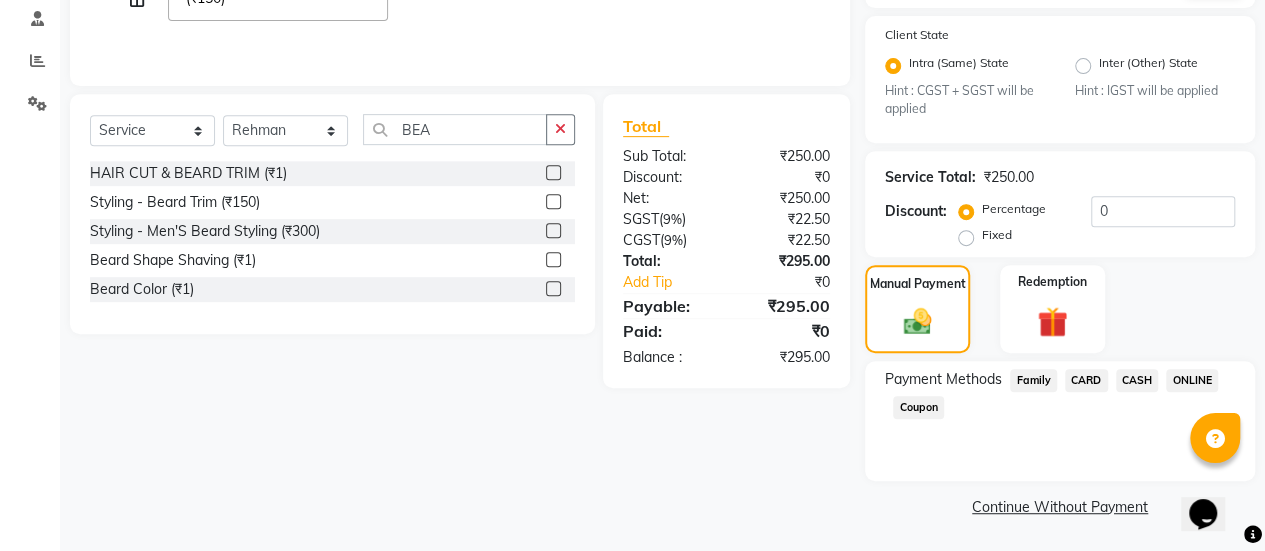 click on "ONLINE" 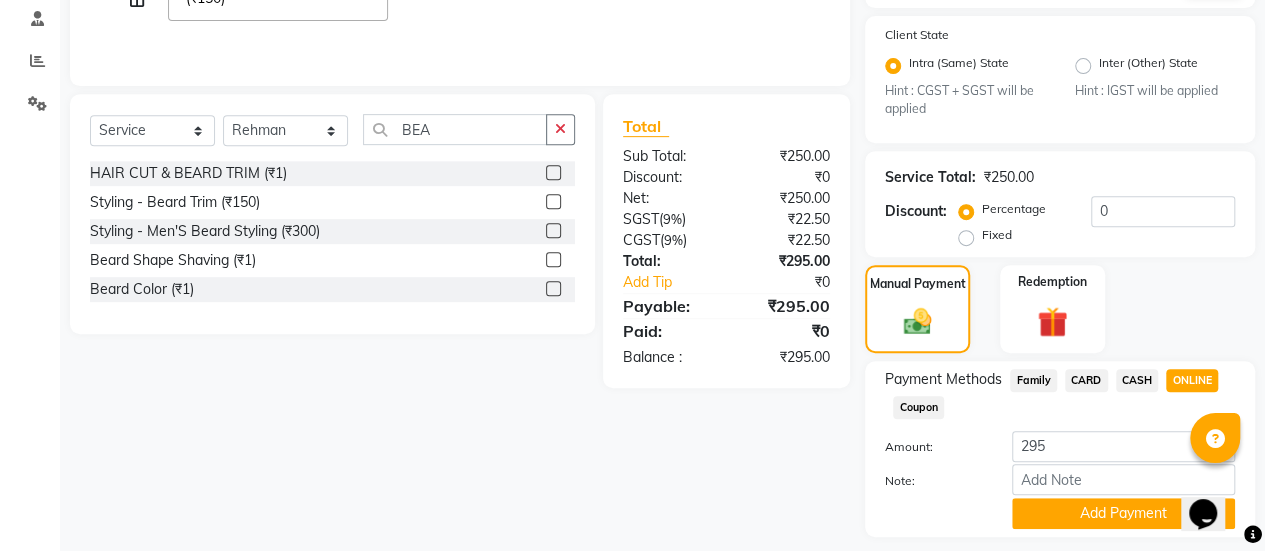 scroll, scrollTop: 438, scrollLeft: 0, axis: vertical 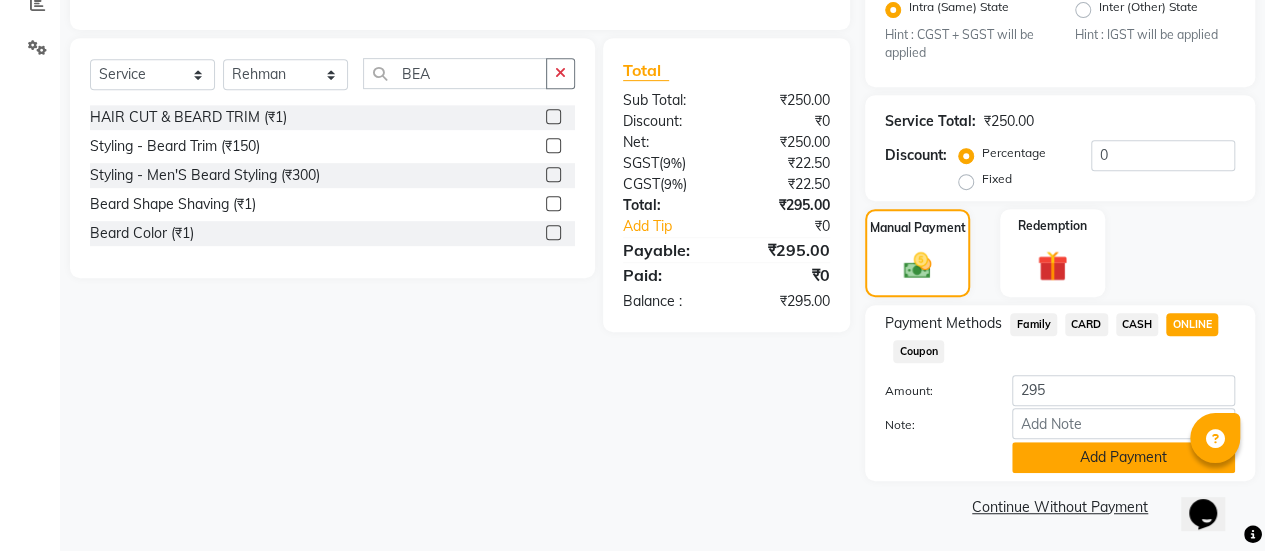 click on "Add Payment" 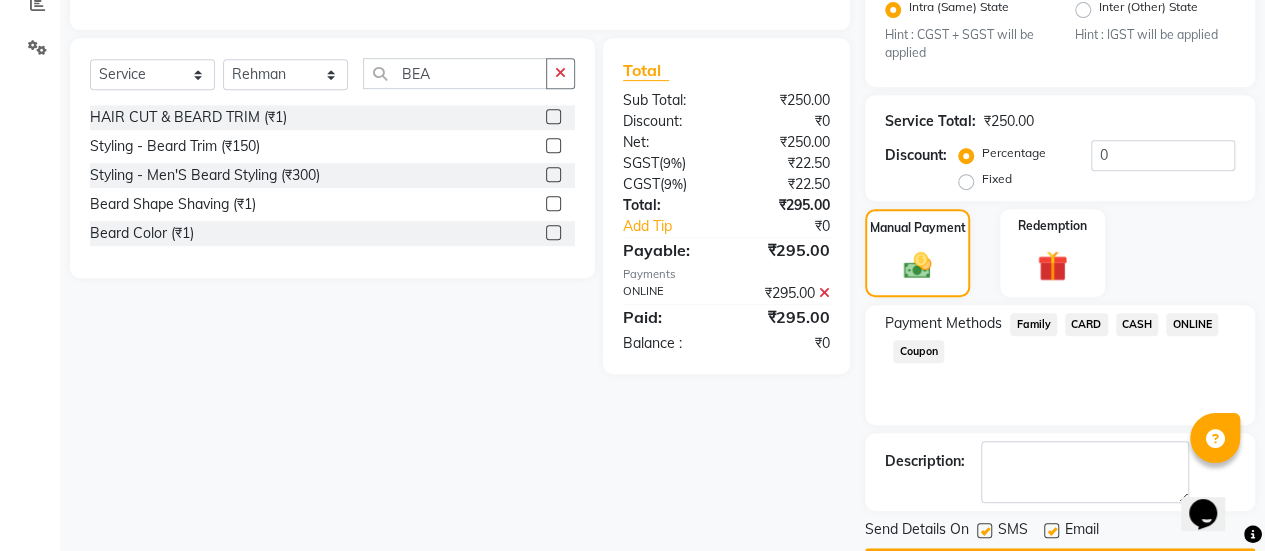 scroll, scrollTop: 493, scrollLeft: 0, axis: vertical 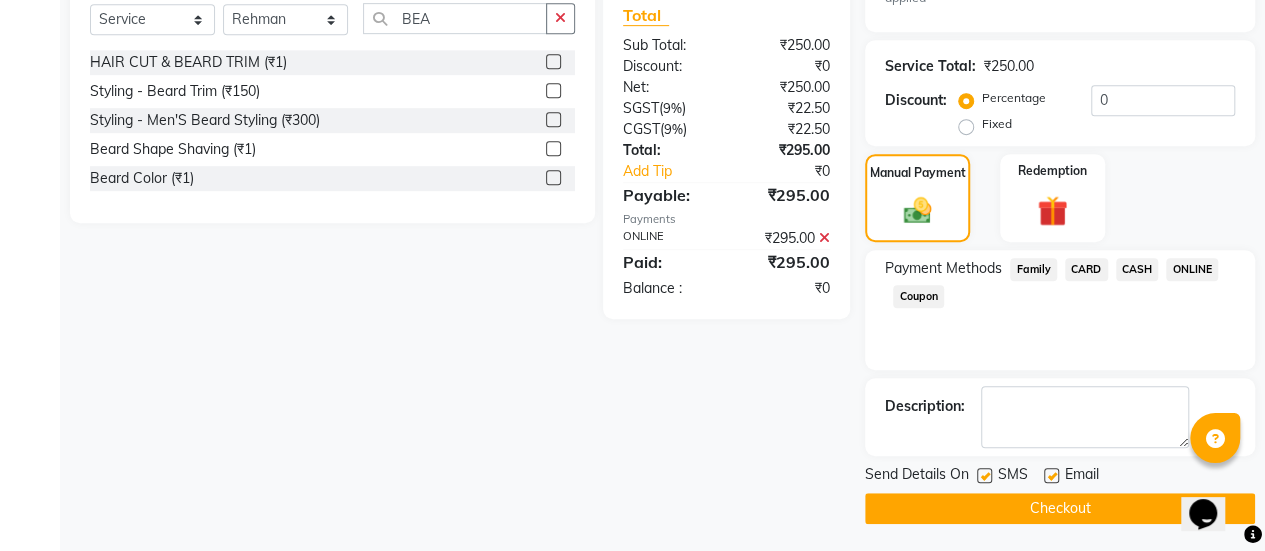 click 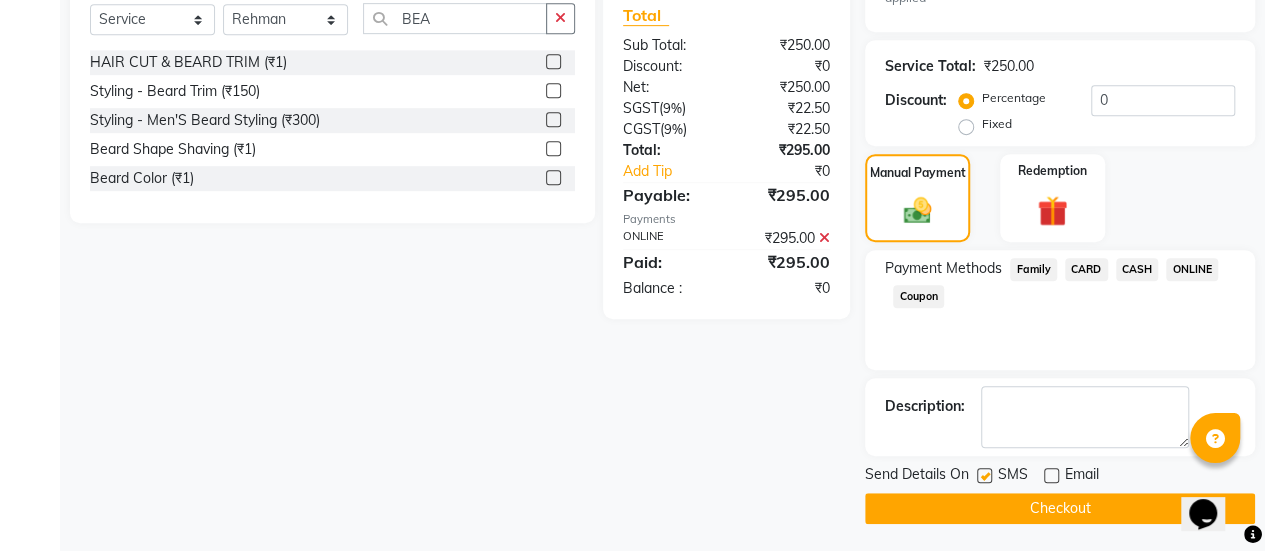 click on "Checkout" 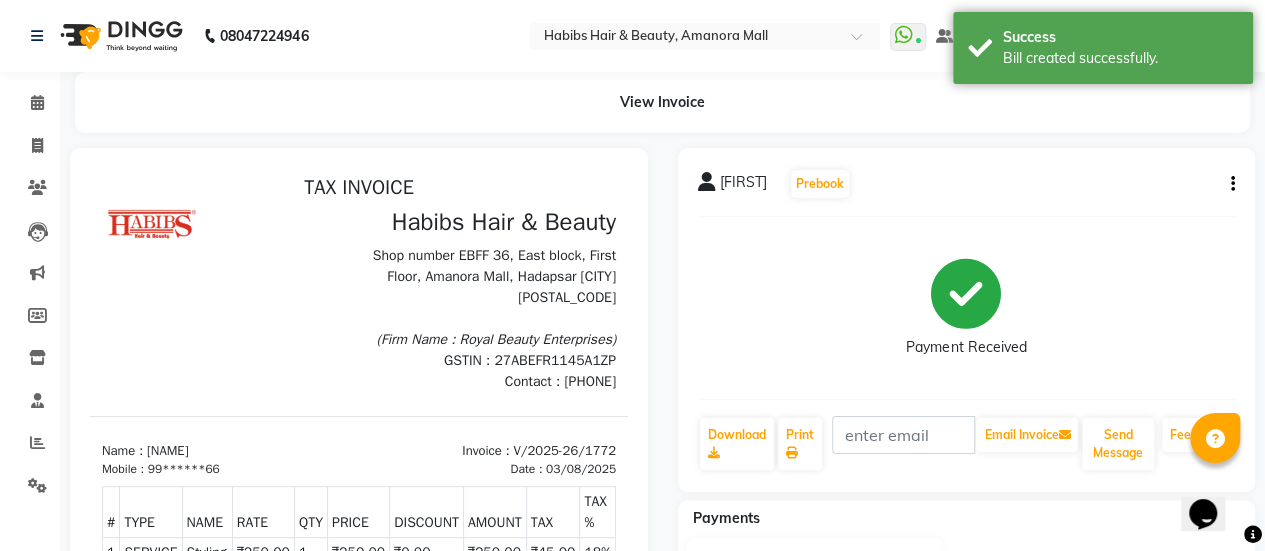 scroll, scrollTop: 0, scrollLeft: 0, axis: both 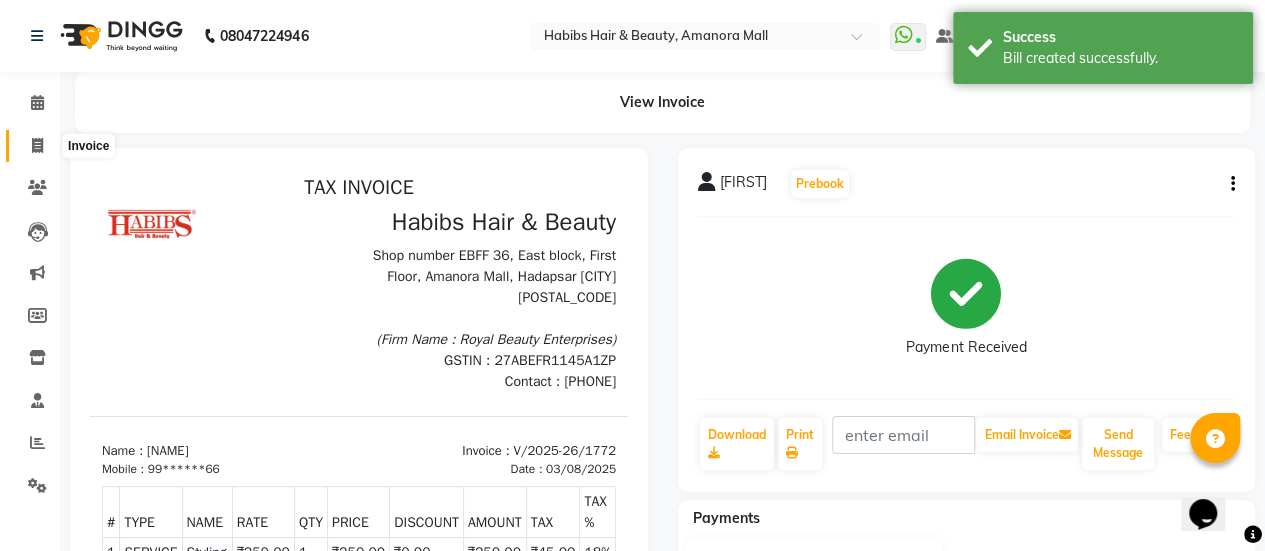 click 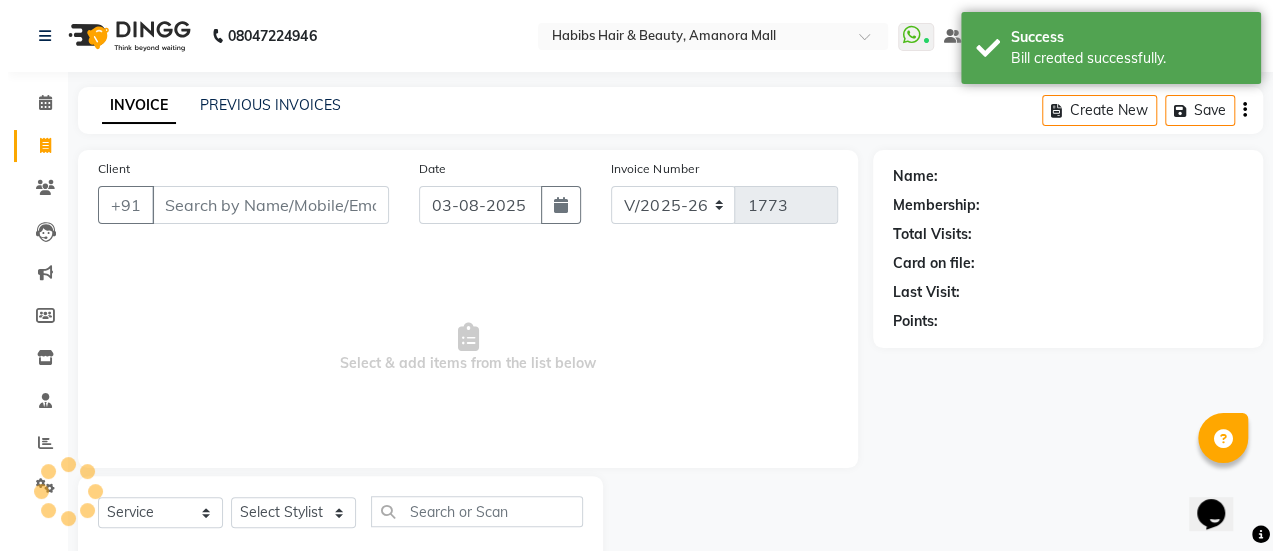 scroll, scrollTop: 49, scrollLeft: 0, axis: vertical 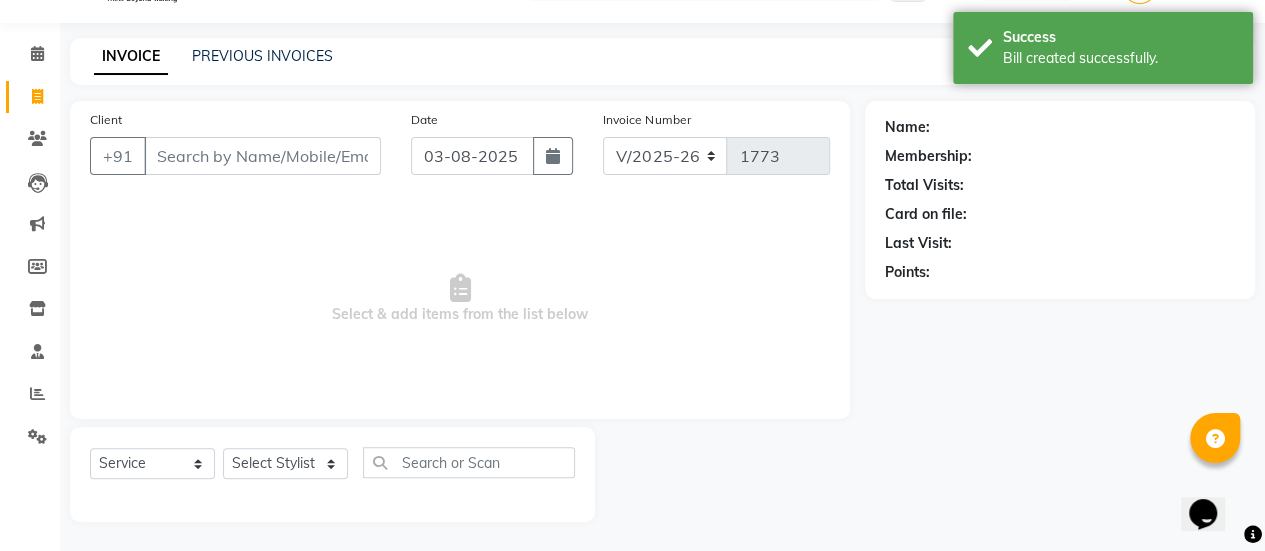 click on "Client" at bounding box center (262, 156) 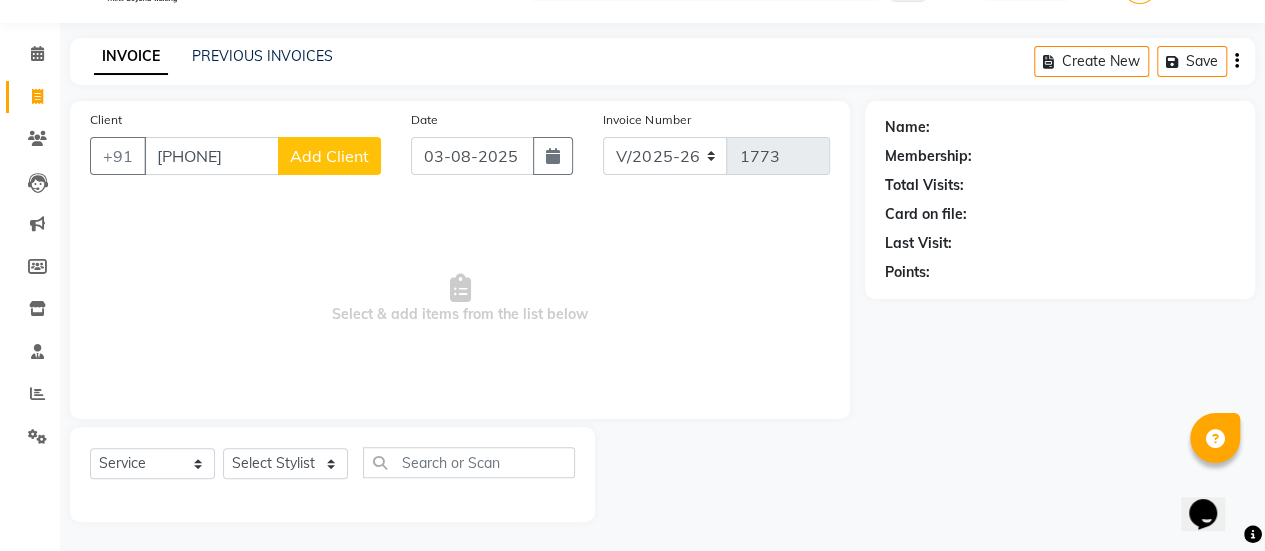 type on "[PHONE]" 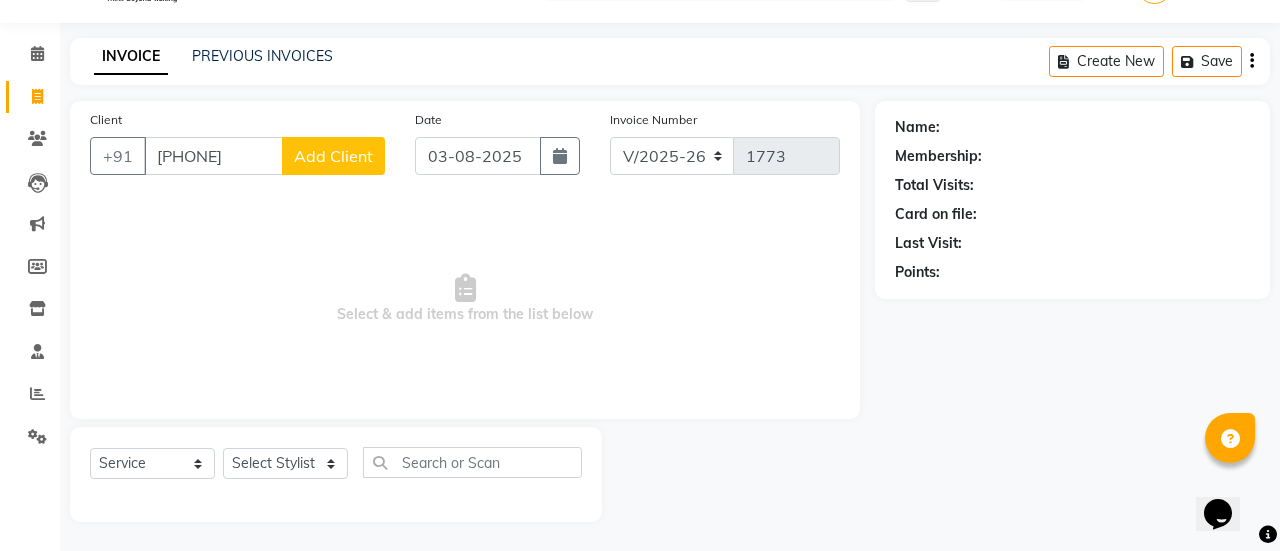 select on "22" 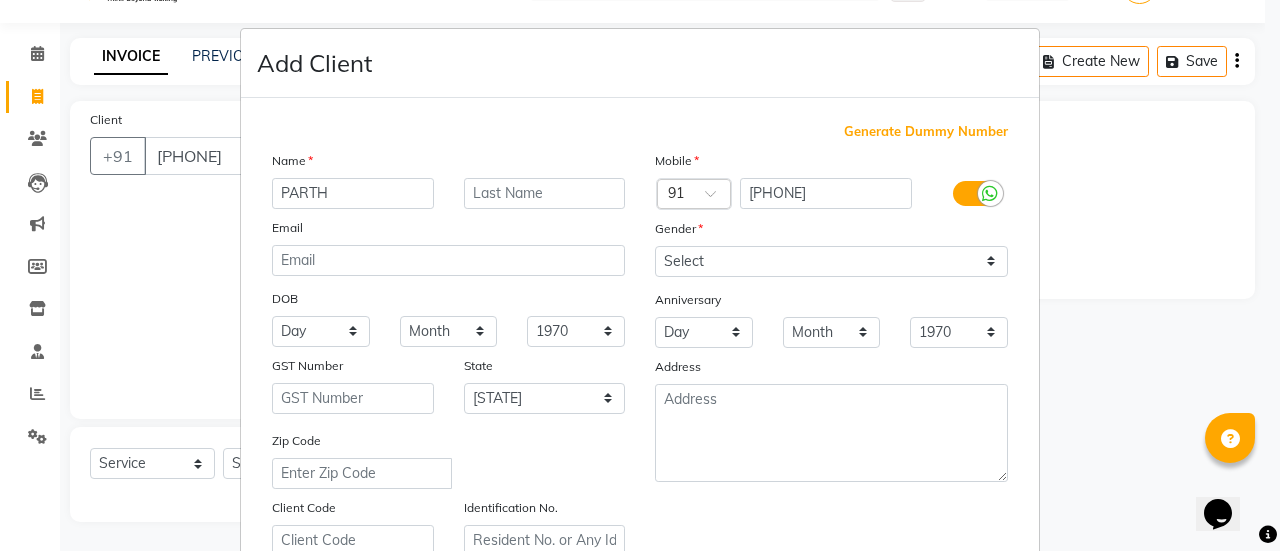 type on "PARTH" 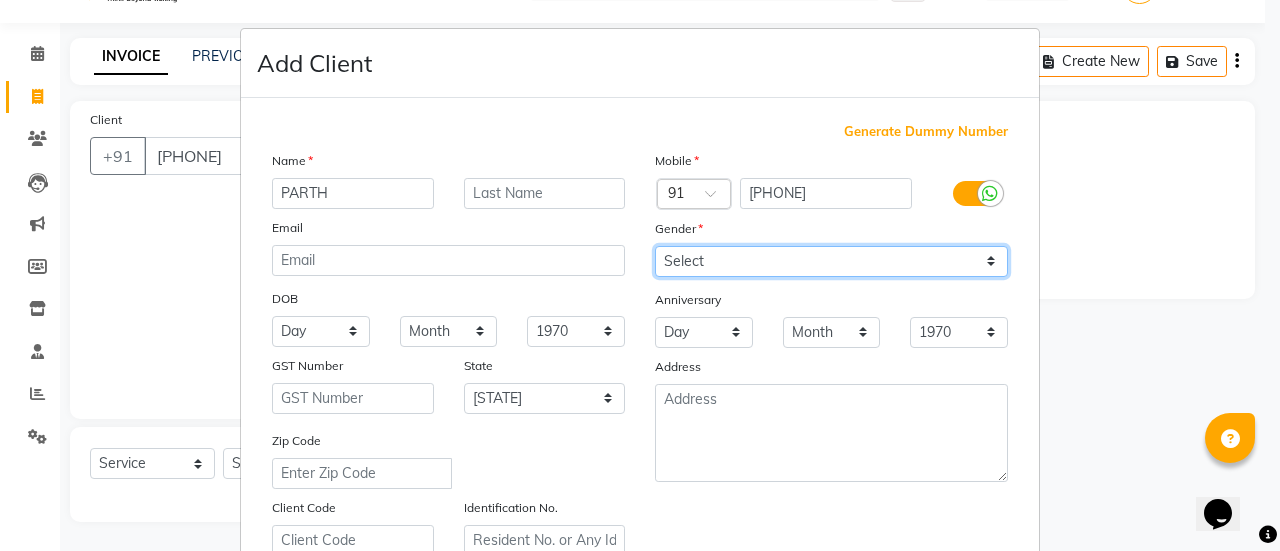 click on "Select Male Female Other Prefer Not To Say" at bounding box center (831, 261) 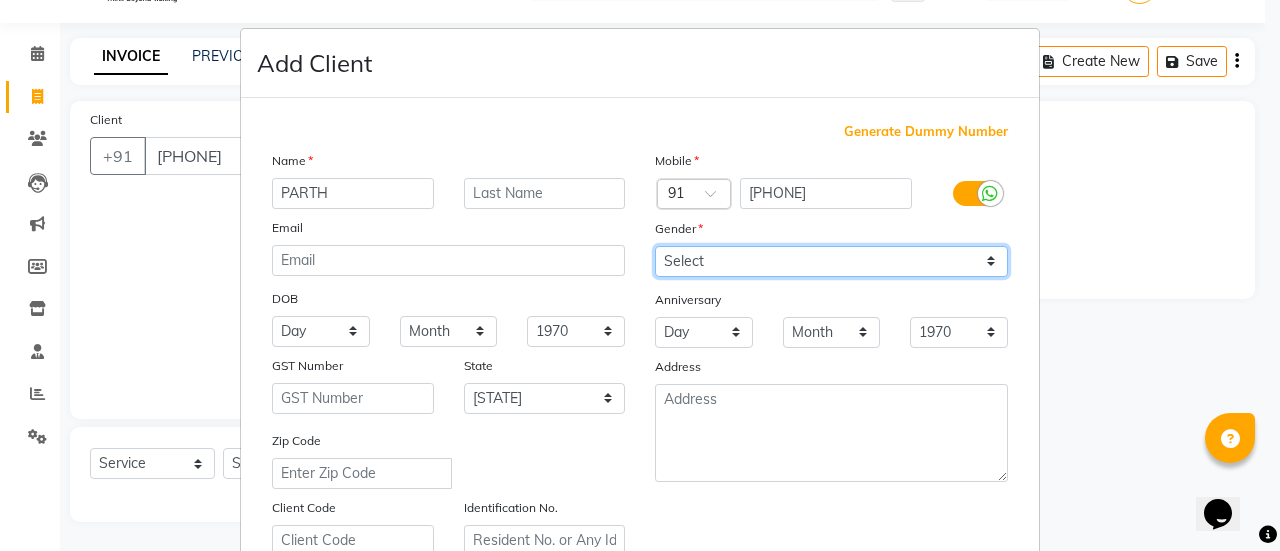 select on "male" 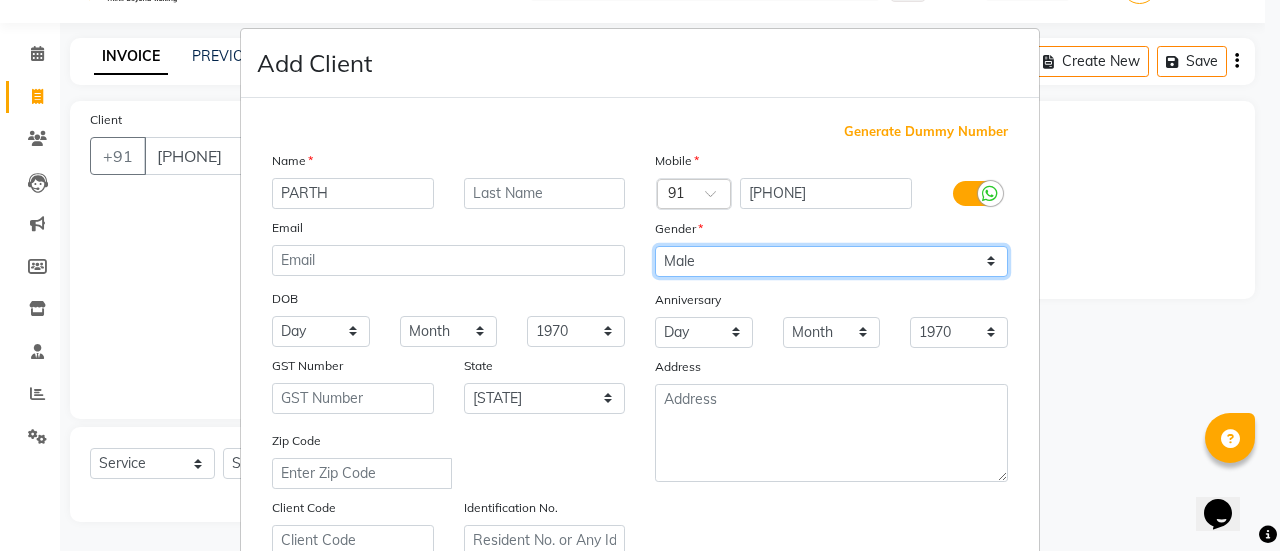 click on "Select Male Female Other Prefer Not To Say" at bounding box center (831, 261) 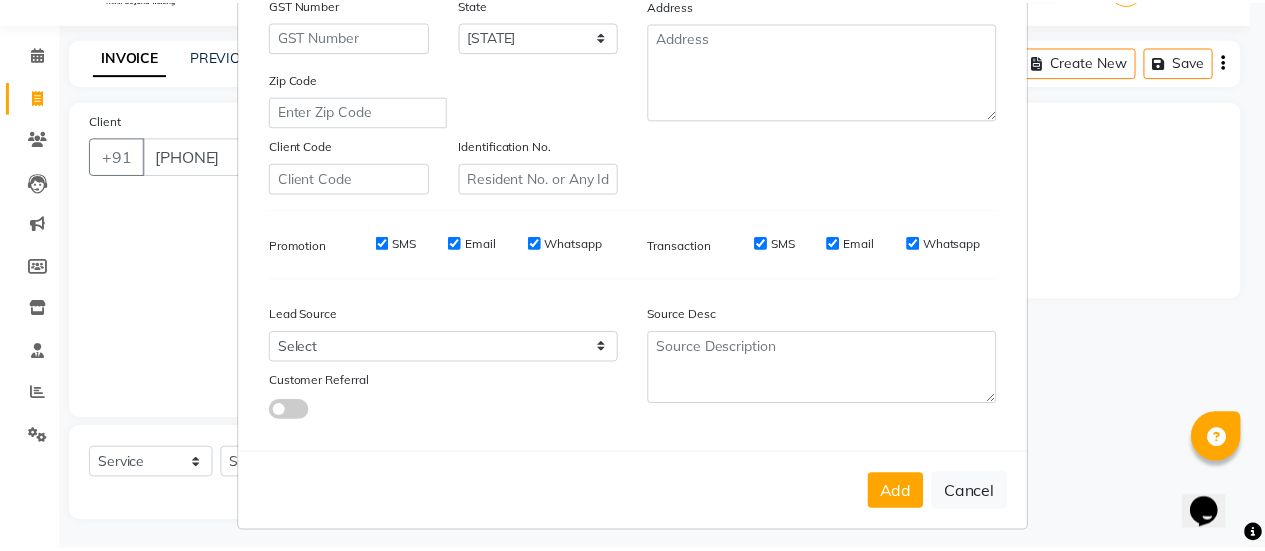 scroll, scrollTop: 368, scrollLeft: 0, axis: vertical 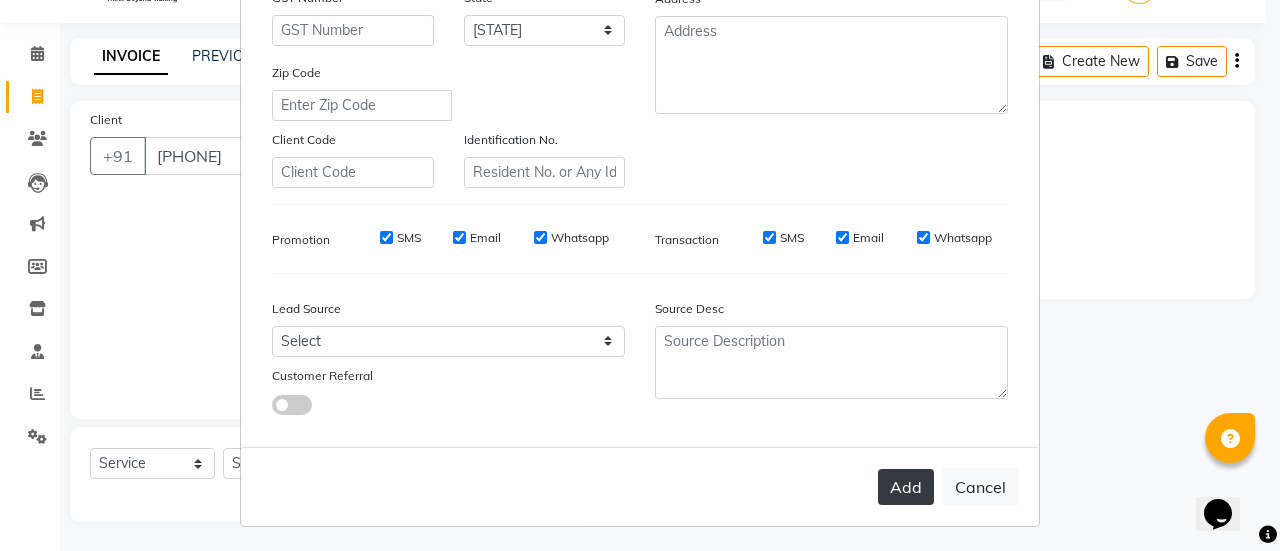 click on "Add" at bounding box center [906, 487] 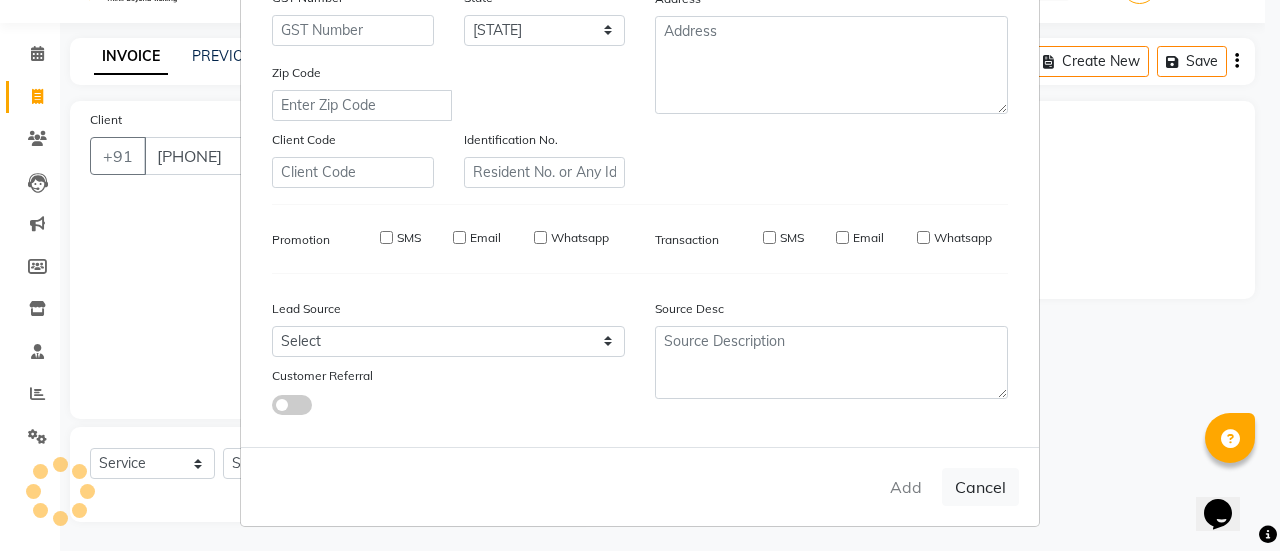 type on "77******64" 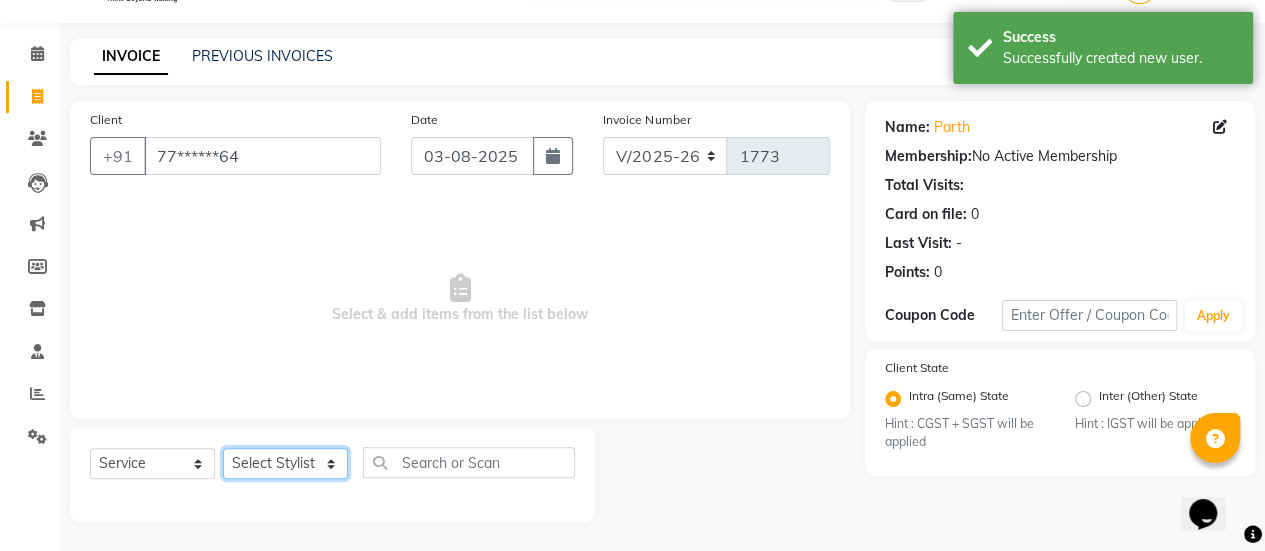 click on "Select Stylist [NAME] [NAME] [NAME] [NAME] [NAME] [NAME] [NAME] [NAME] [NAME] [NAME] [NAME] [NAME] [NAME] [NAME] [NAME] [NAME] [NAME]" 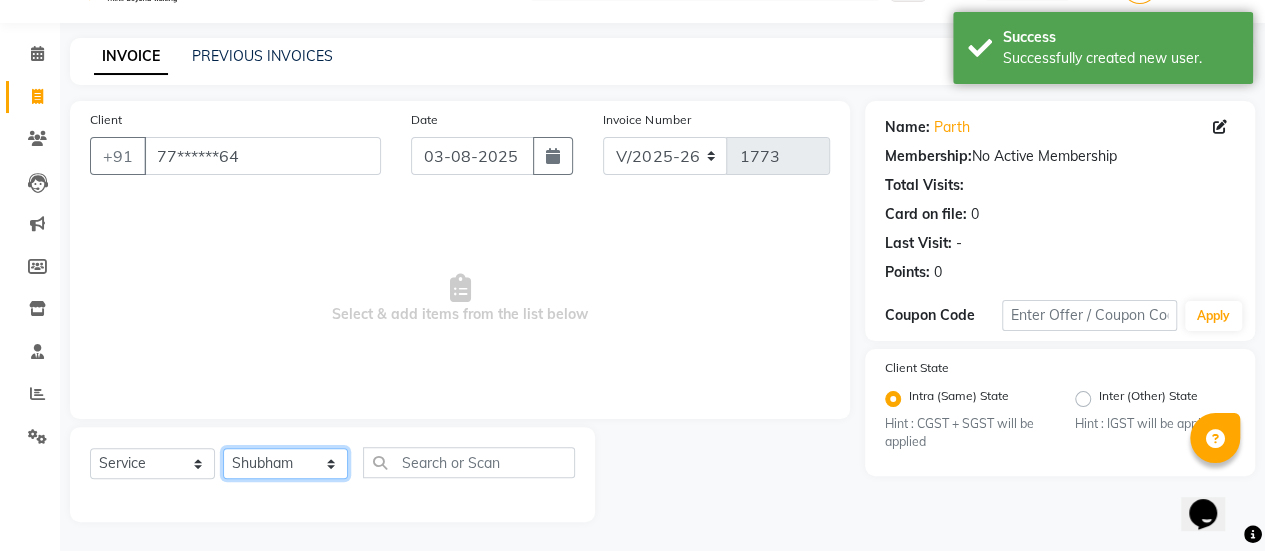 click on "Select Stylist [NAME] [NAME] [NAME] [NAME] [NAME] [NAME] [NAME] [NAME] [NAME] [NAME] [NAME] [NAME] [NAME] [NAME] [NAME] [NAME] [NAME]" 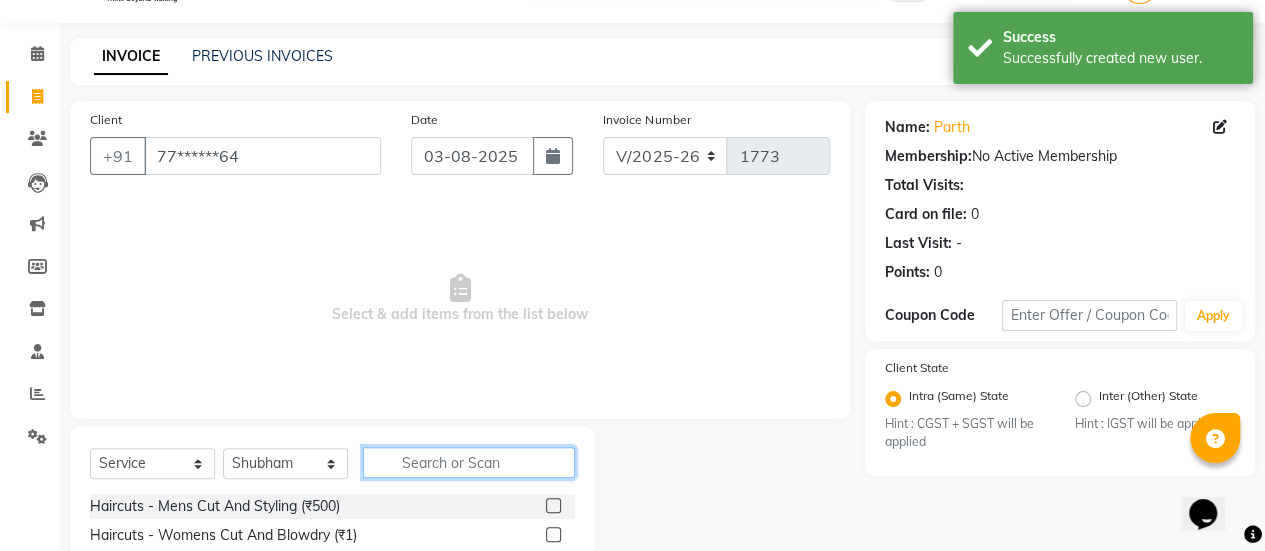 click 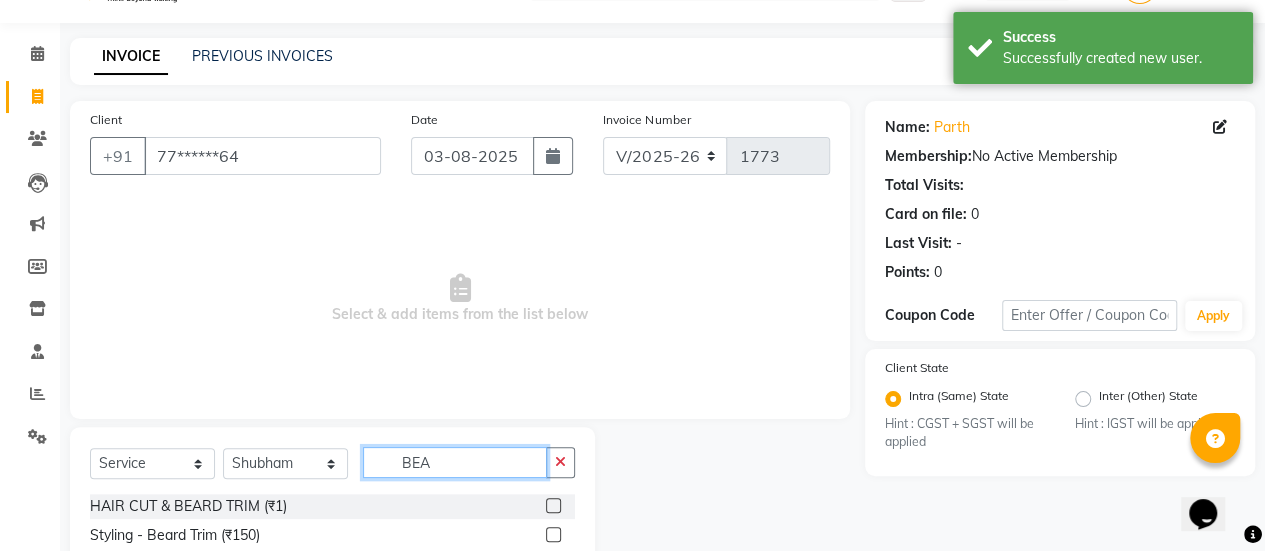 scroll, scrollTop: 194, scrollLeft: 0, axis: vertical 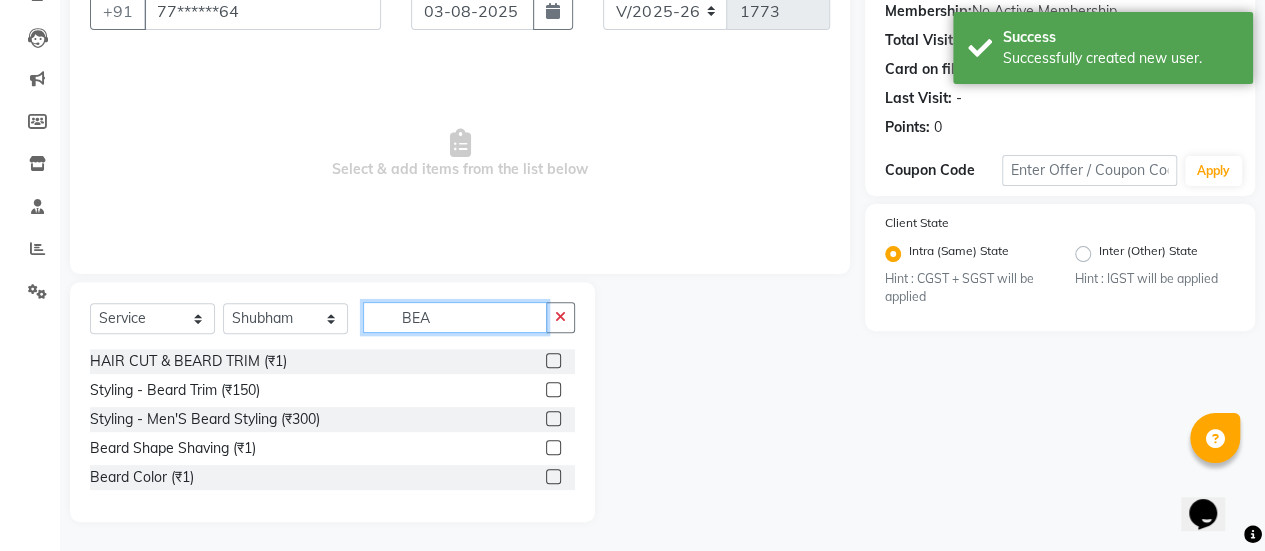 type on "BEA" 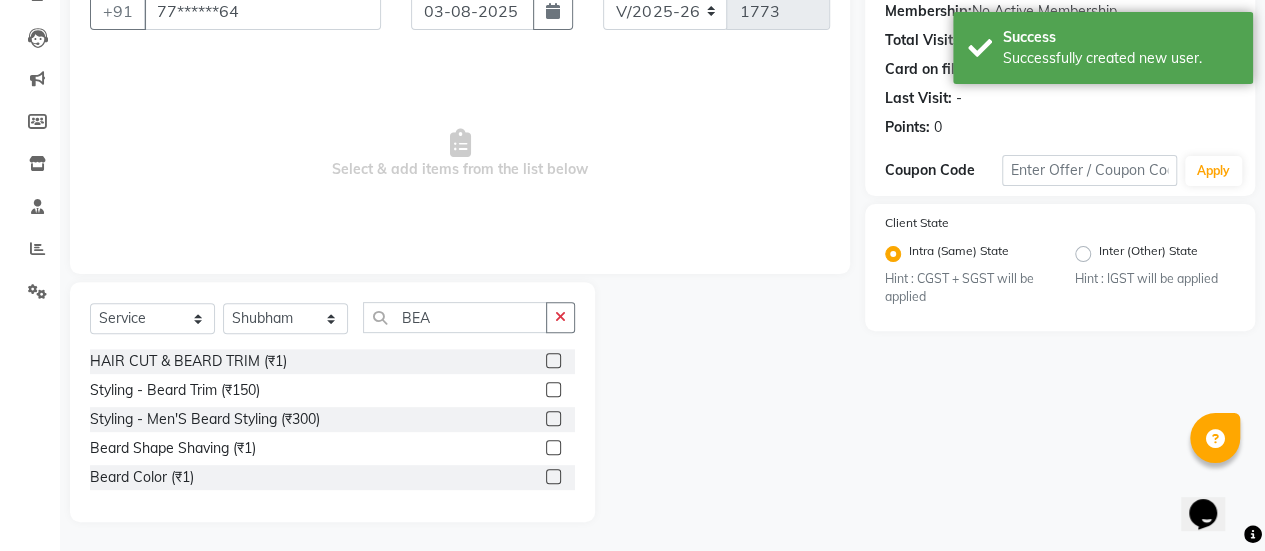 drag, startPoint x: 562, startPoint y: 391, endPoint x: 547, endPoint y: 391, distance: 15 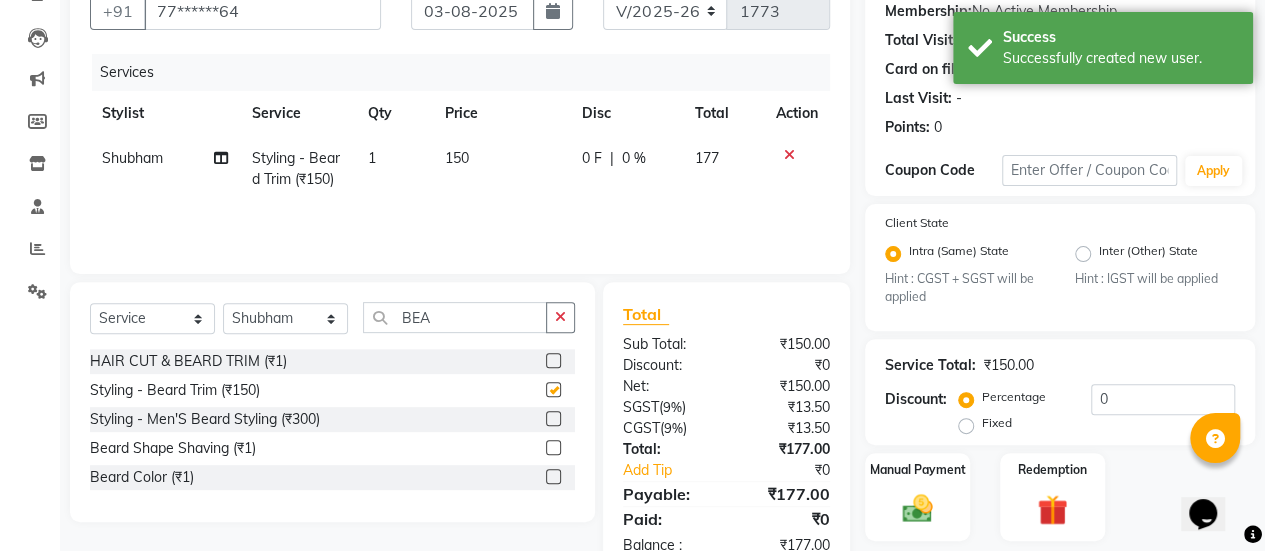 checkbox on "false" 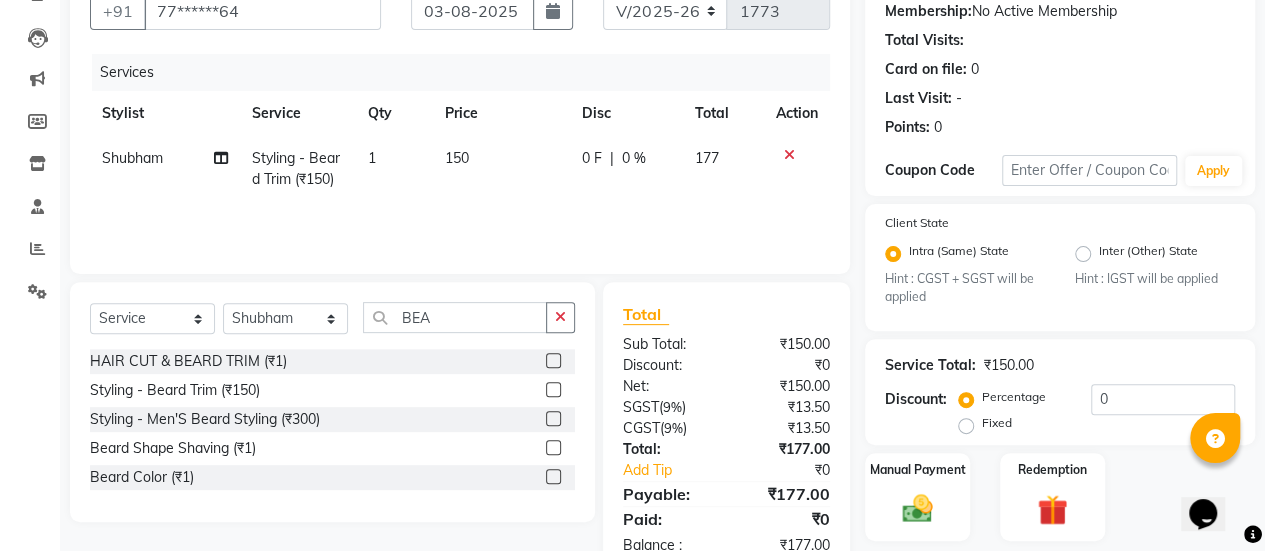 click on "HAIR CUT & BEARD TRIM (₹1)  Styling  -  Beard Trim (₹150)  Styling  -  Men'S Beard Styling (₹300)  Beard Shape Shaving (₹1)  Beard Color (₹1)" 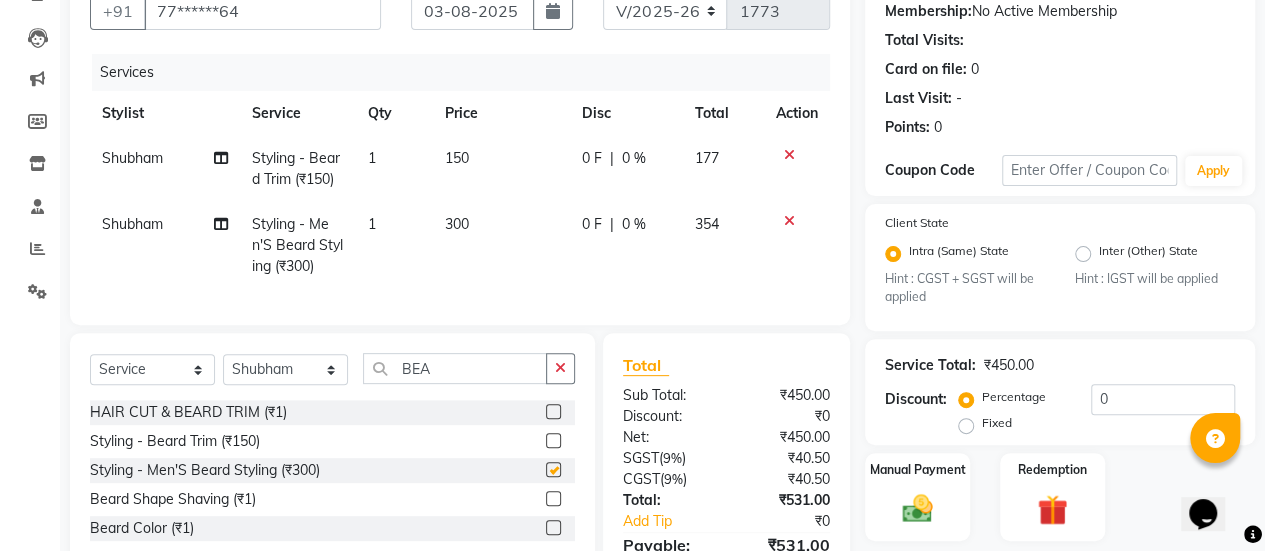 checkbox on "false" 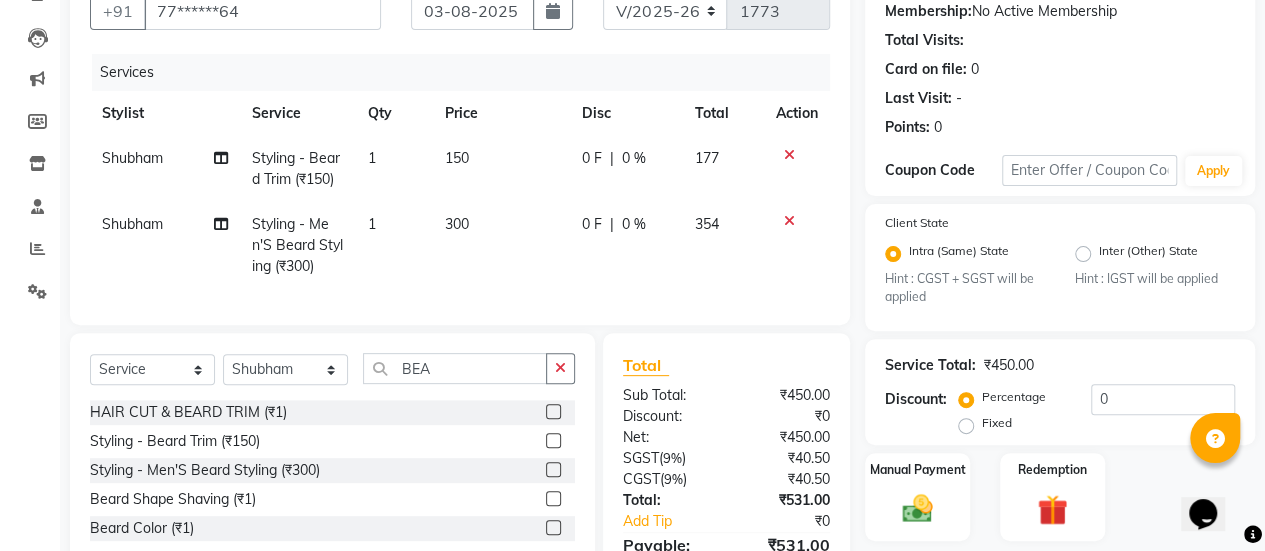 click 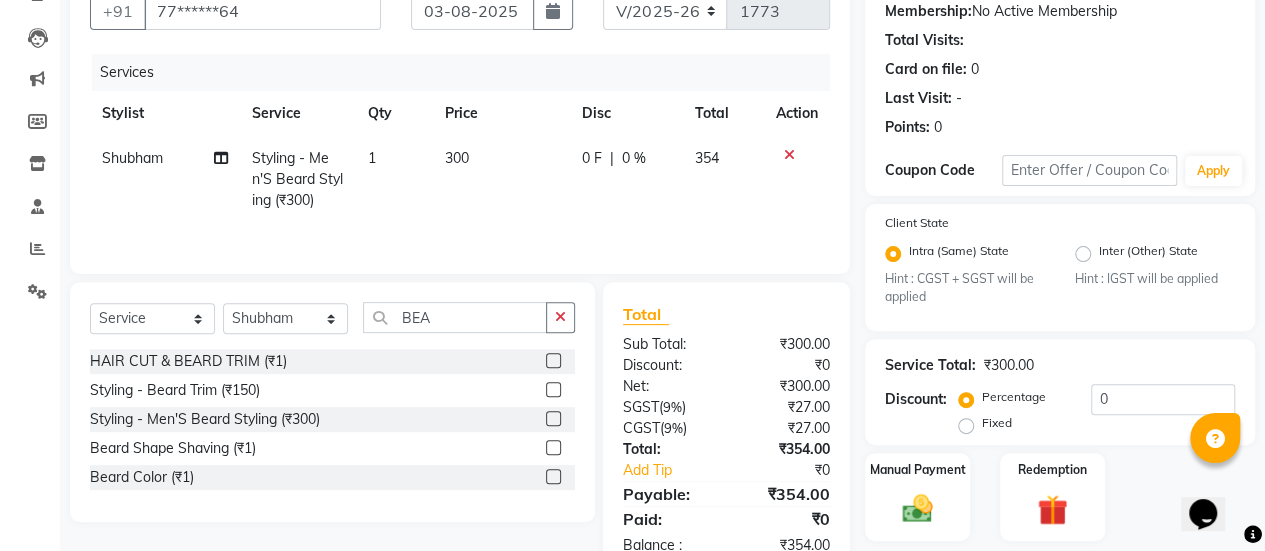 click on "300" 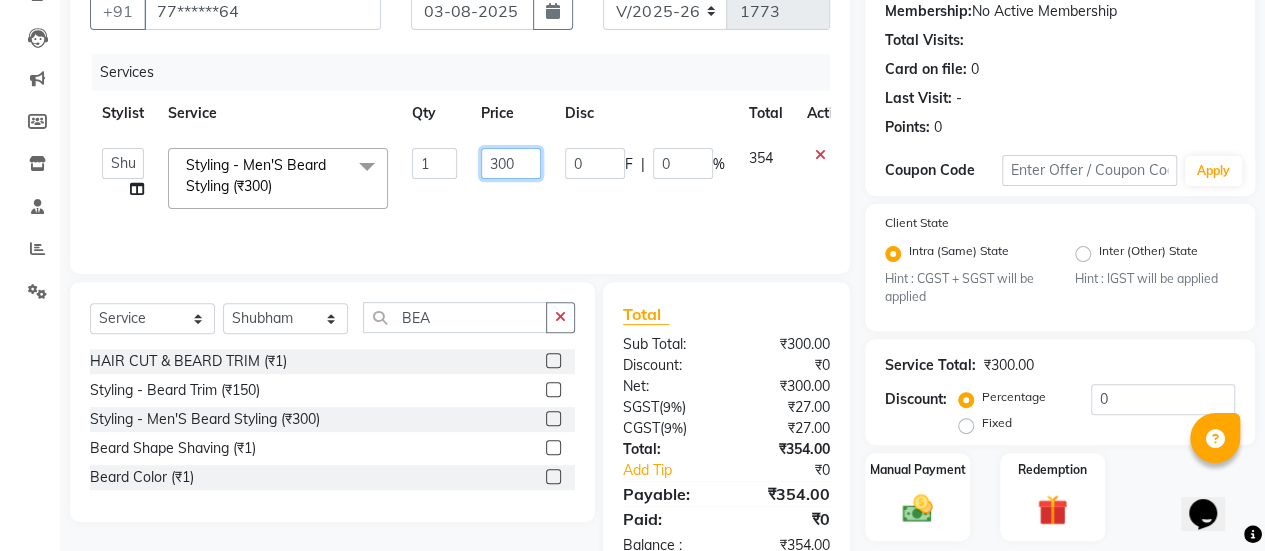 click on "300" 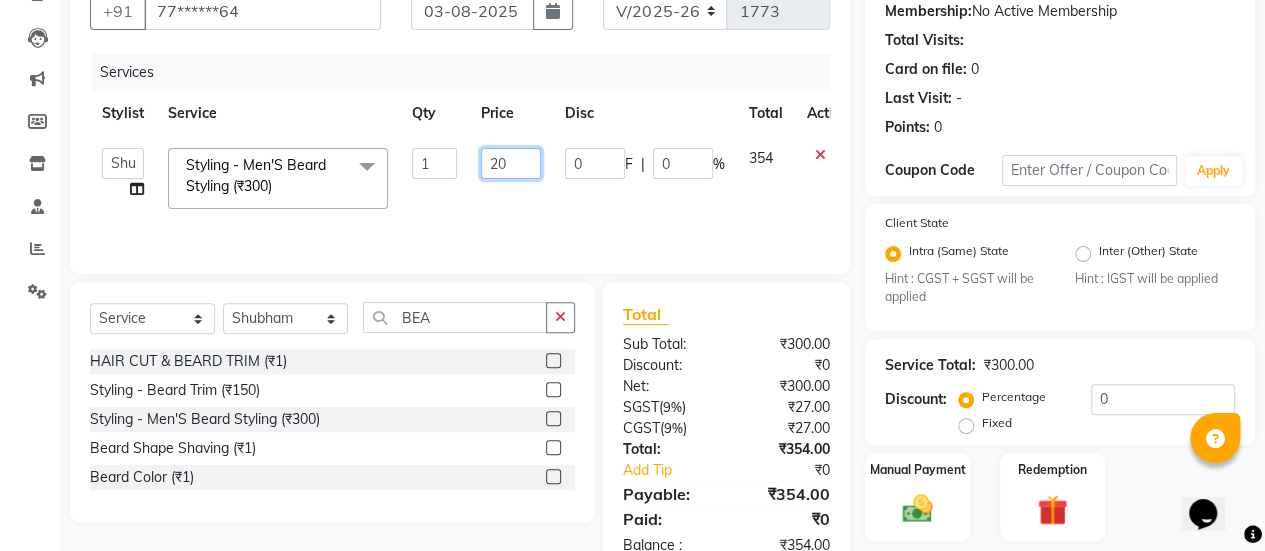 type on "250" 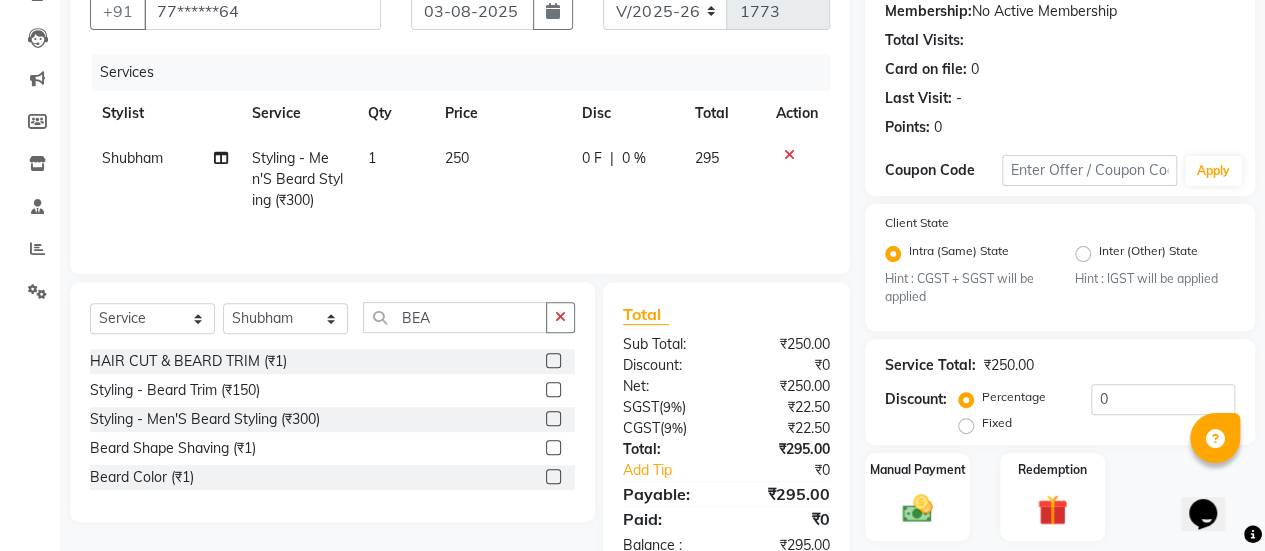 click on "0 F | 0 %" 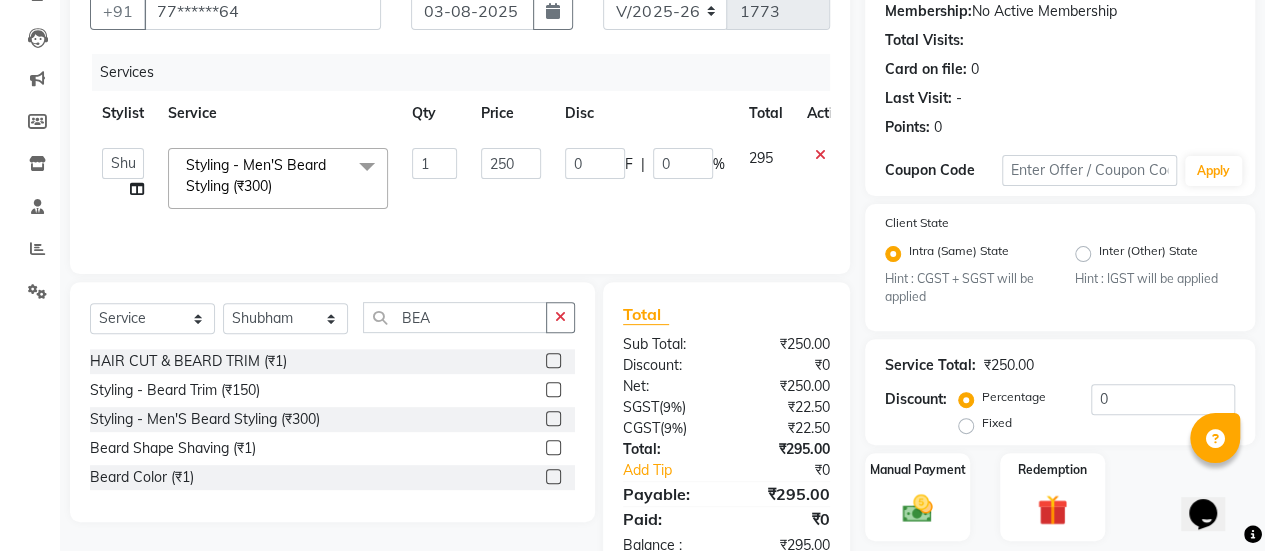 scroll, scrollTop: 254, scrollLeft: 0, axis: vertical 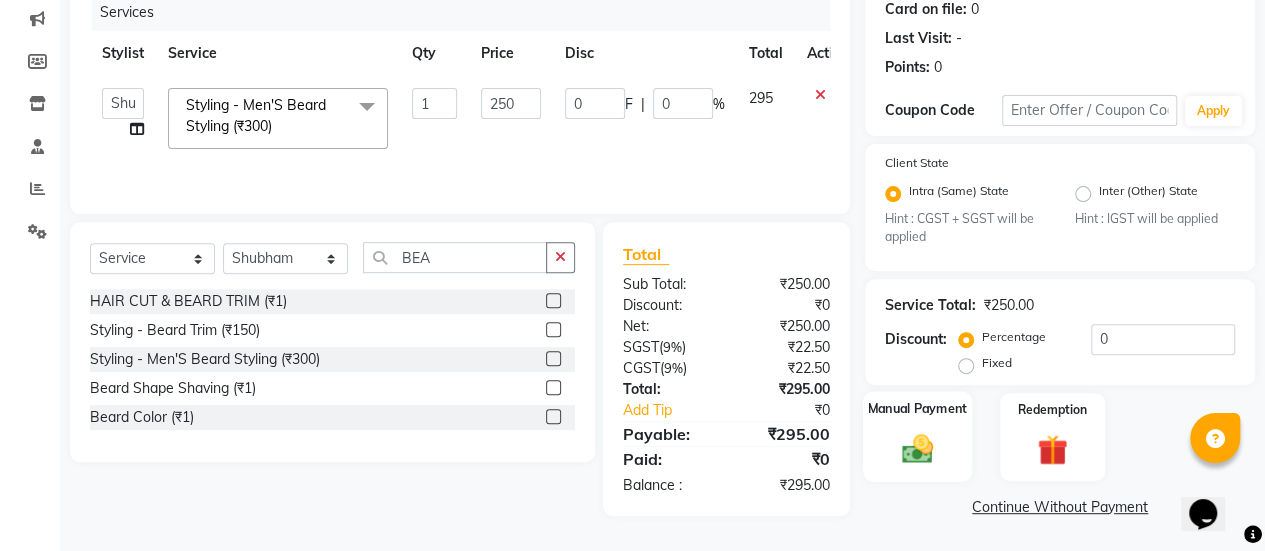 click on "Manual Payment" 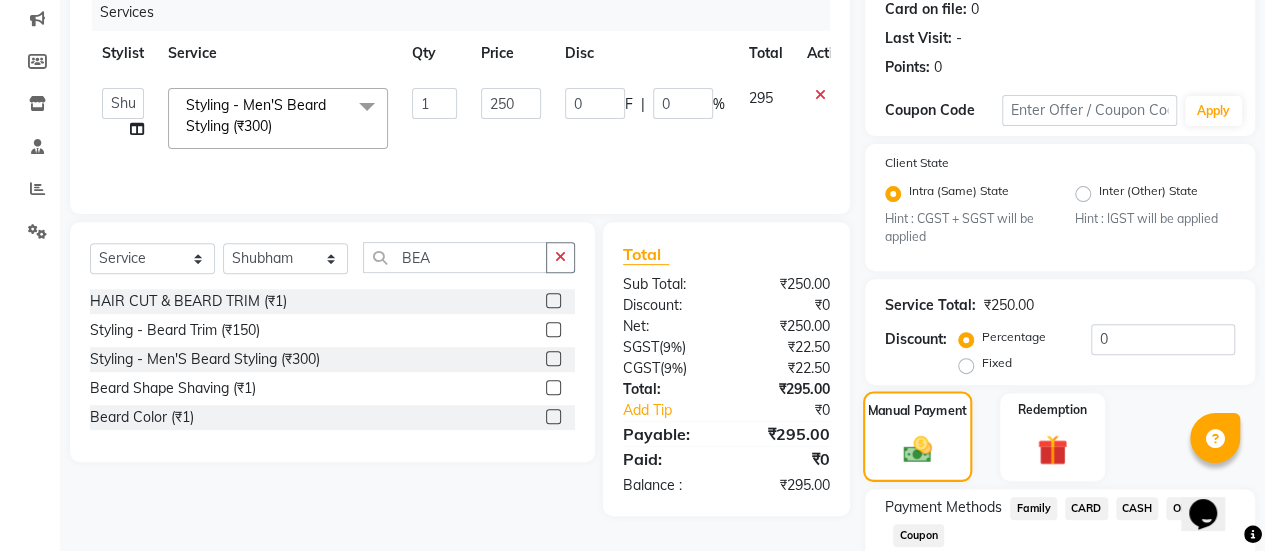 scroll, scrollTop: 382, scrollLeft: 0, axis: vertical 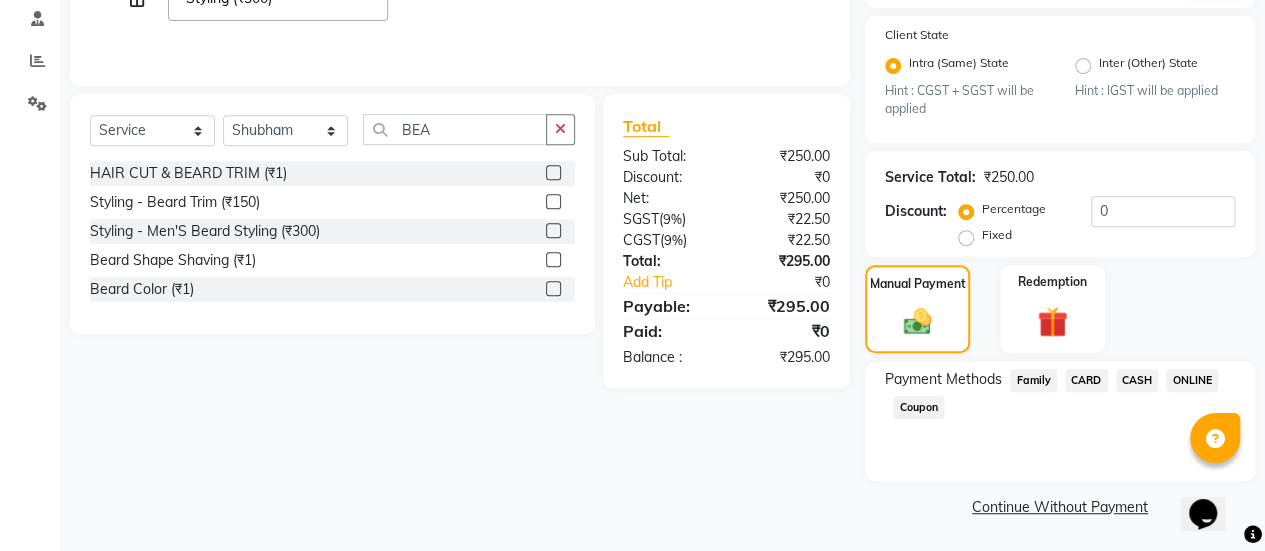 click on "ONLINE" 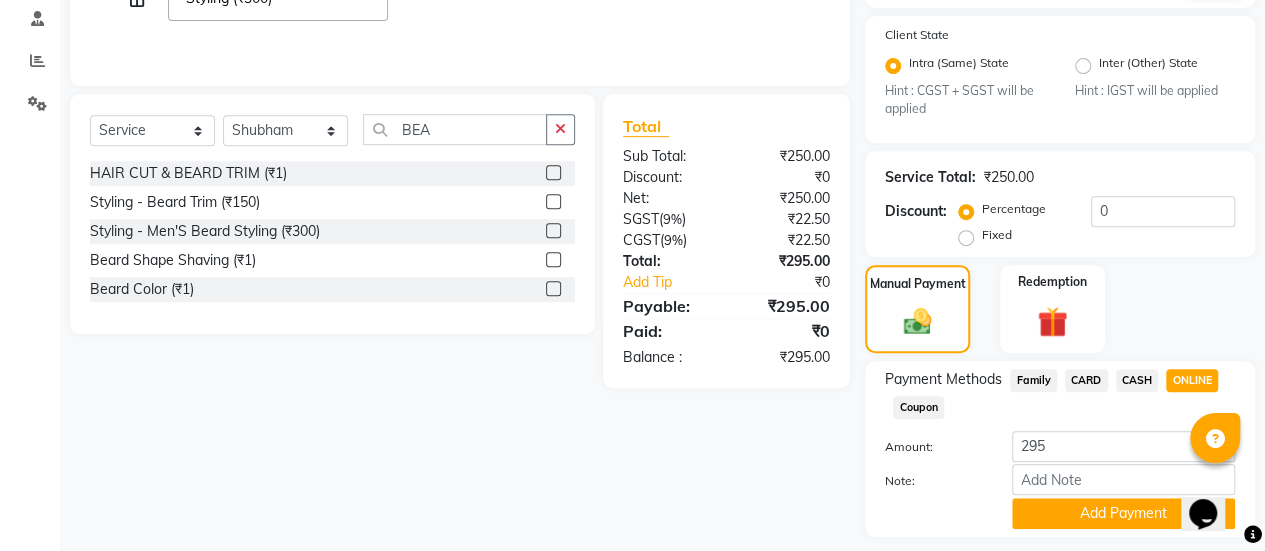 scroll, scrollTop: 438, scrollLeft: 0, axis: vertical 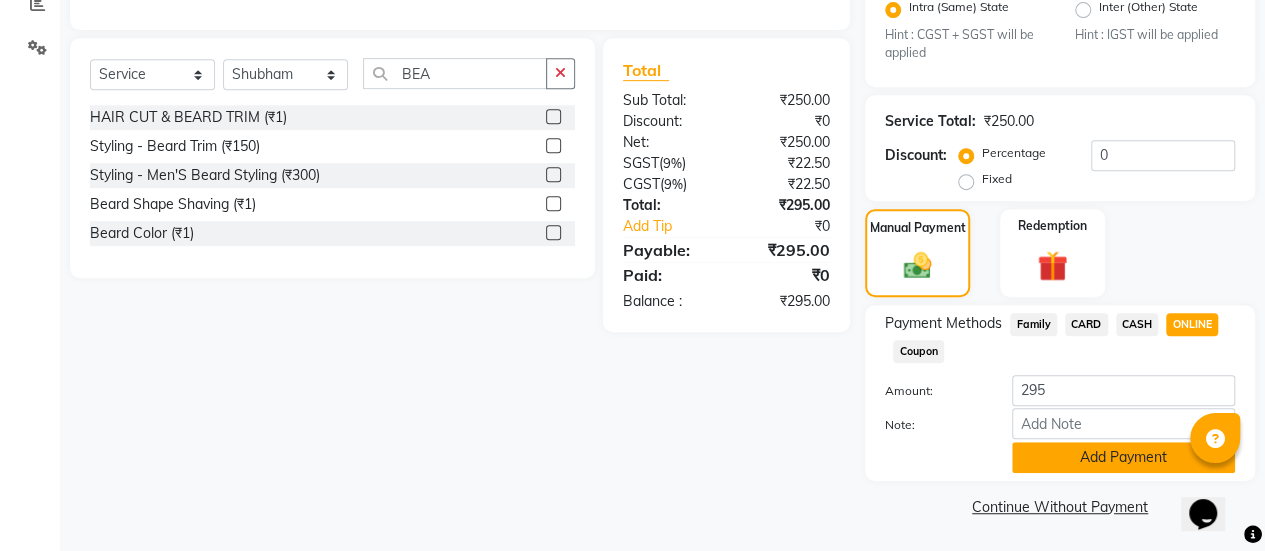 click on "Add Payment" 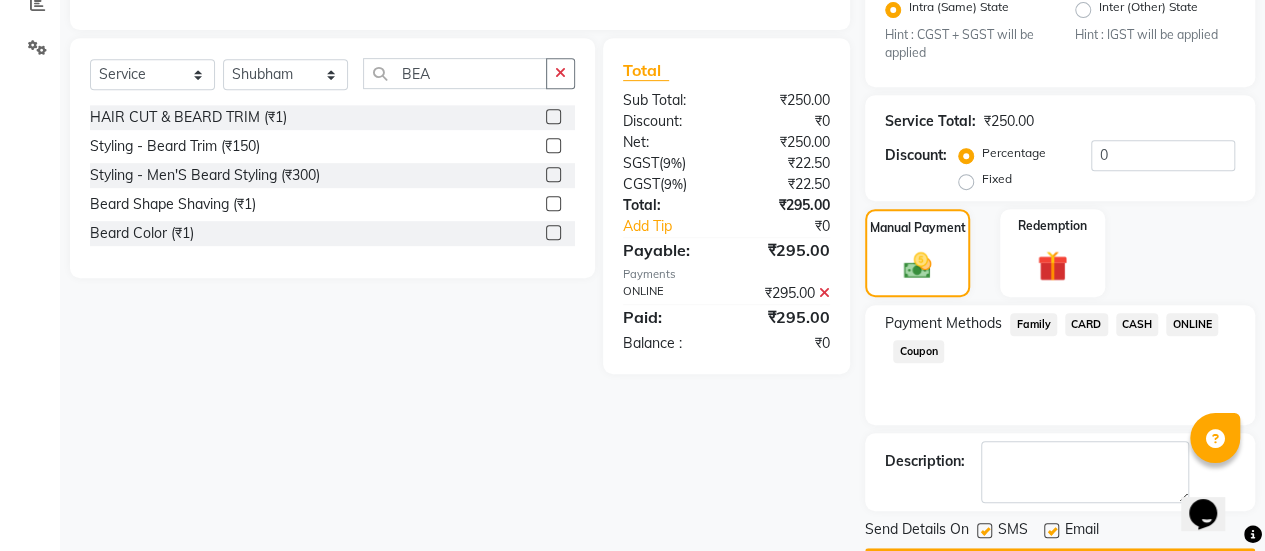 scroll, scrollTop: 493, scrollLeft: 0, axis: vertical 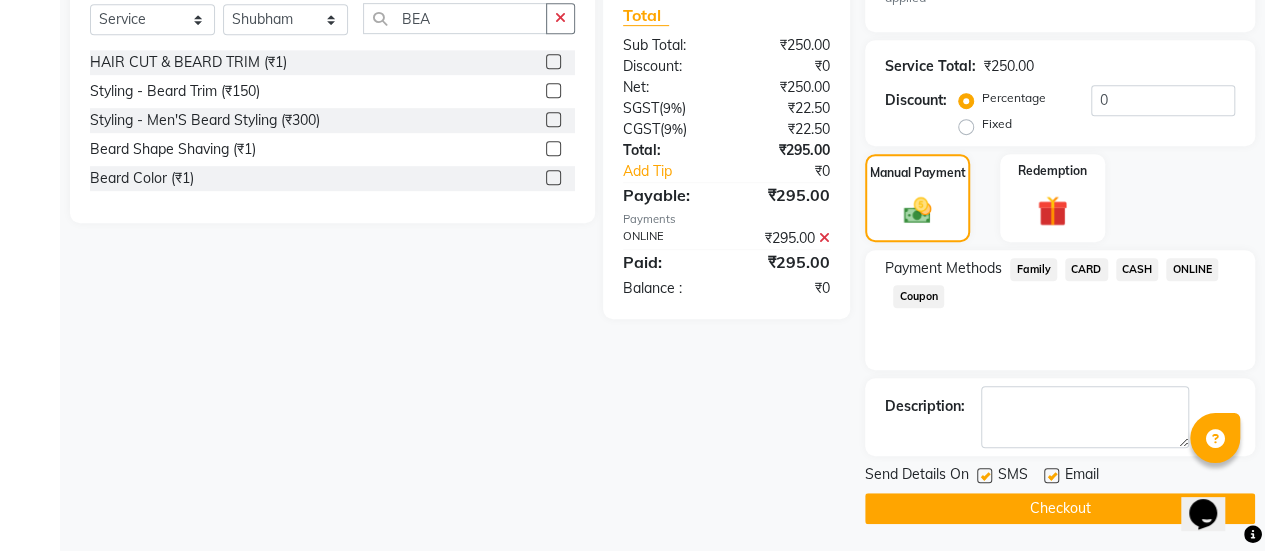 click 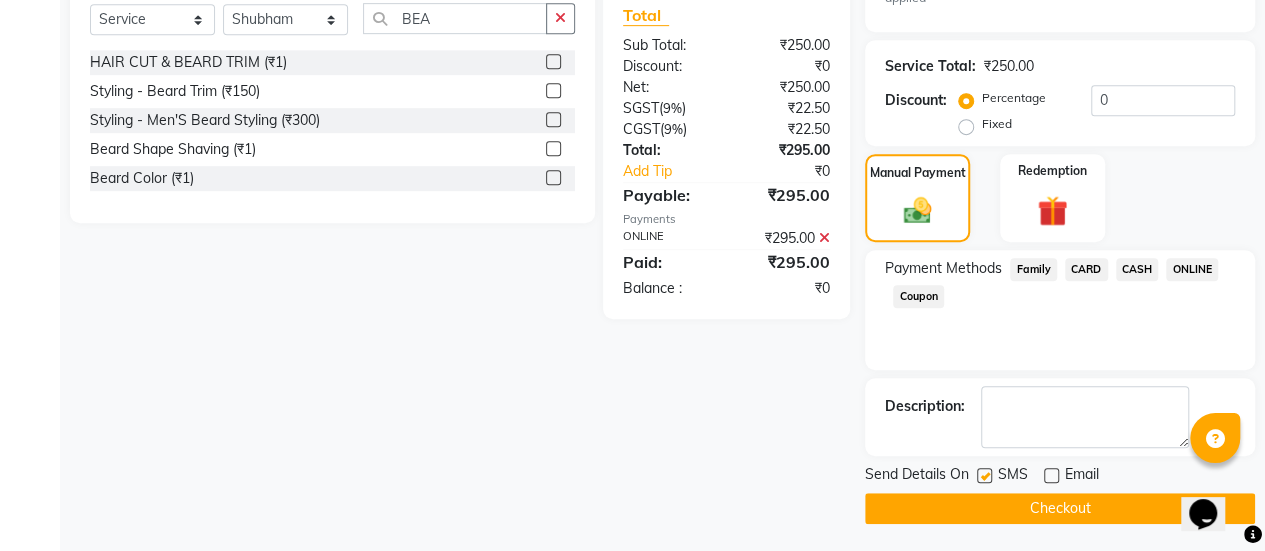 click on "Checkout" 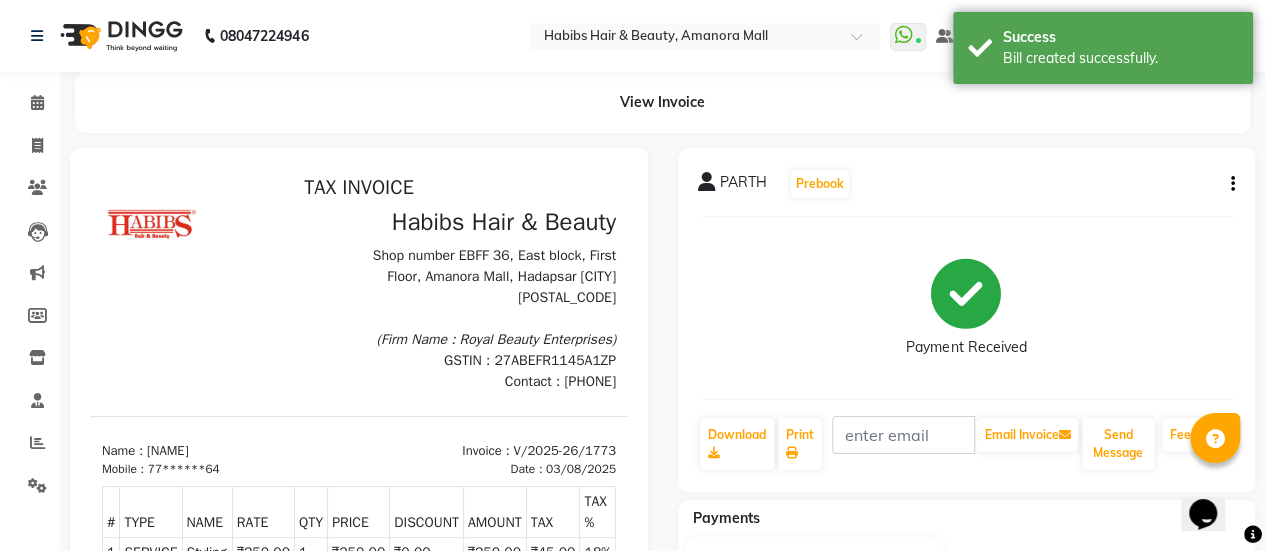 scroll, scrollTop: 0, scrollLeft: 0, axis: both 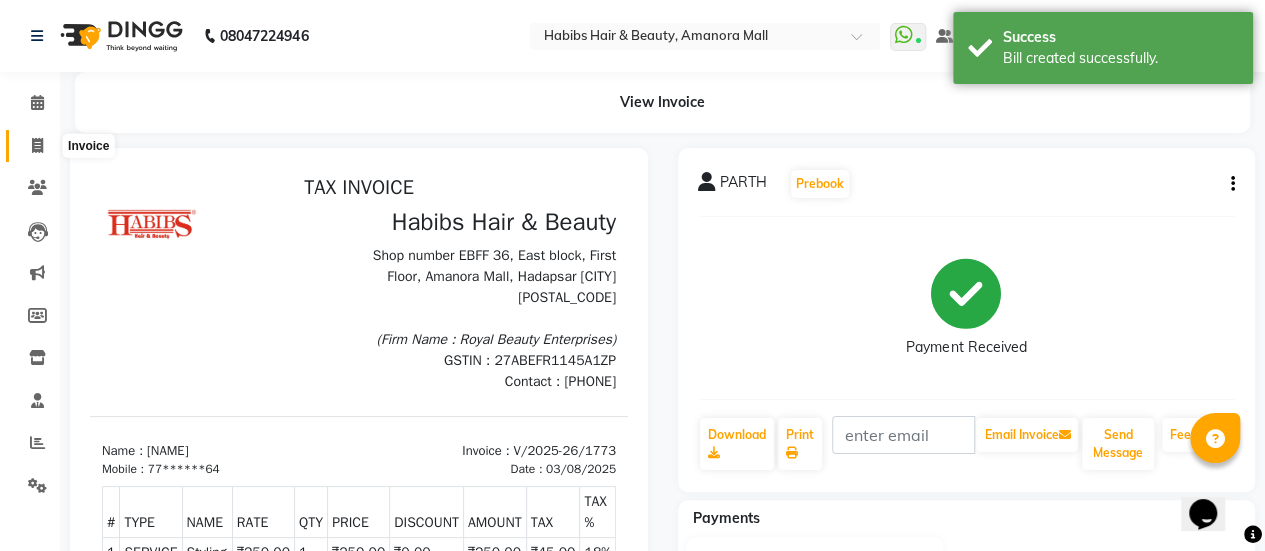 click 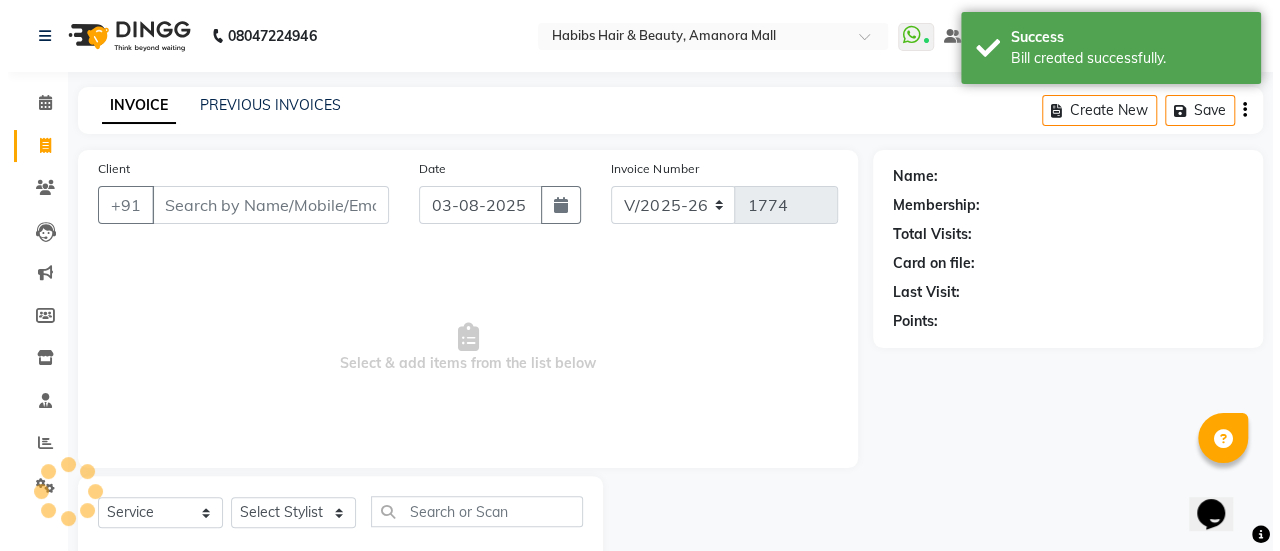 scroll, scrollTop: 49, scrollLeft: 0, axis: vertical 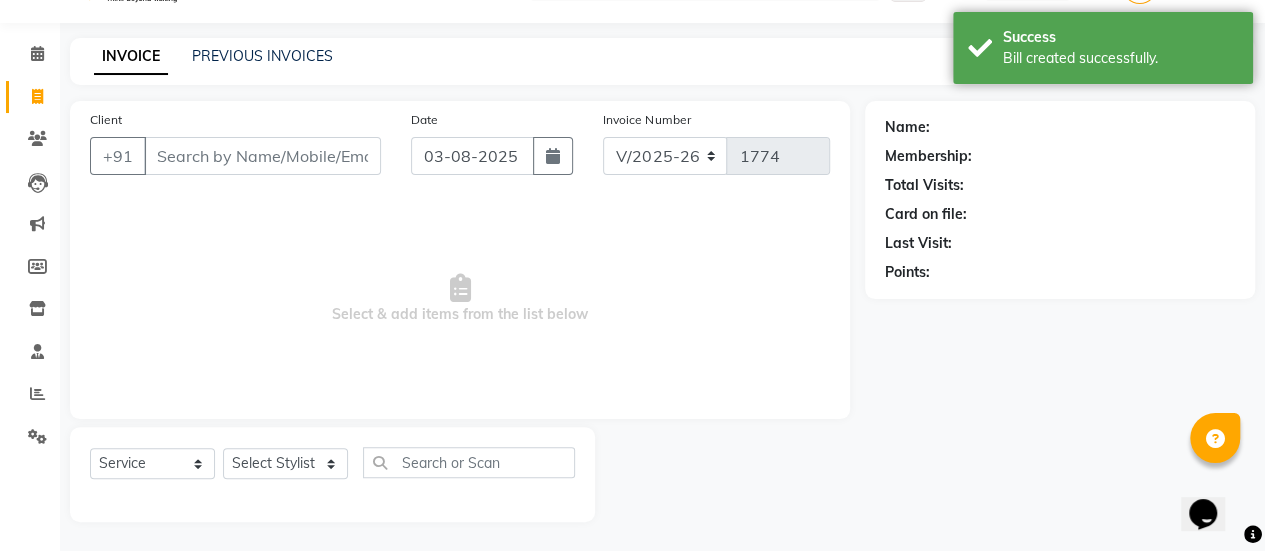 click on "Client" at bounding box center (262, 156) 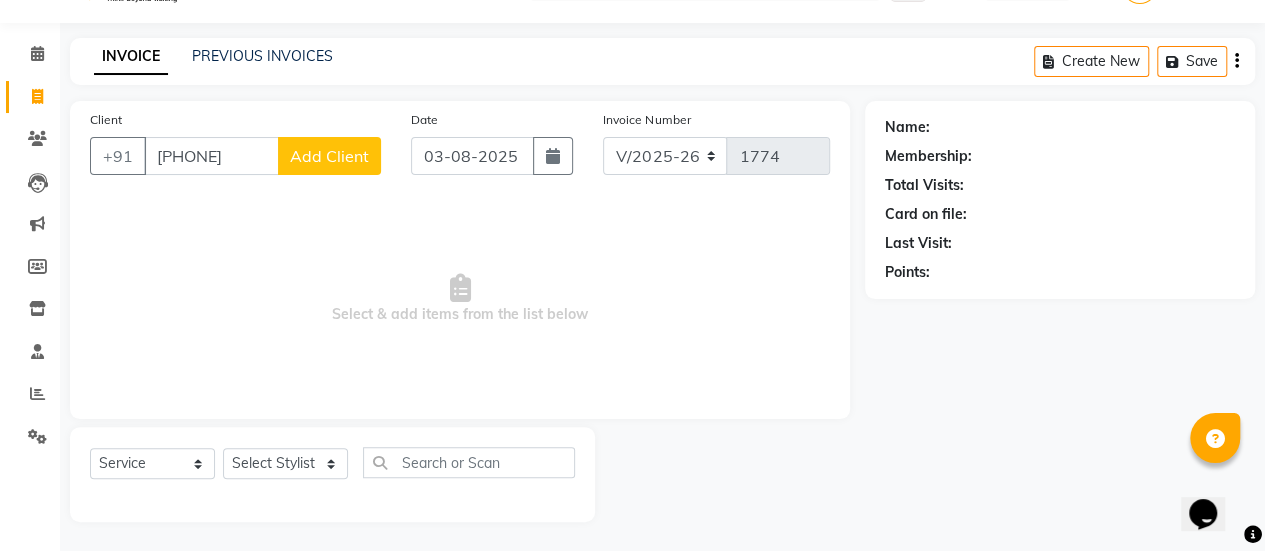 type on "[PHONE]" 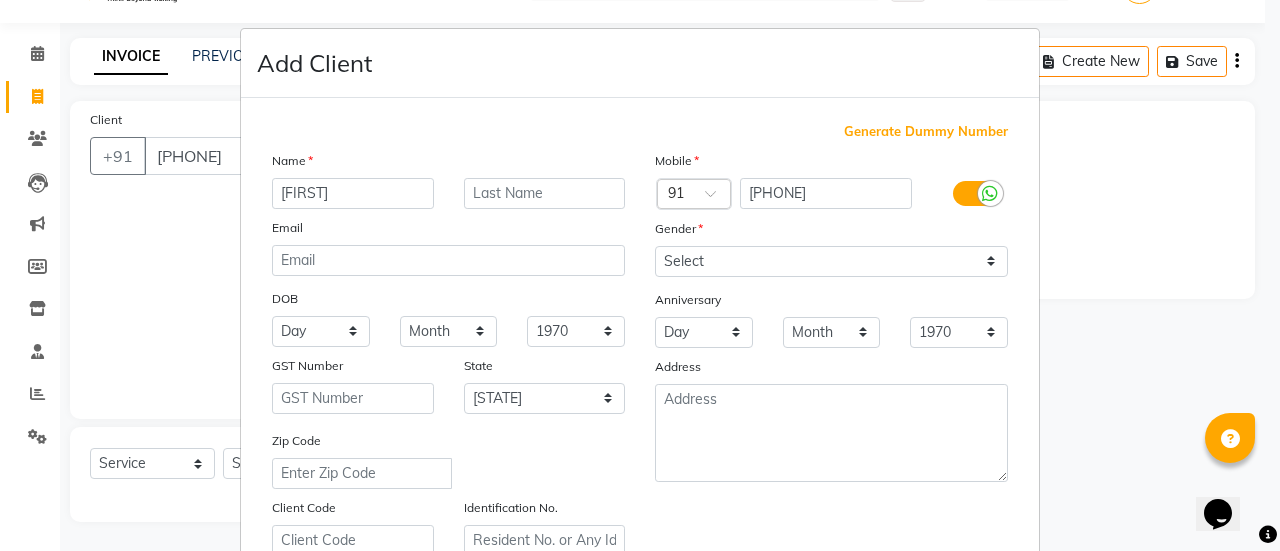 type on "[FIRST]" 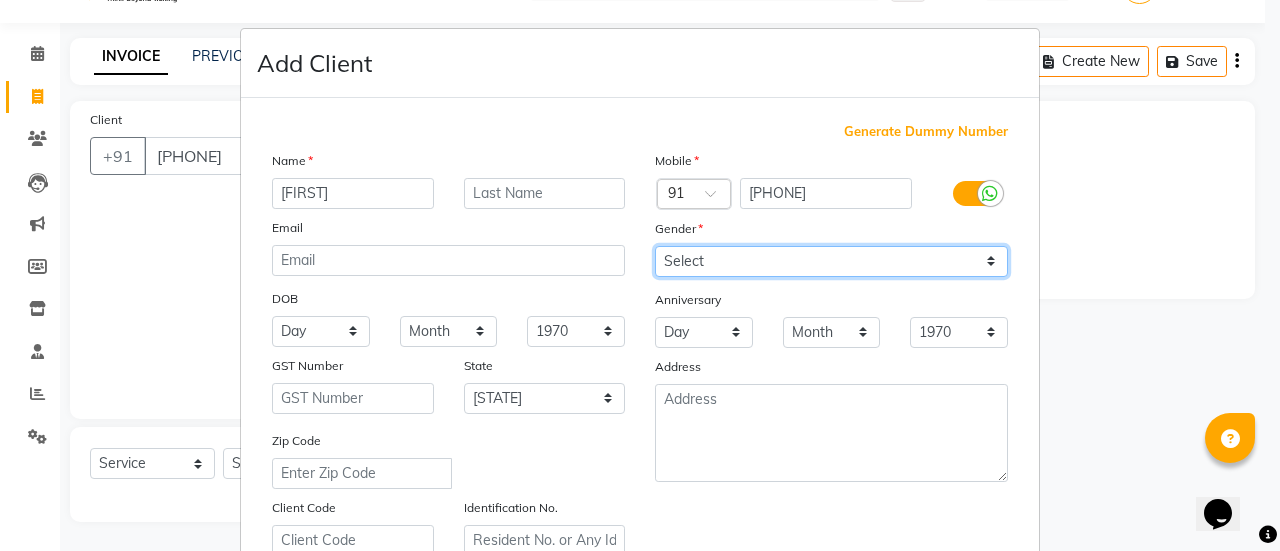 click on "Select Male Female Other Prefer Not To Say" at bounding box center [831, 261] 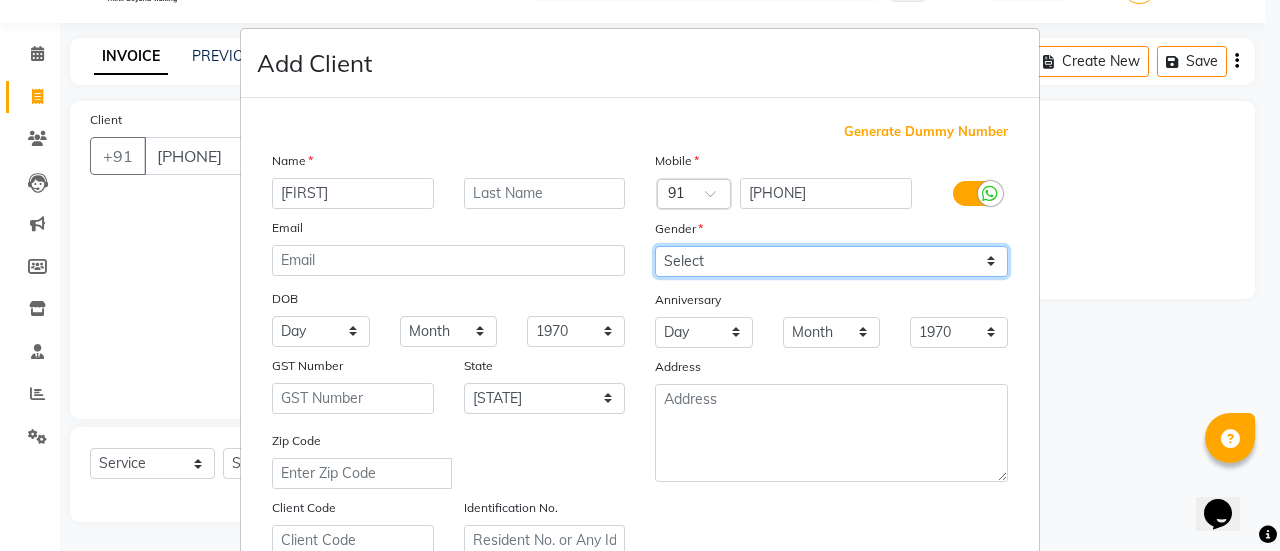select on "female" 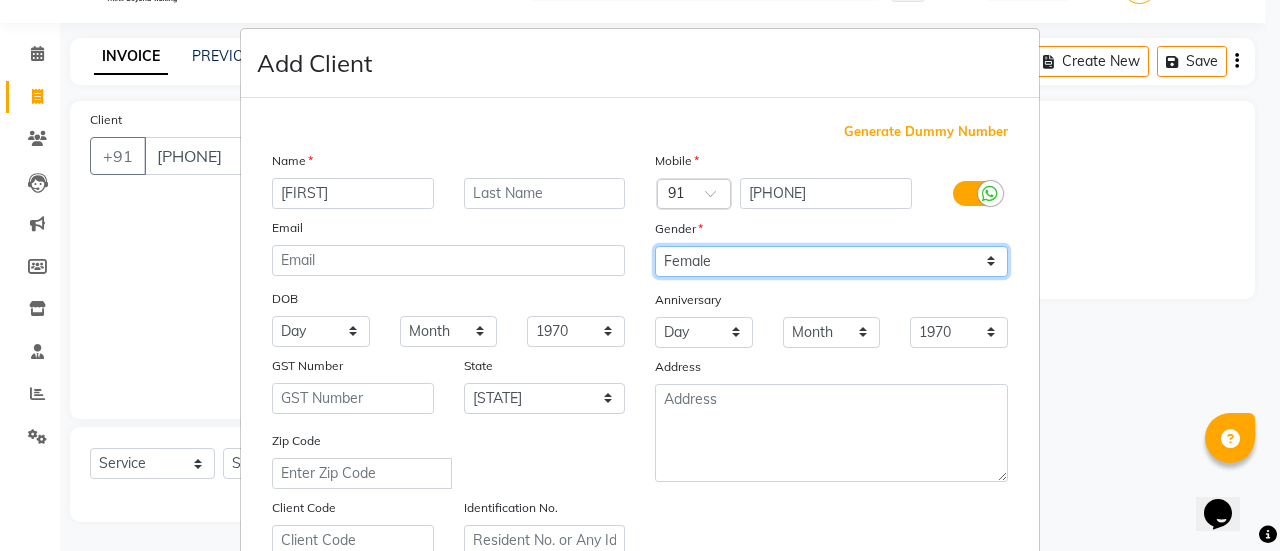 click on "Select Male Female Other Prefer Not To Say" at bounding box center [831, 261] 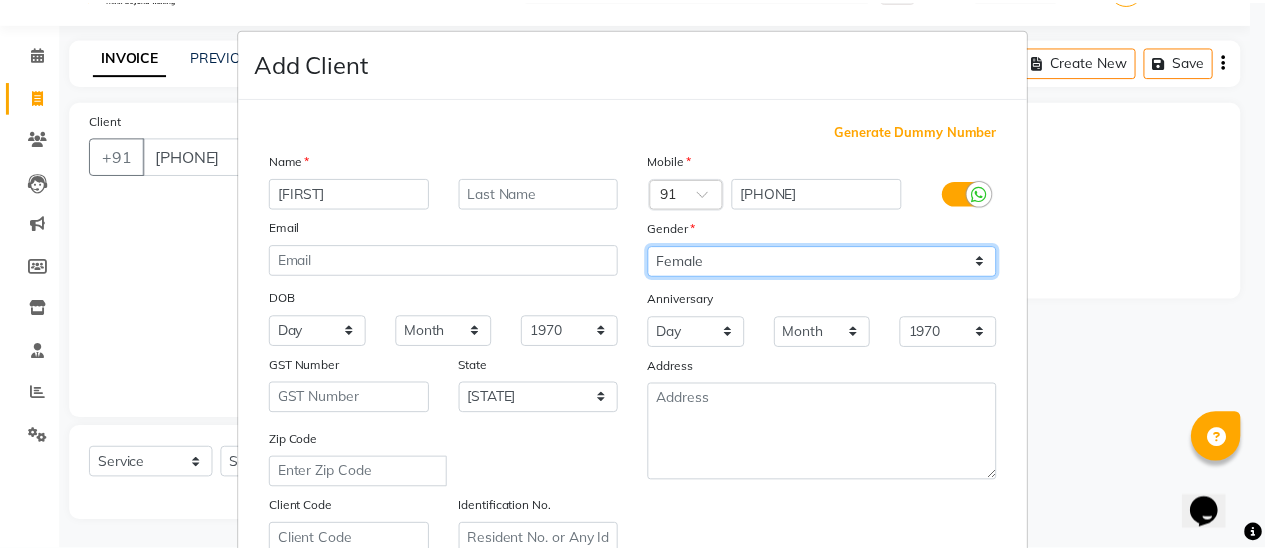 scroll, scrollTop: 368, scrollLeft: 0, axis: vertical 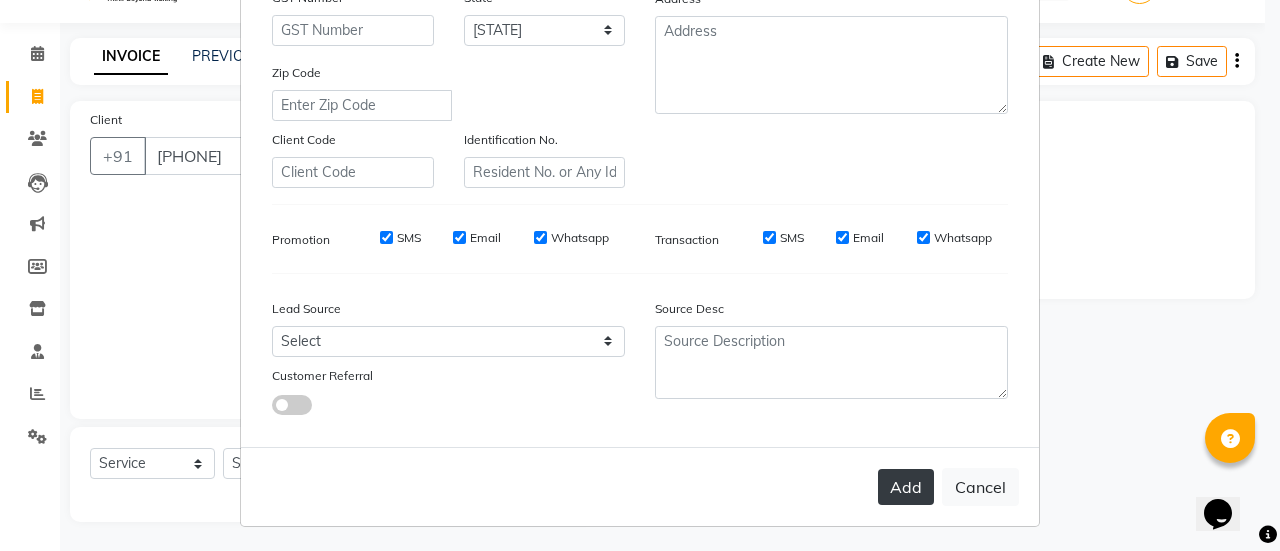 click on "Add" at bounding box center (906, 487) 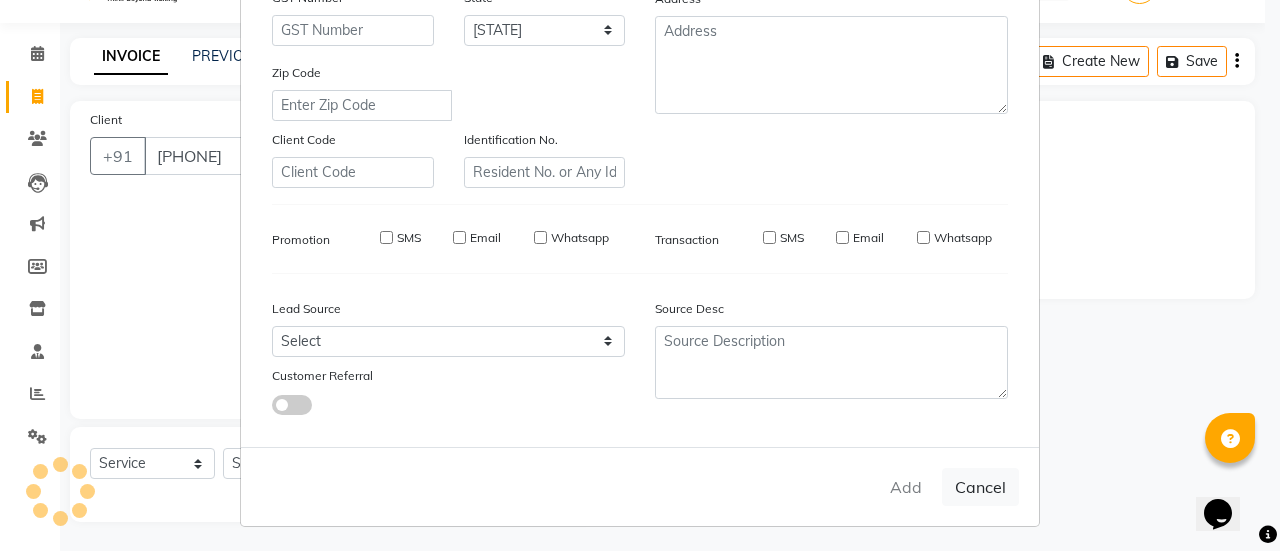 type on "99******59" 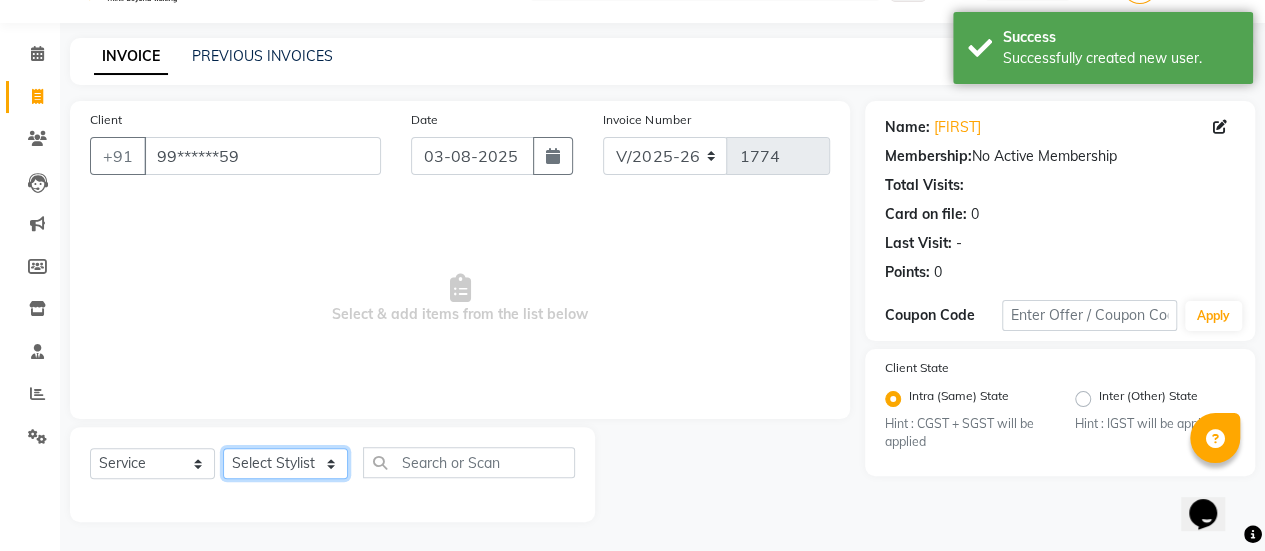 click on "Select Stylist [NAME] [NAME] [NAME] [NAME] [NAME] [NAME] [NAME] [NAME] [NAME] [NAME] [NAME] [NAME] [NAME] [NAME] [NAME] [NAME] [NAME]" 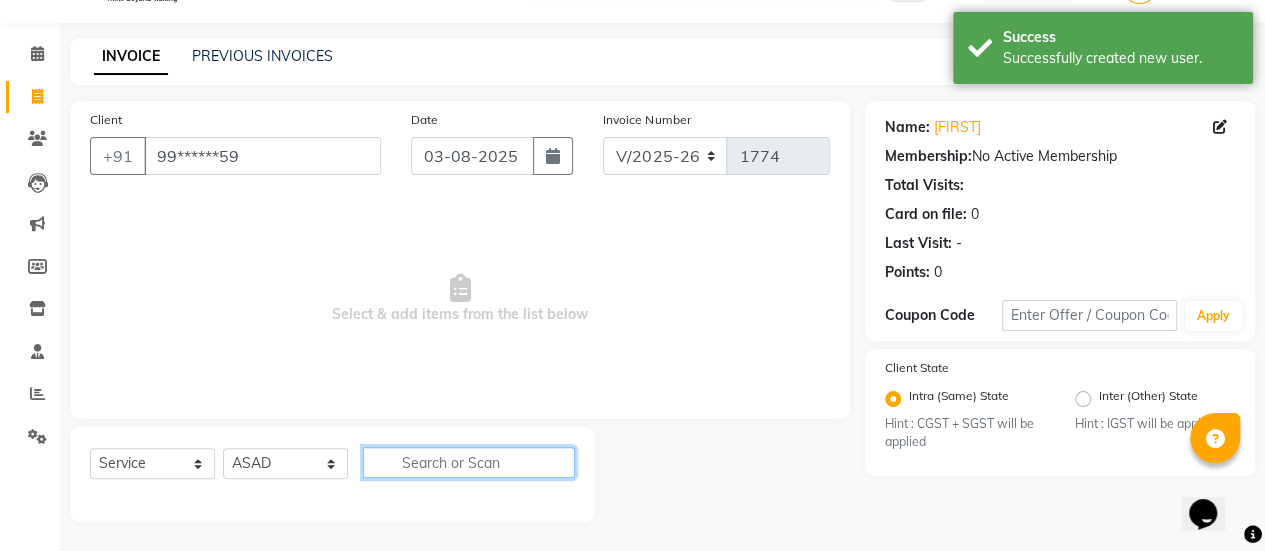 click 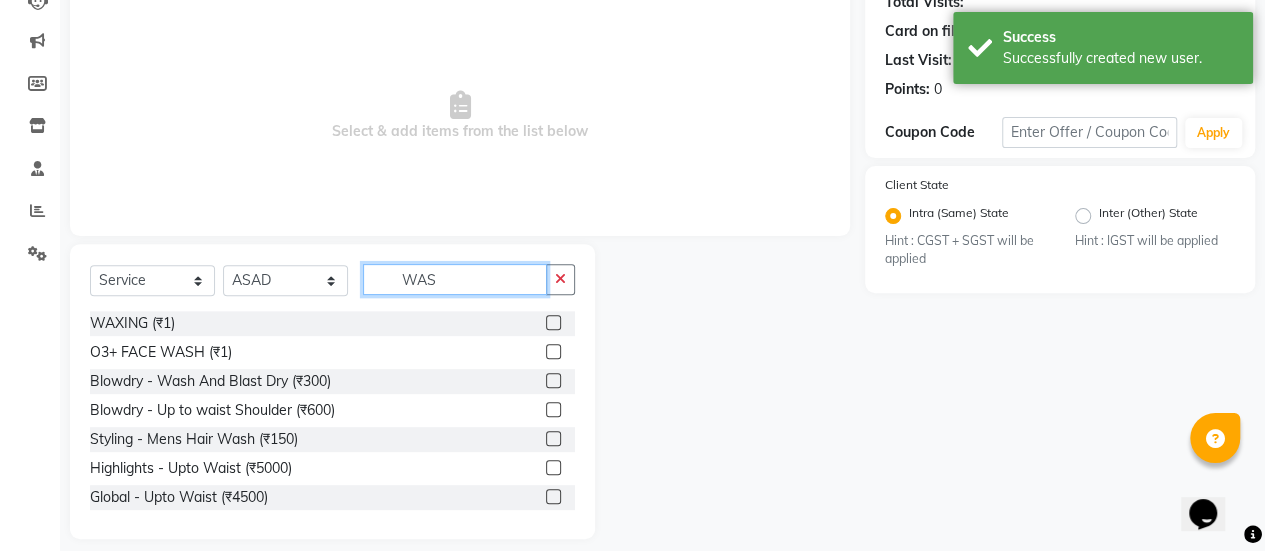 scroll, scrollTop: 223, scrollLeft: 0, axis: vertical 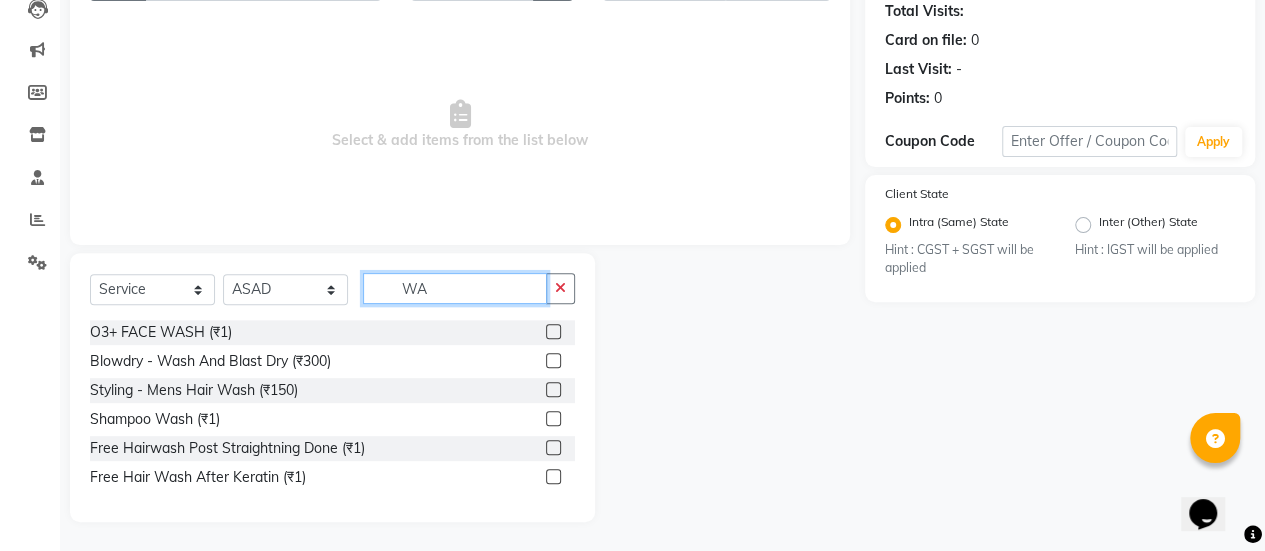 type on "W" 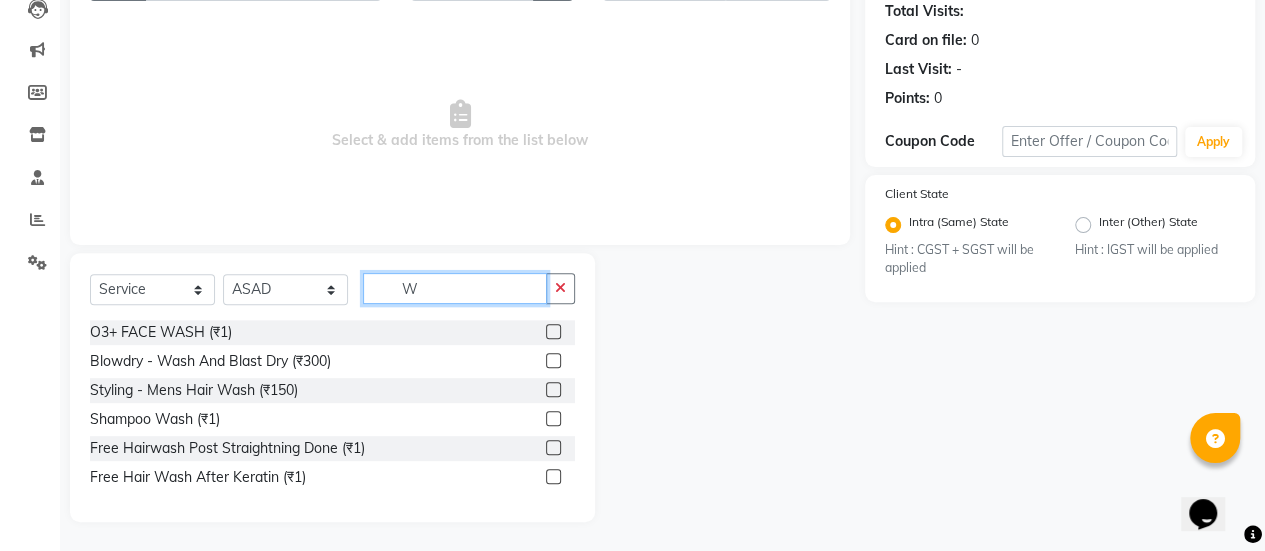 scroll, scrollTop: 232, scrollLeft: 0, axis: vertical 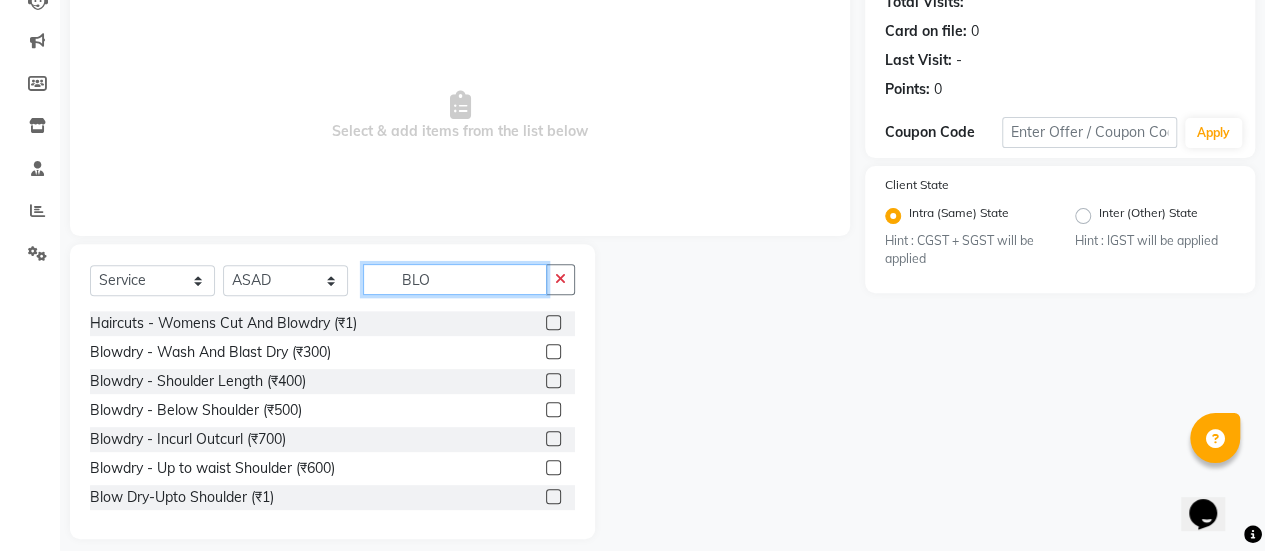 type on "BLO" 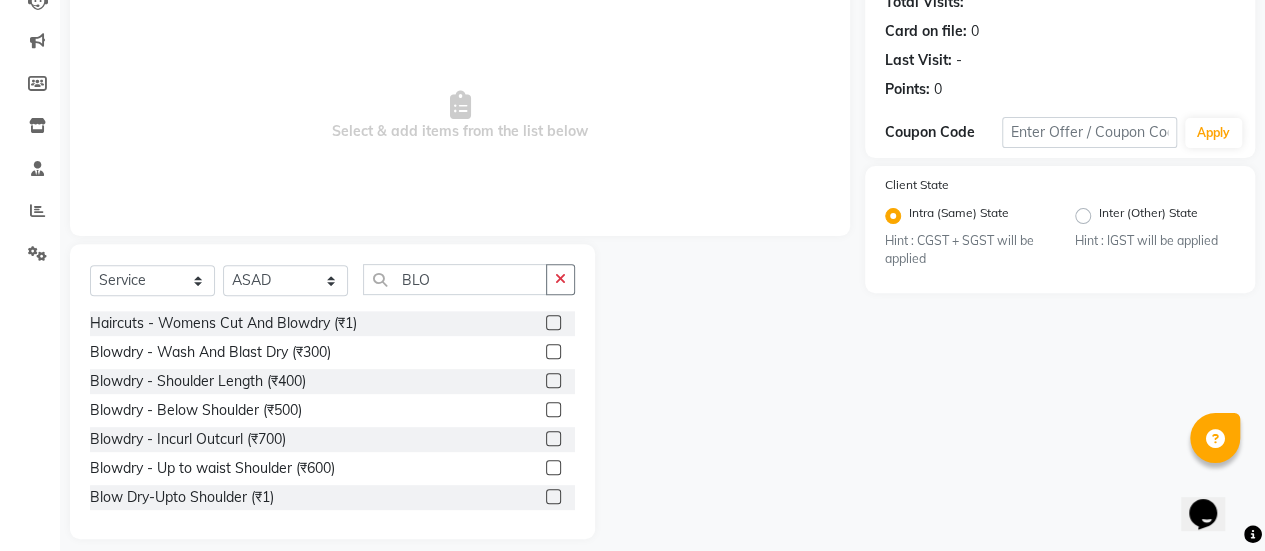 click 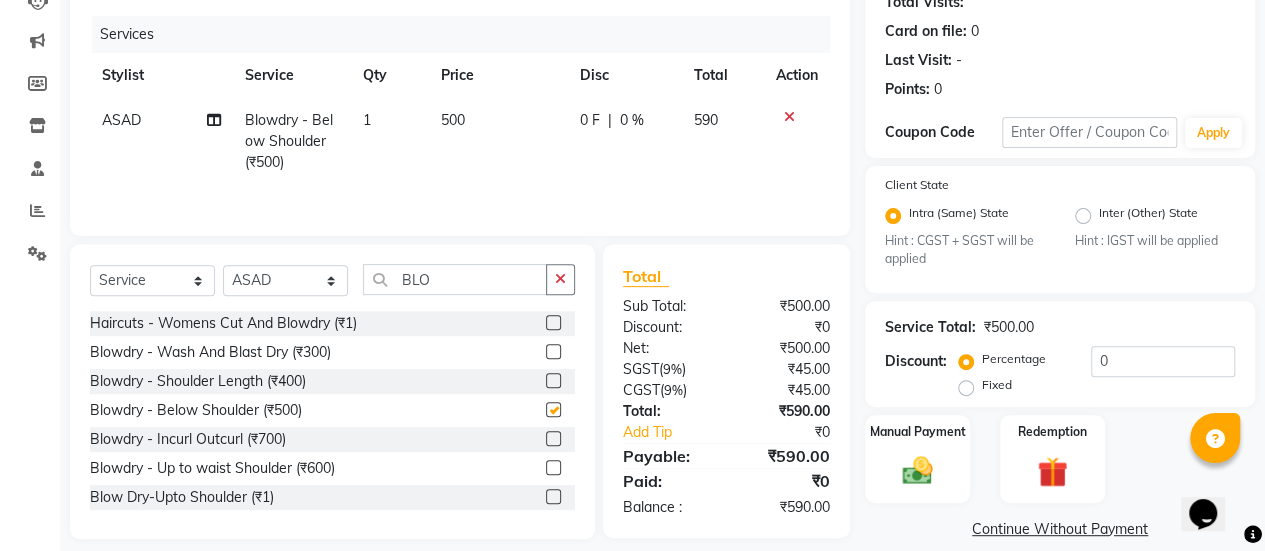 checkbox on "false" 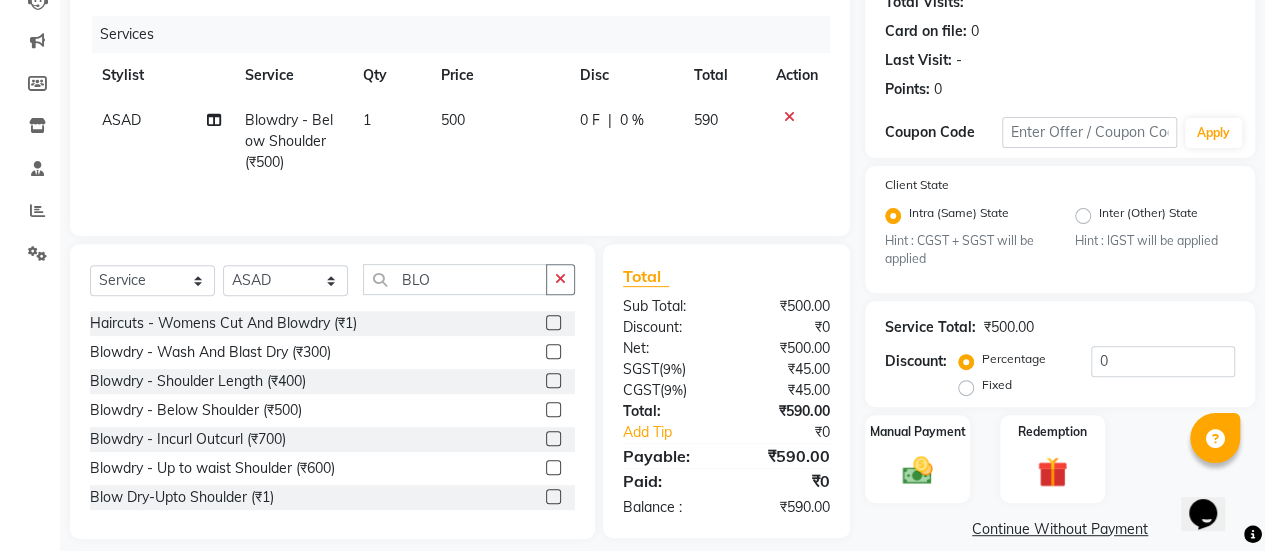 click on "500" 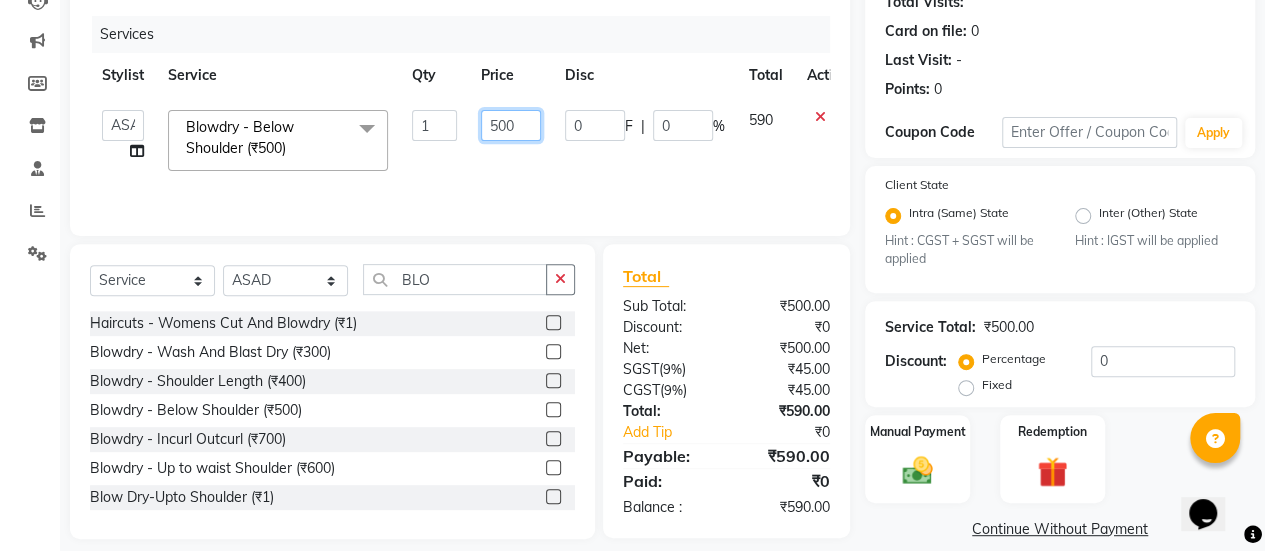 click on "500" 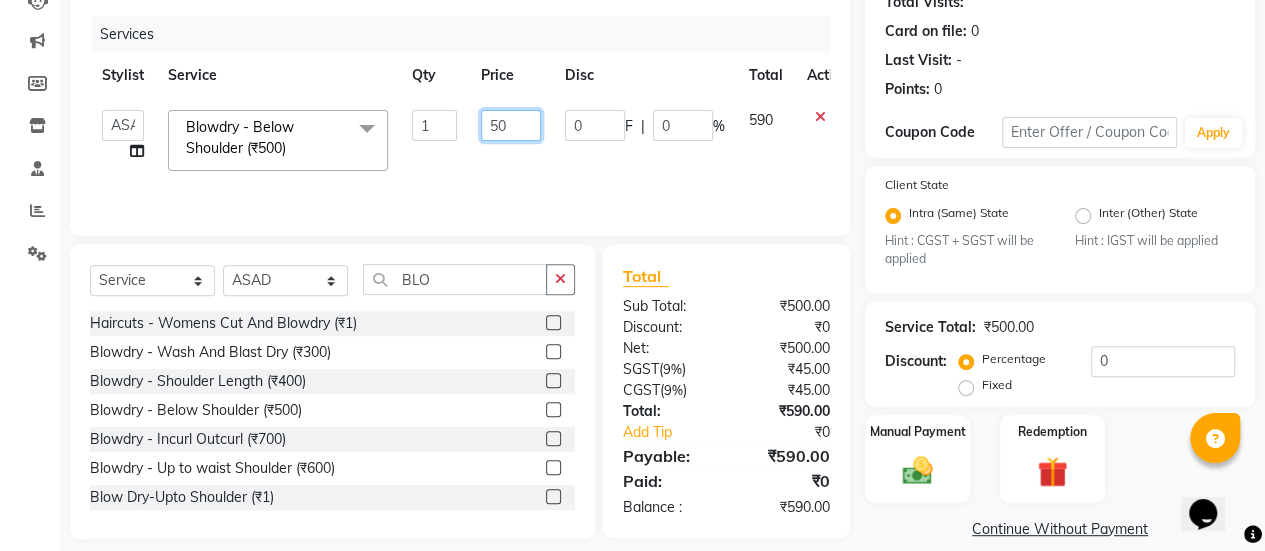 type on "550" 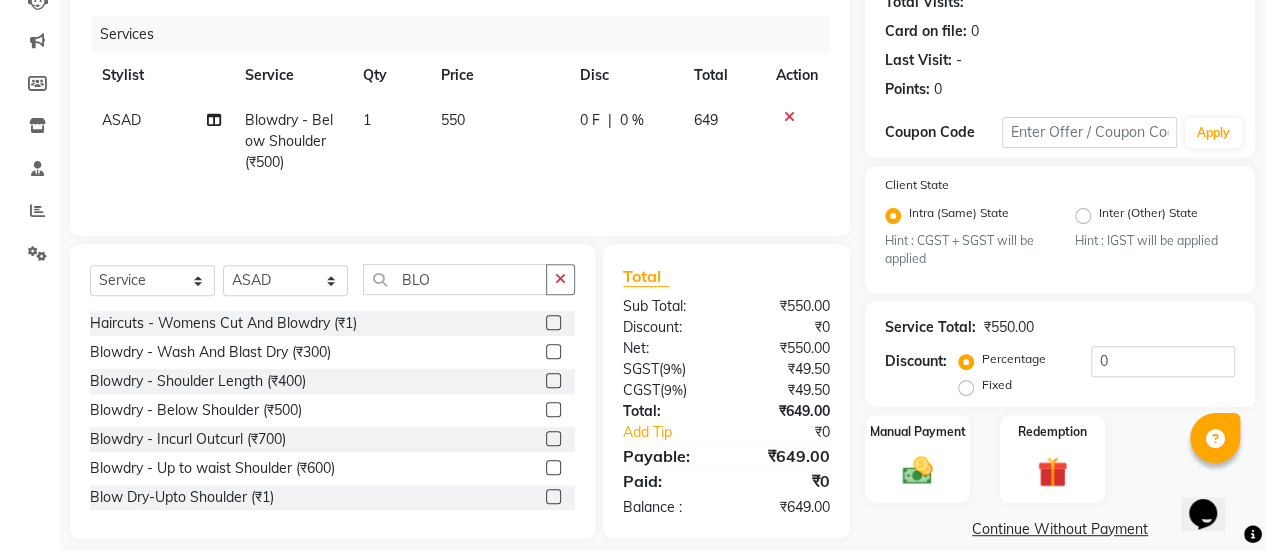 click on "0 F | 0 %" 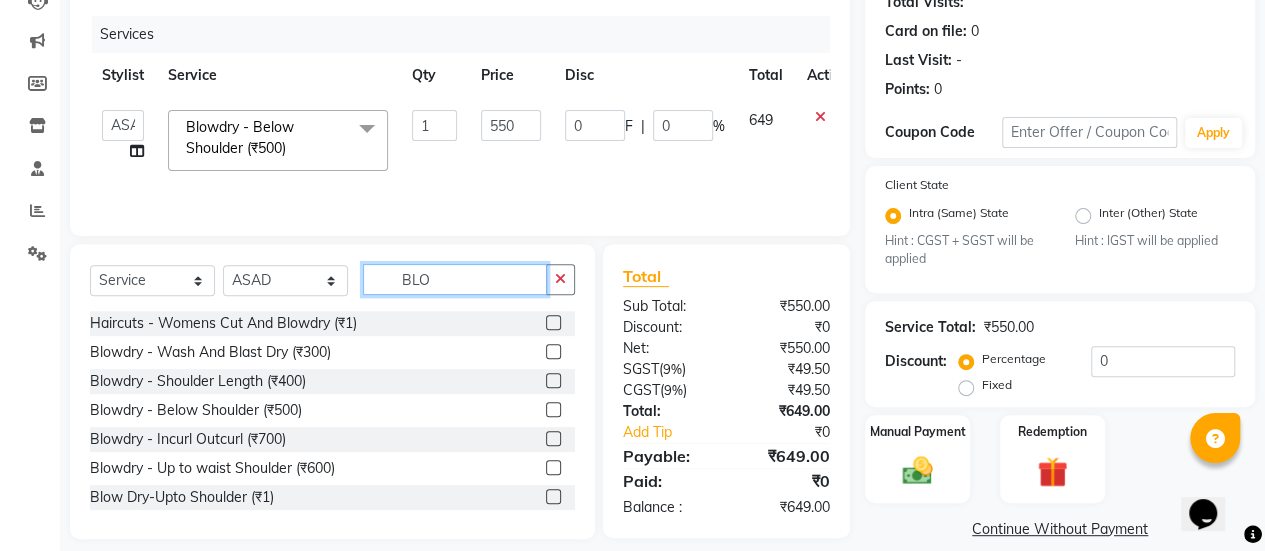 click on "BLO" 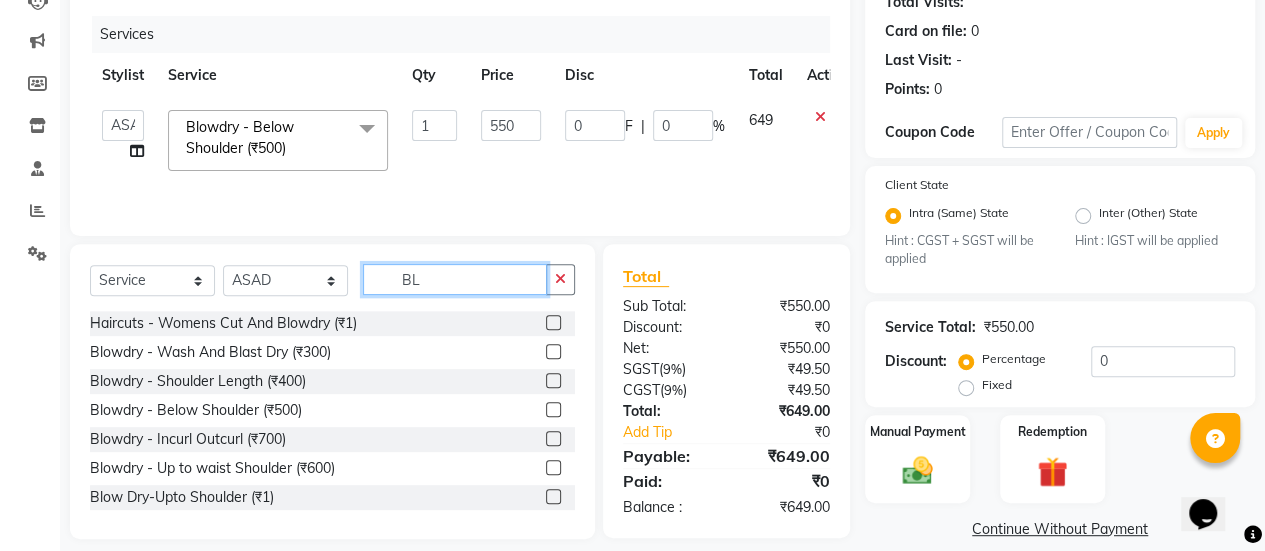 type on "B" 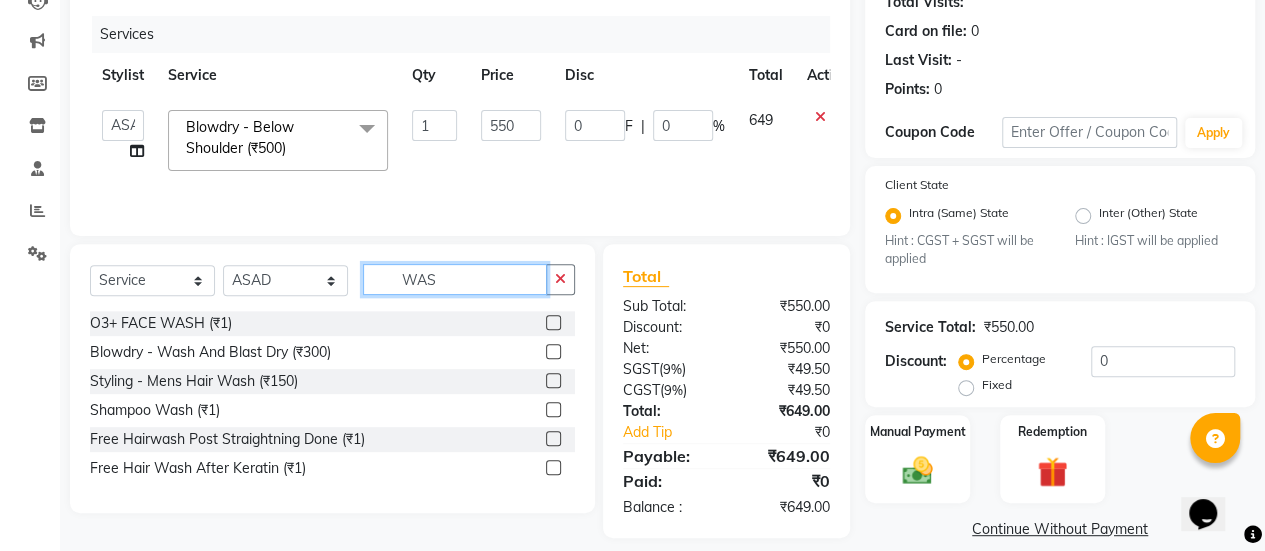 type on "WAS" 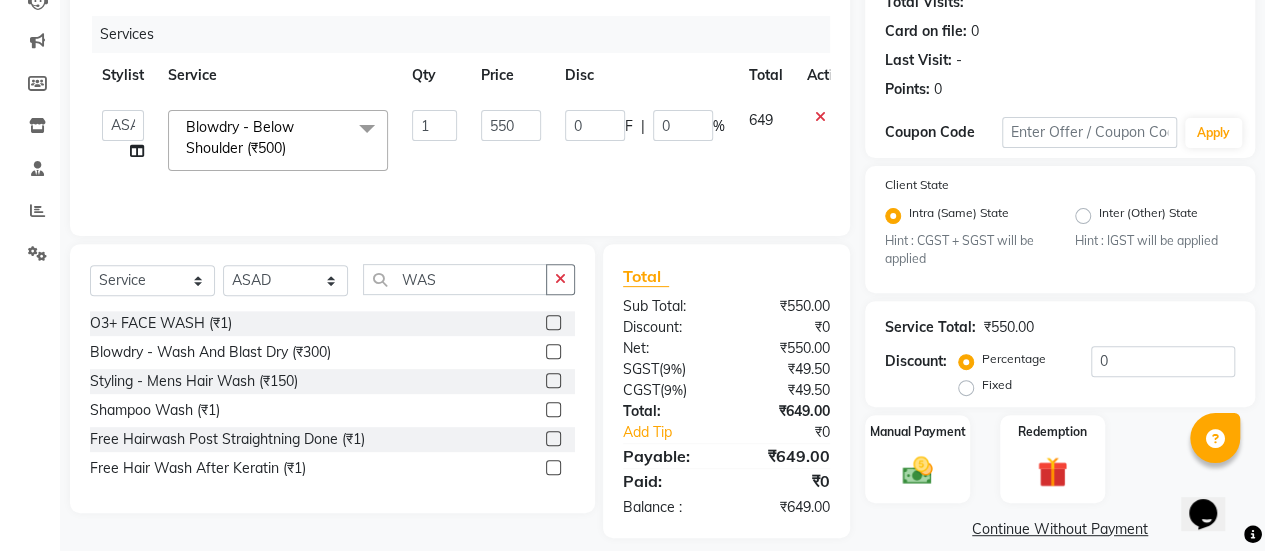 click 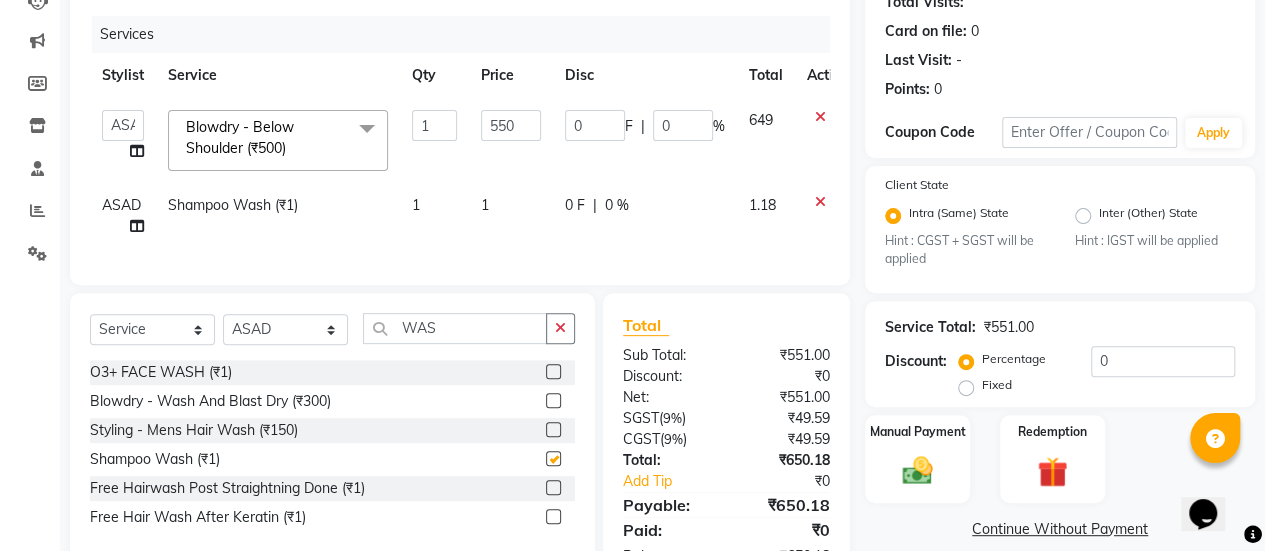 checkbox on "false" 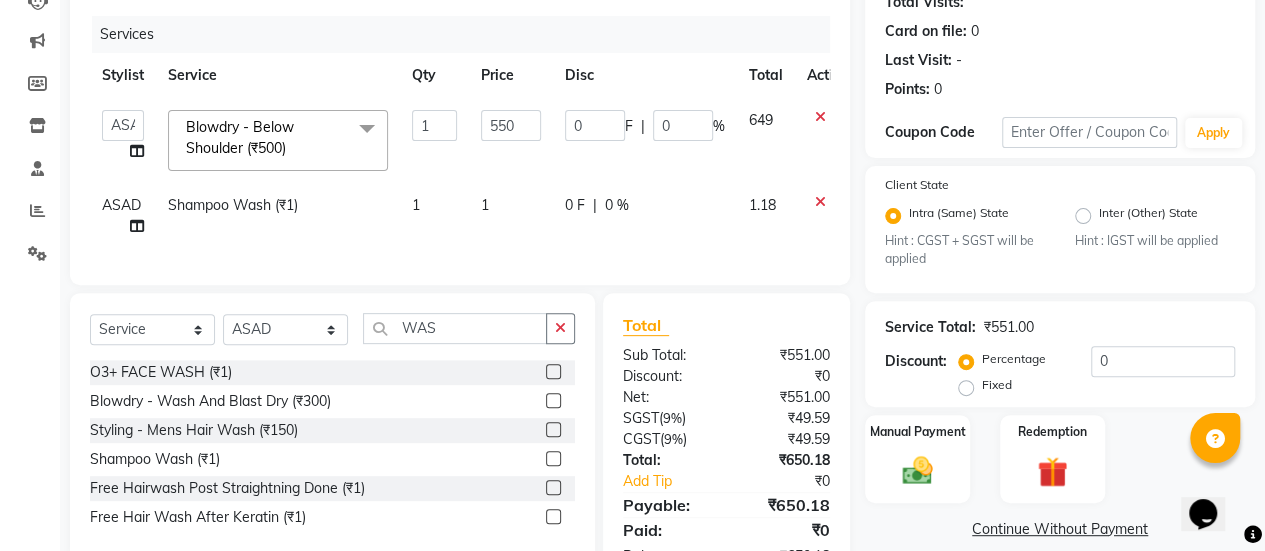 click on "1" 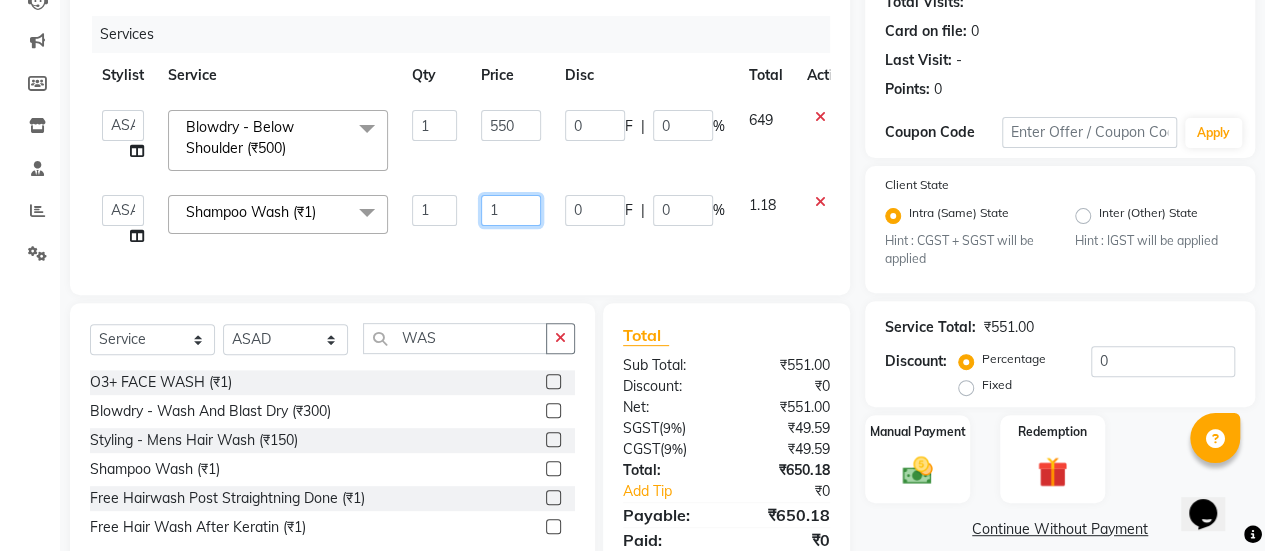 click on "1" 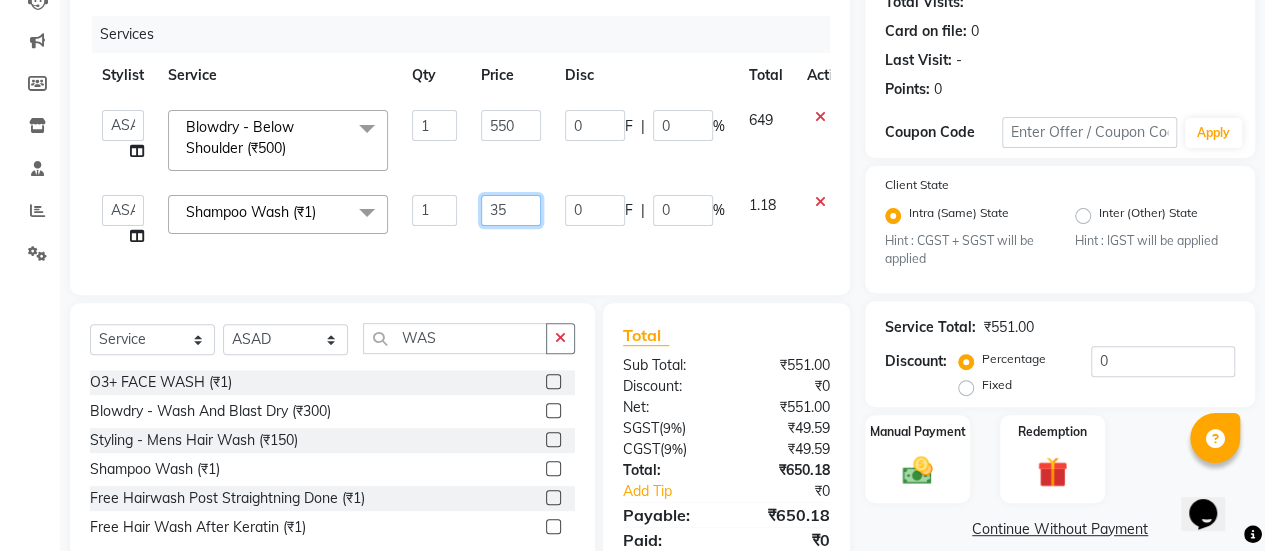 type on "350" 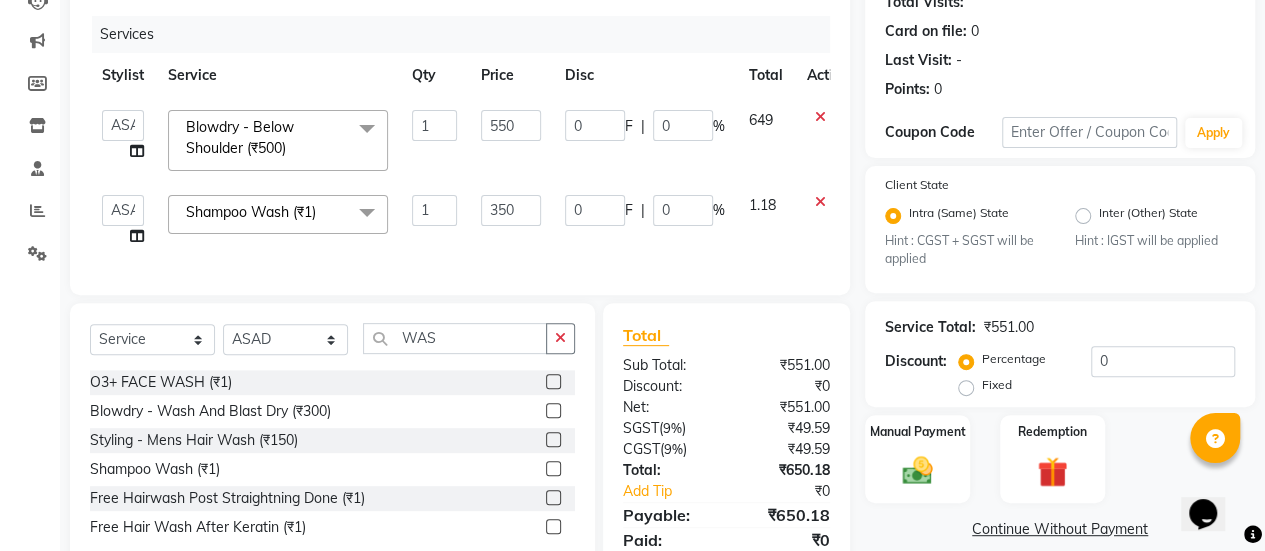 click on "0 F | 0 %" 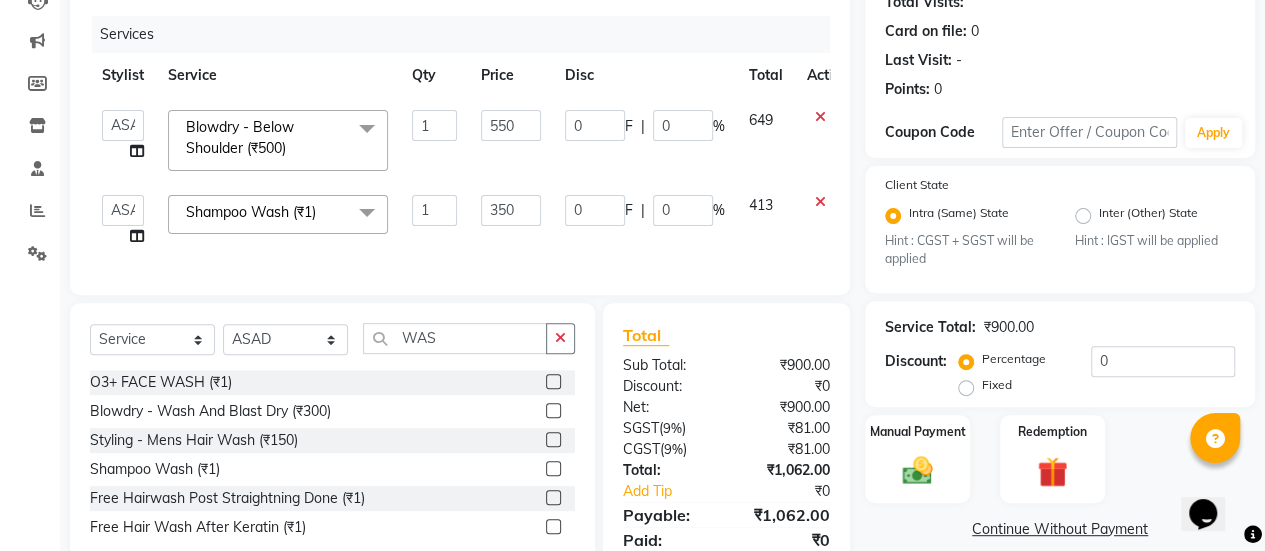 click on "Services Stylist Service Qty Price Disc Total Action  [NAME]   [NAME]   [NAME]   [NAME]   [NAME]   [NAME]   [NAME]   [NAME]   [NAME]   [NAME]   [NAME]   [NAME]   [NAME]   [NAME]   [NAME]   [NAME]   [NAME]   [NAME]  Blowdry  -  Below Shoulder (₹500)  x Haircuts -  Mens Cut And Styling (₹500) Haircuts -  Womens Cut And Blowdry (₹1) Haircuts -  Child Cut Boy (₹1) Haircuts -  Child Cut Girl (₹1) Hair Cut (₹1) DANDRUFF TREATMENT SCRUB (₹1) FLIX CUT (₹1) HAIR CUT & BEARD TRIM (₹1) CHILD CUT GIRL (₹1) SIGNATURE FACIAL (₹6500) BACK POLISH (₹1) HAND POLISH (₹2500) NAIL CUT & FILE (₹250) Demo (₹1200) FULL BODY POLISHING (₹5000) HYDRA FACIAL (₹1) D TAN FEET (₹1) FULL HAND D TAN (₹1) KERATIN (₹1) BOTOX (₹1) HIGHT LIGHT CROWN (₹1) GLOBAL MENS (₹1) NANOPIASTY  (₹1) WAXING (₹1) MEKUP WOMENS (₹1) MEKUP MENS (₹1) SARI DRAPING (₹1) HAIR STYLE (₹1) O3+ FACE WASH (₹1) O3+ VITAMIN C SERUM (₹1) Blowdry  -  Wash And Blast Dry (₹300) Root touchup (₹1500) 1" 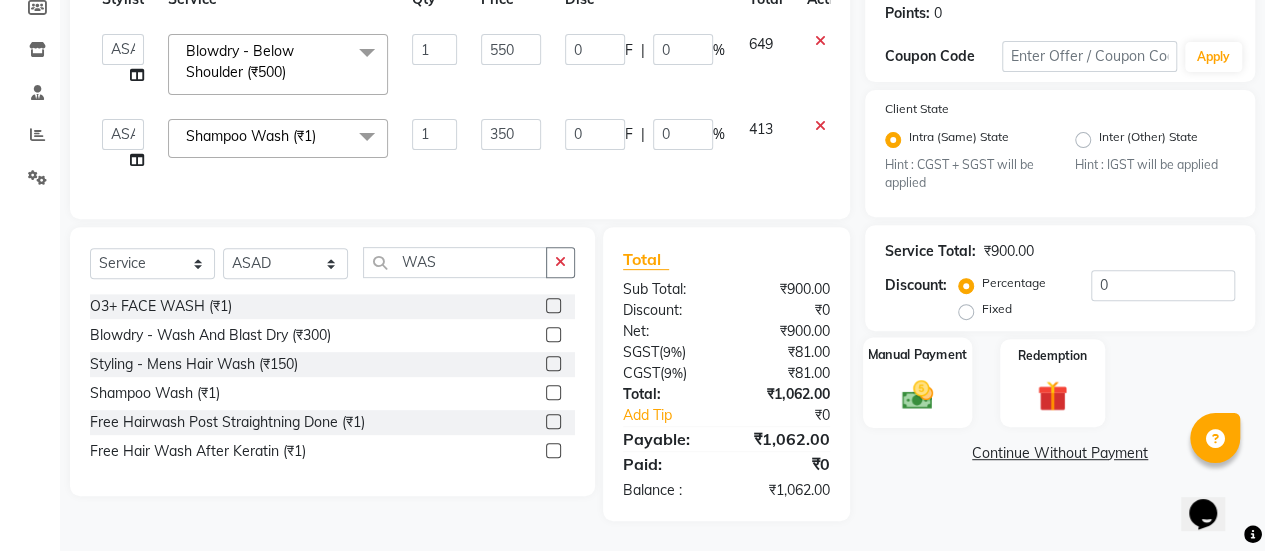 click 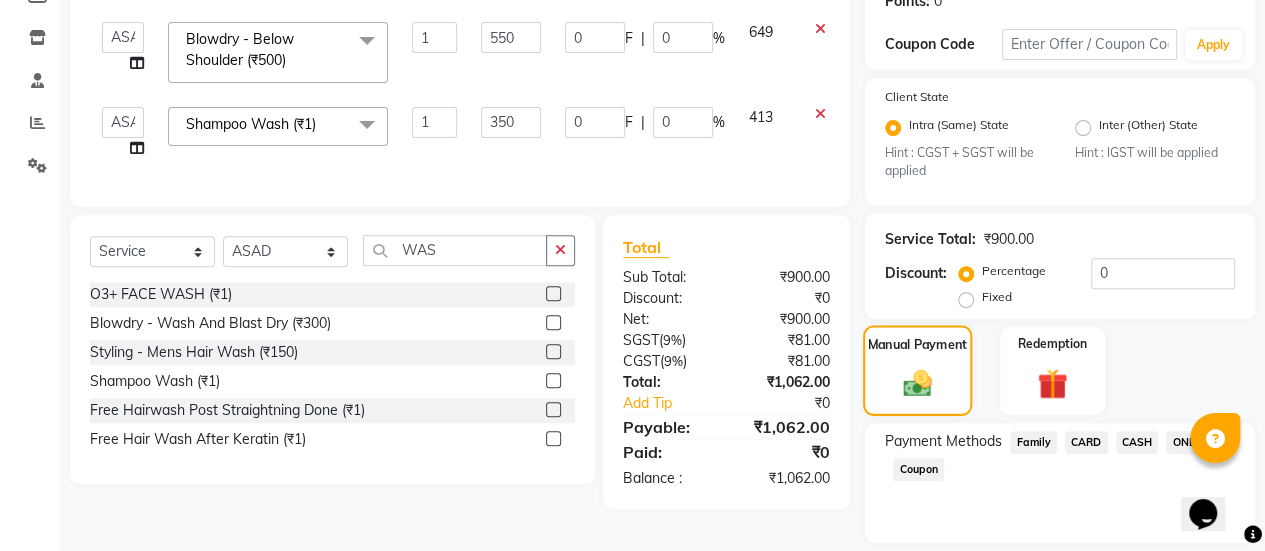 scroll, scrollTop: 382, scrollLeft: 0, axis: vertical 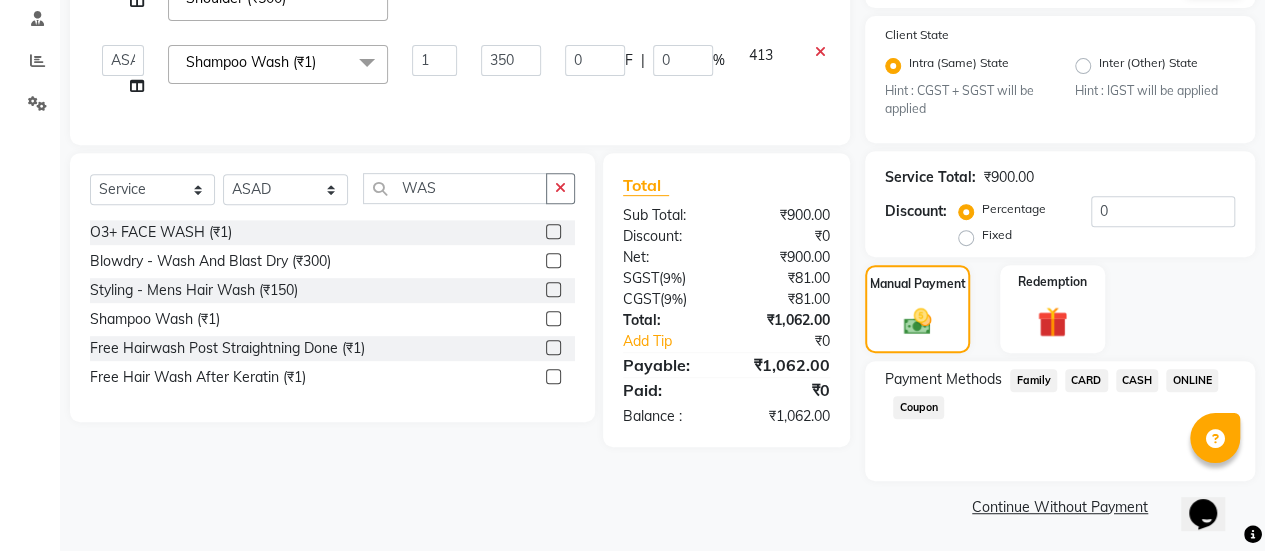 click on "ONLINE" 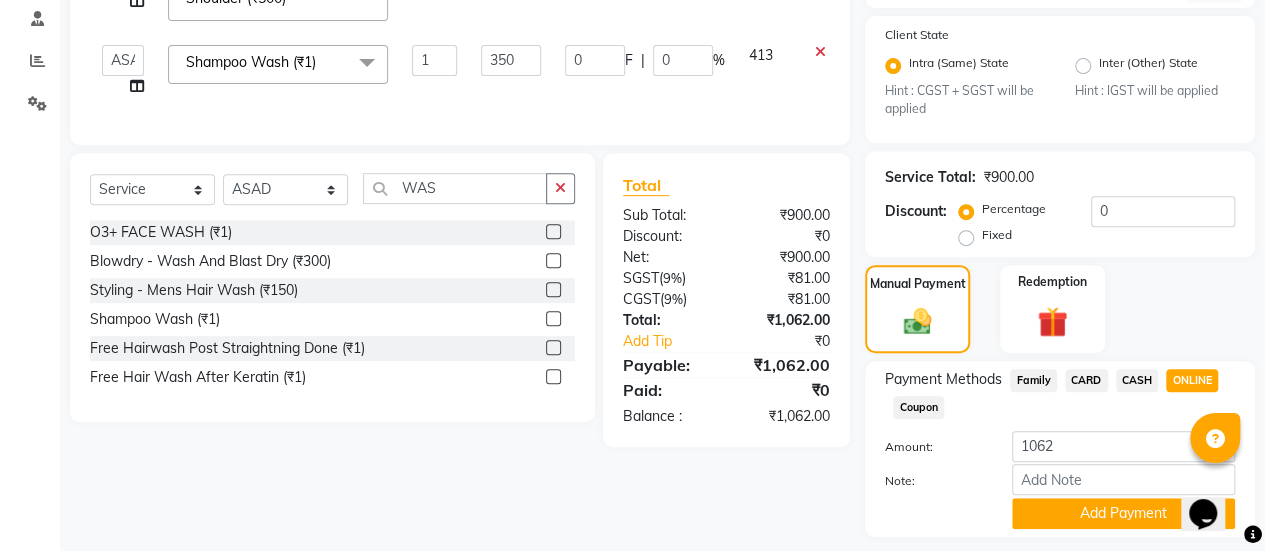 scroll, scrollTop: 438, scrollLeft: 0, axis: vertical 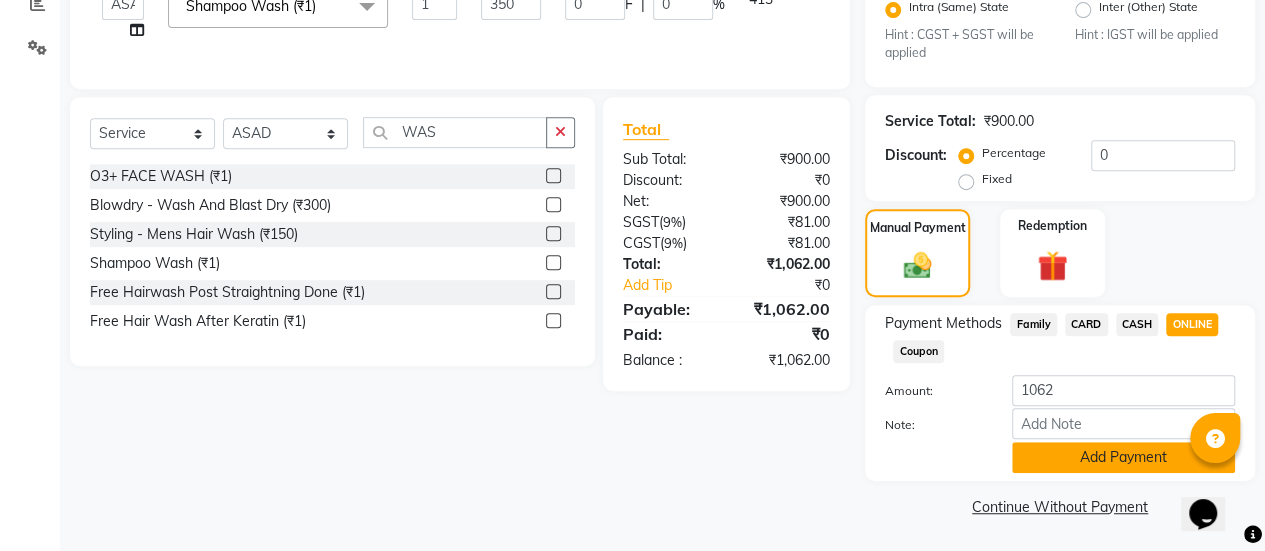 click on "Add Payment" 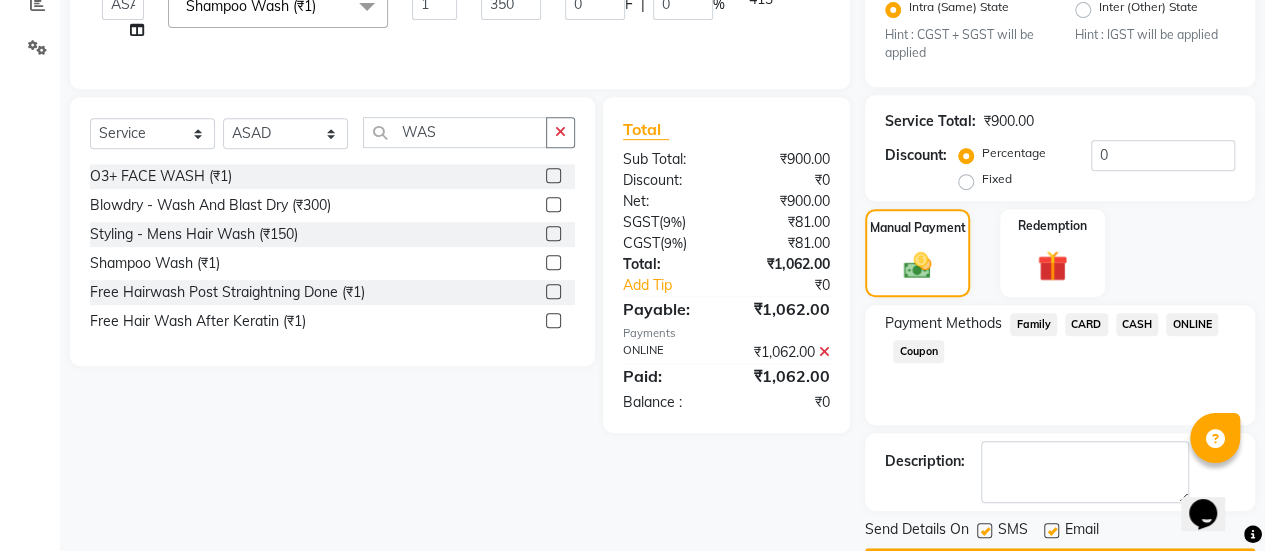 scroll, scrollTop: 493, scrollLeft: 0, axis: vertical 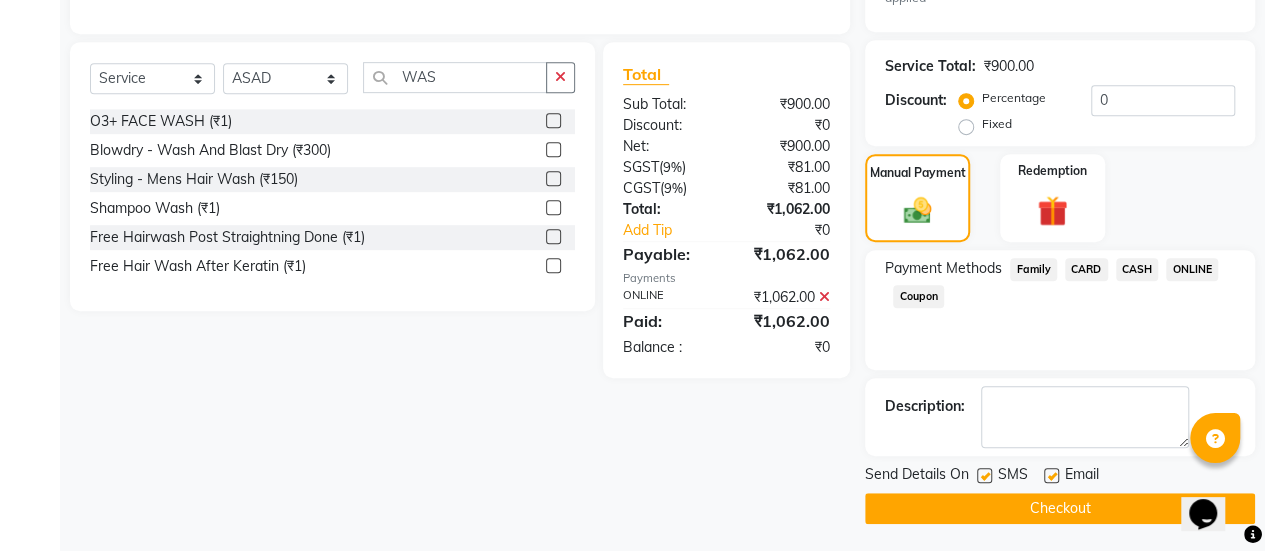 click 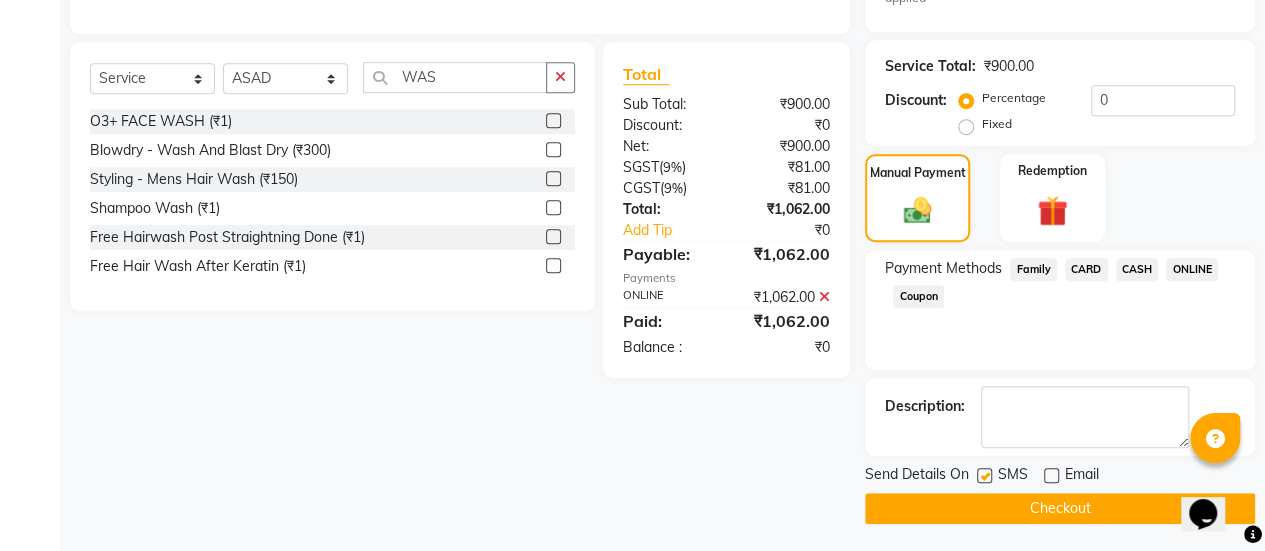 click on "Checkout" 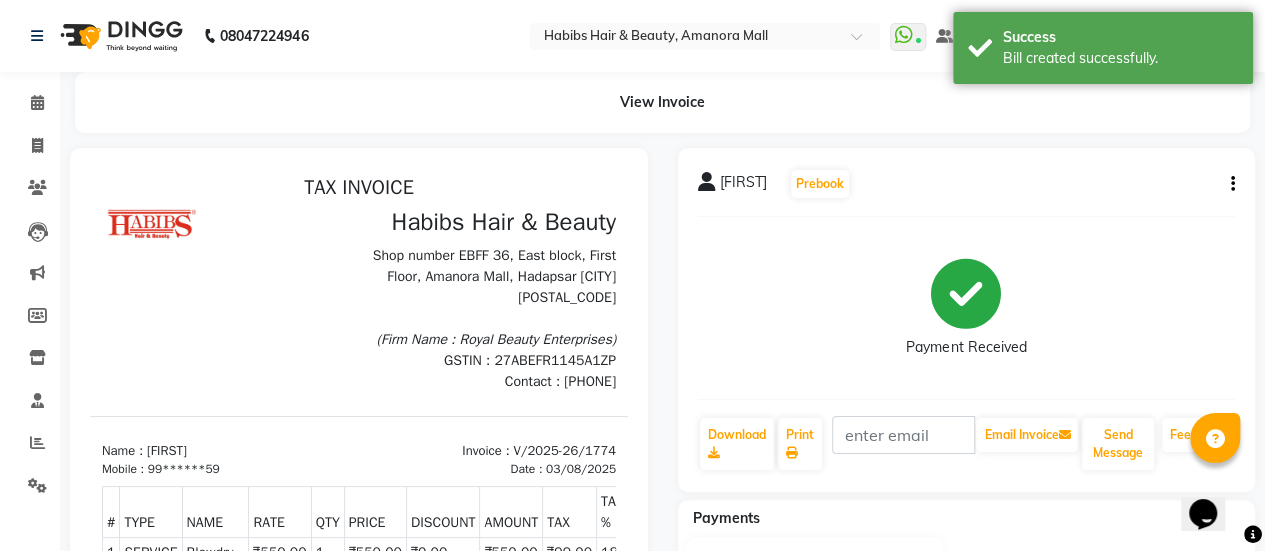 scroll, scrollTop: 0, scrollLeft: 0, axis: both 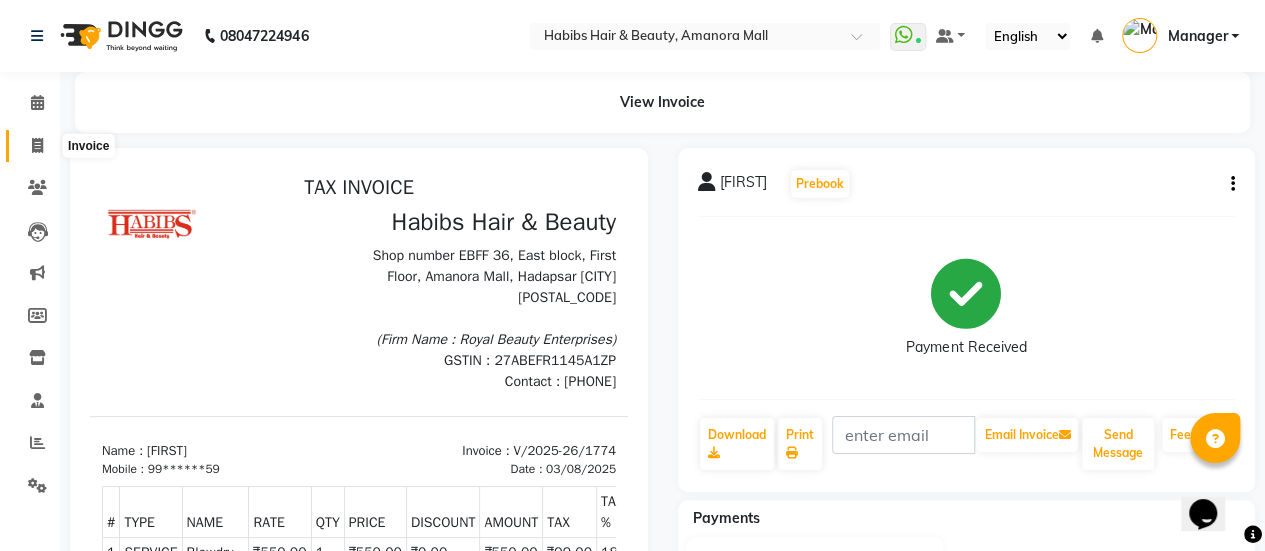 click 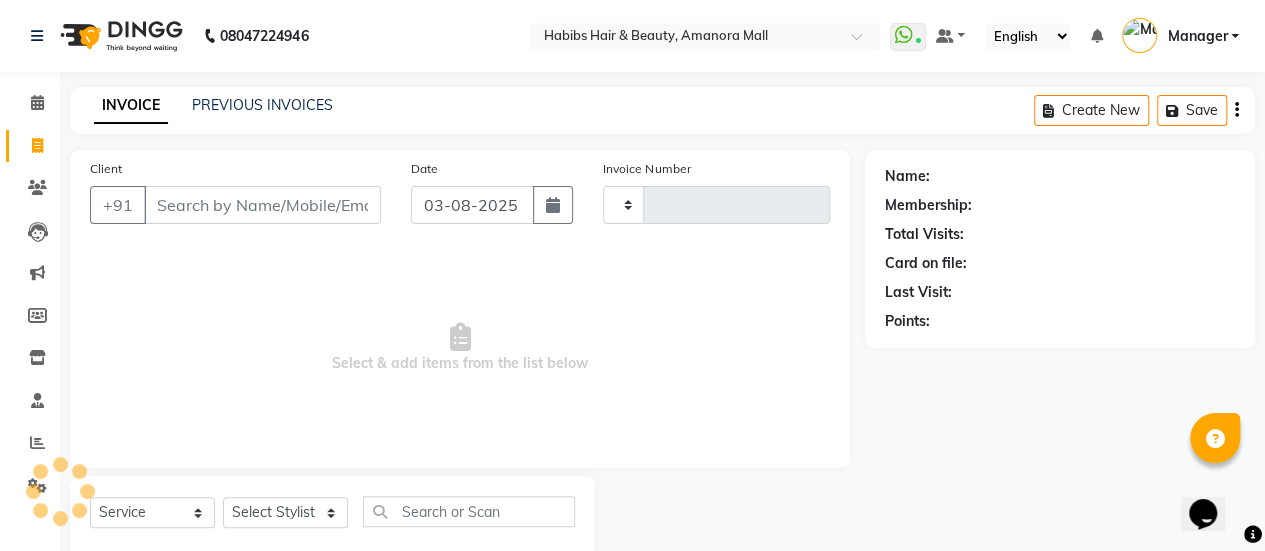 scroll, scrollTop: 49, scrollLeft: 0, axis: vertical 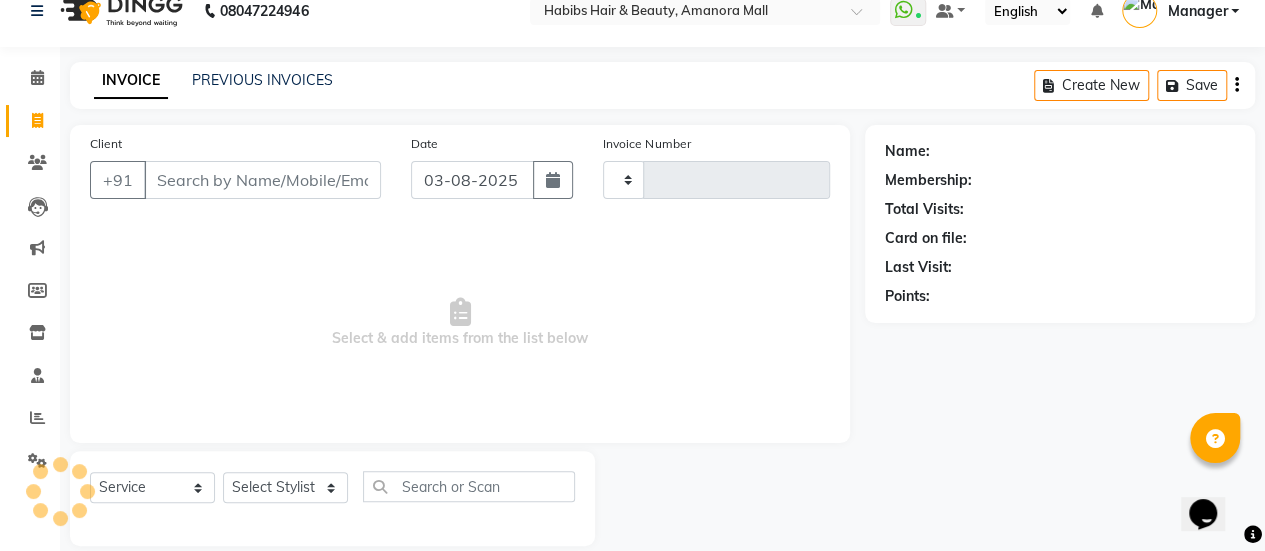 type on "1775" 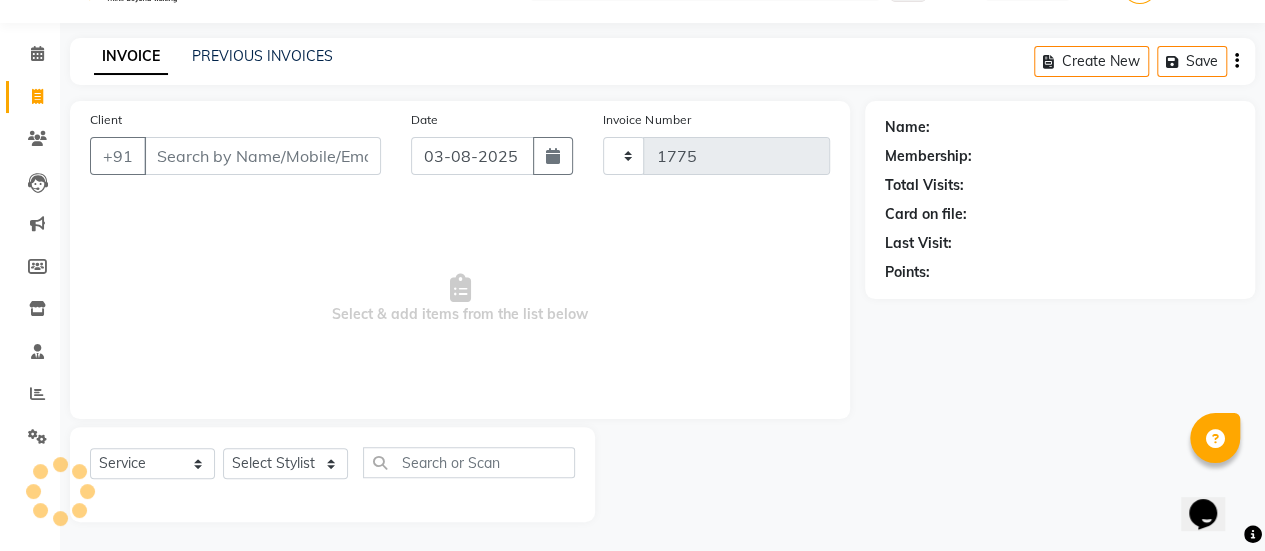 select on "5399" 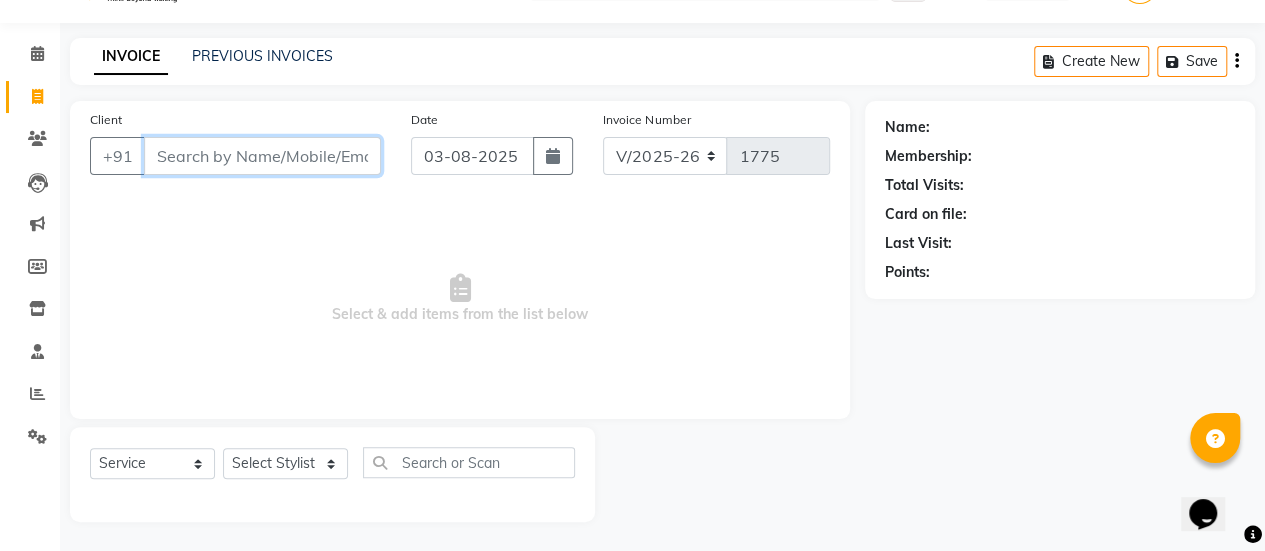 click on "Client" at bounding box center (262, 156) 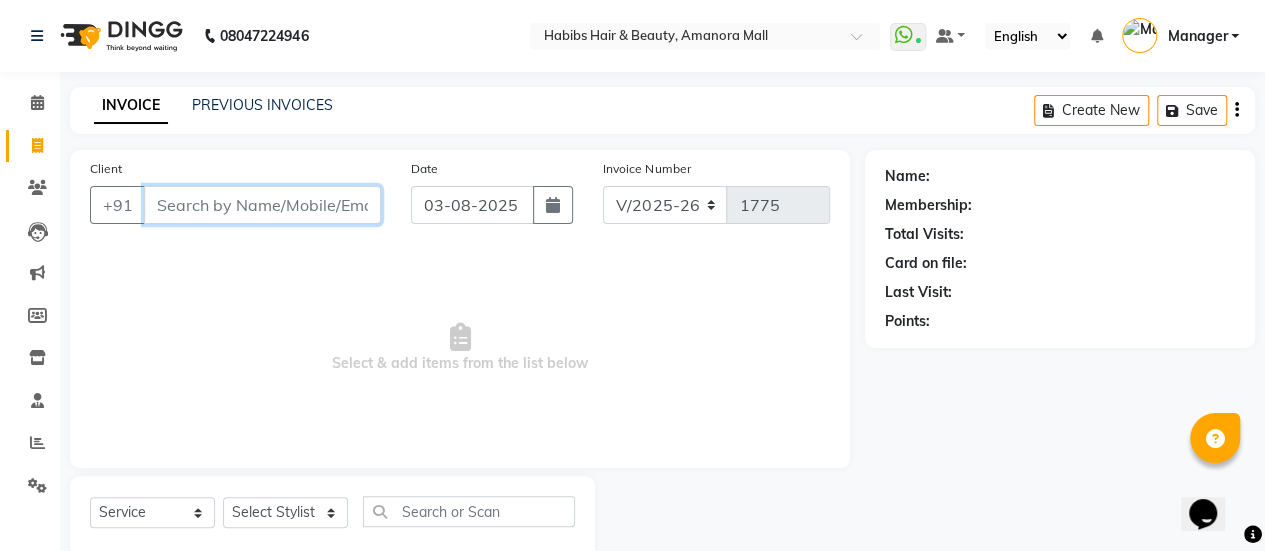 click on "Client" at bounding box center (262, 205) 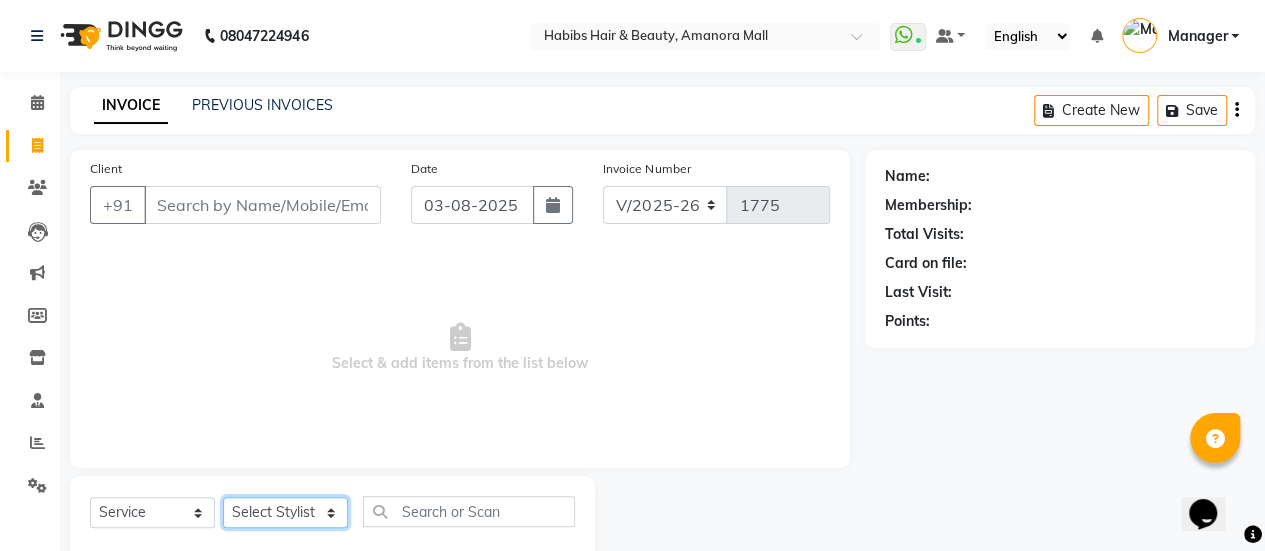 click on "Select Stylist [NAME] [NAME] [NAME] [NAME] [NAME] [NAME] [NAME] [NAME] [NAME] [NAME] [NAME] [NAME] [NAME] [NAME] [NAME] [NAME] [NAME]" 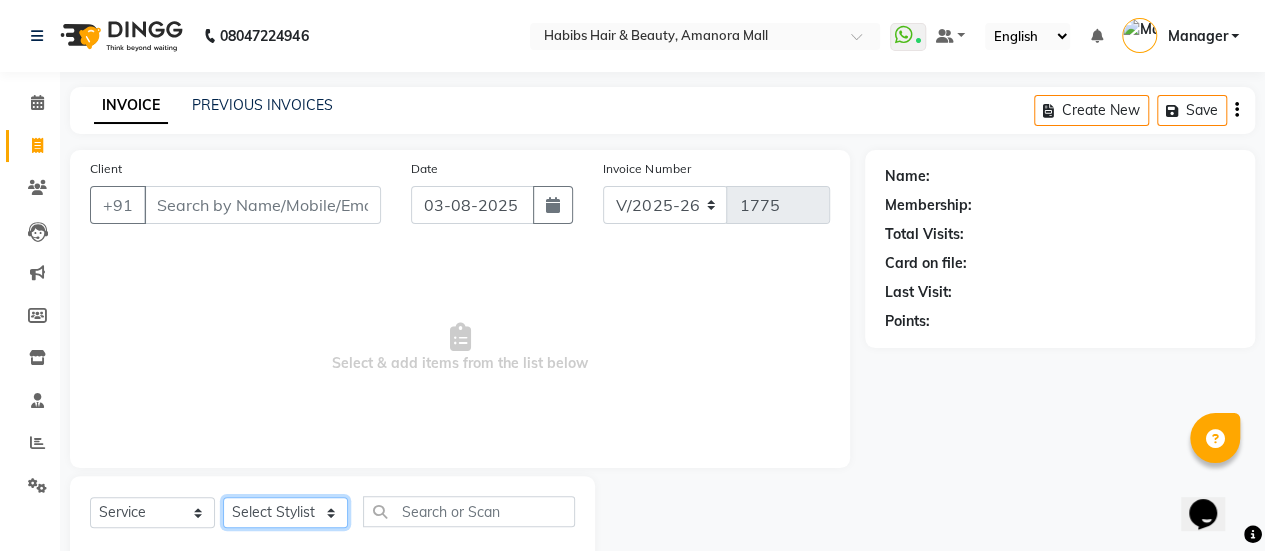 select on "36311" 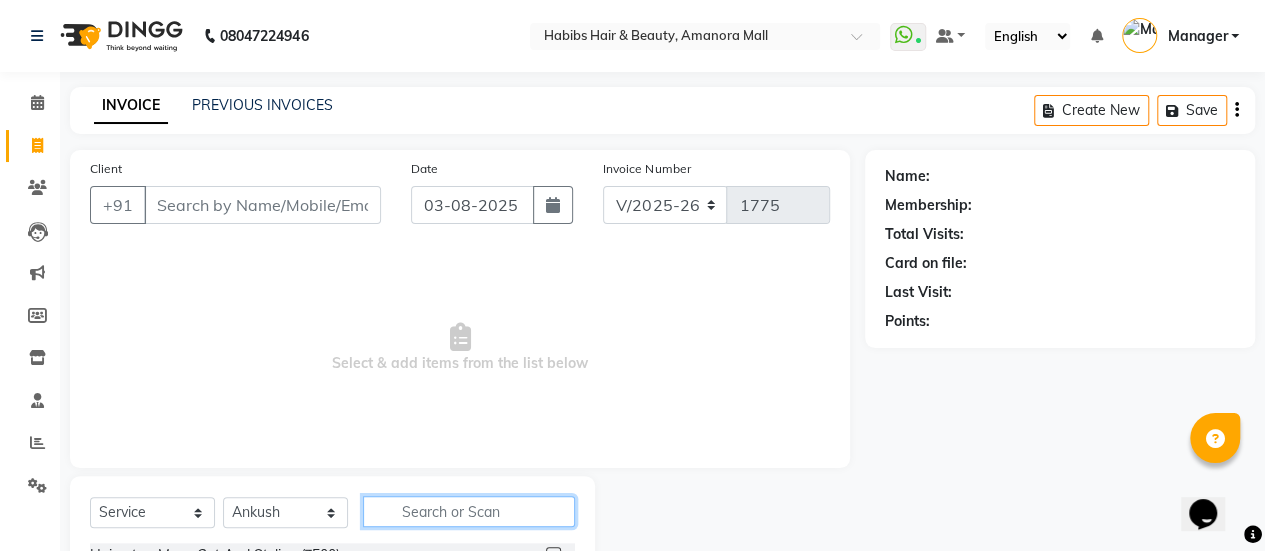 click 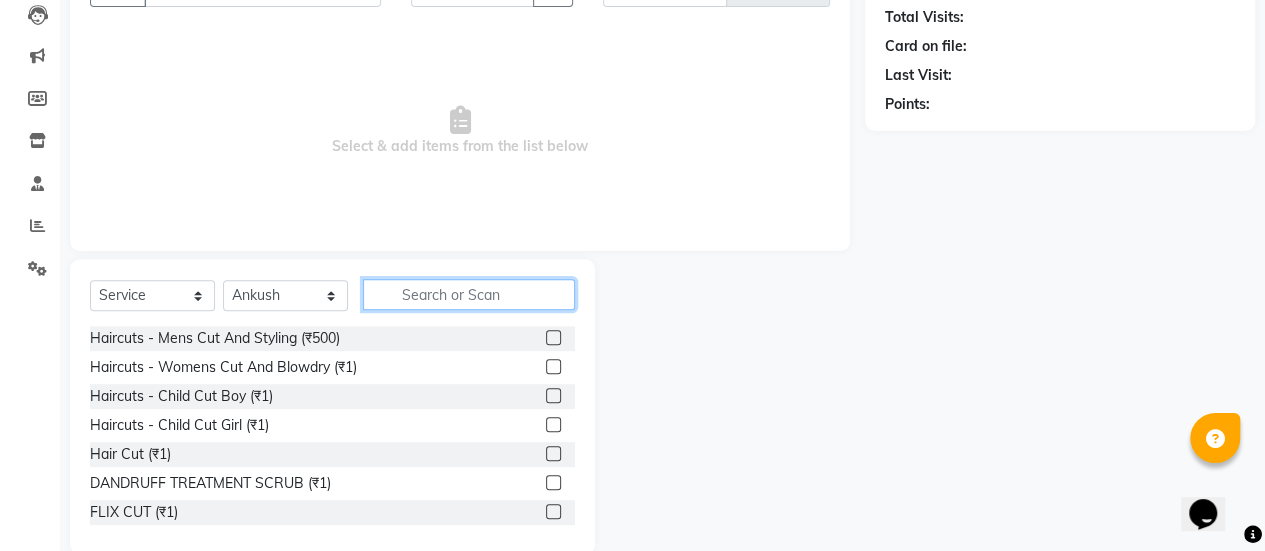 scroll, scrollTop: 220, scrollLeft: 0, axis: vertical 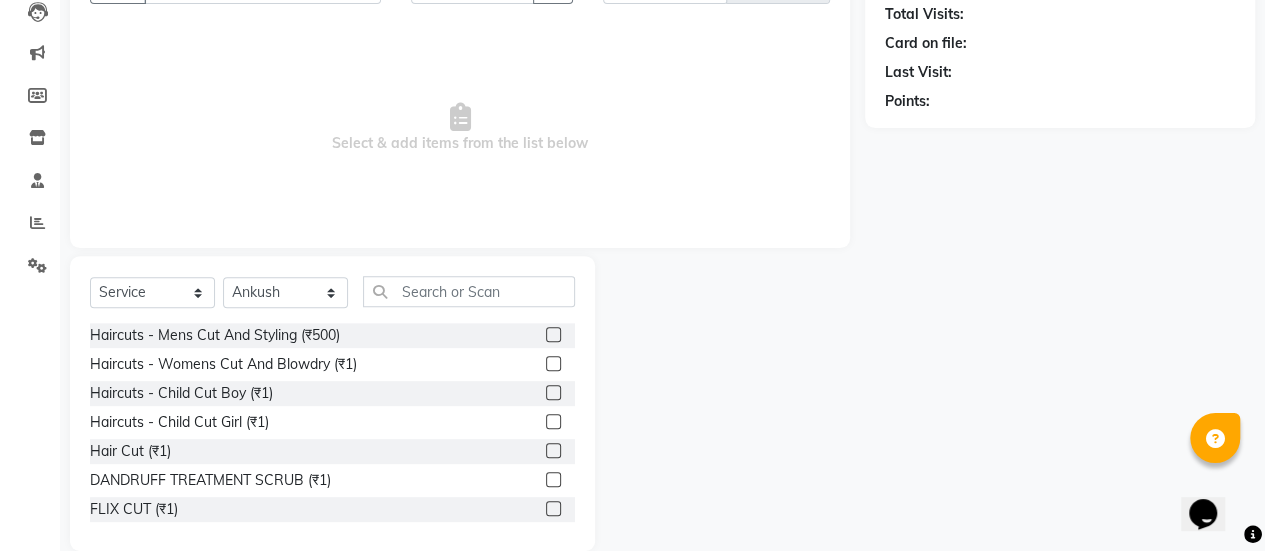 click 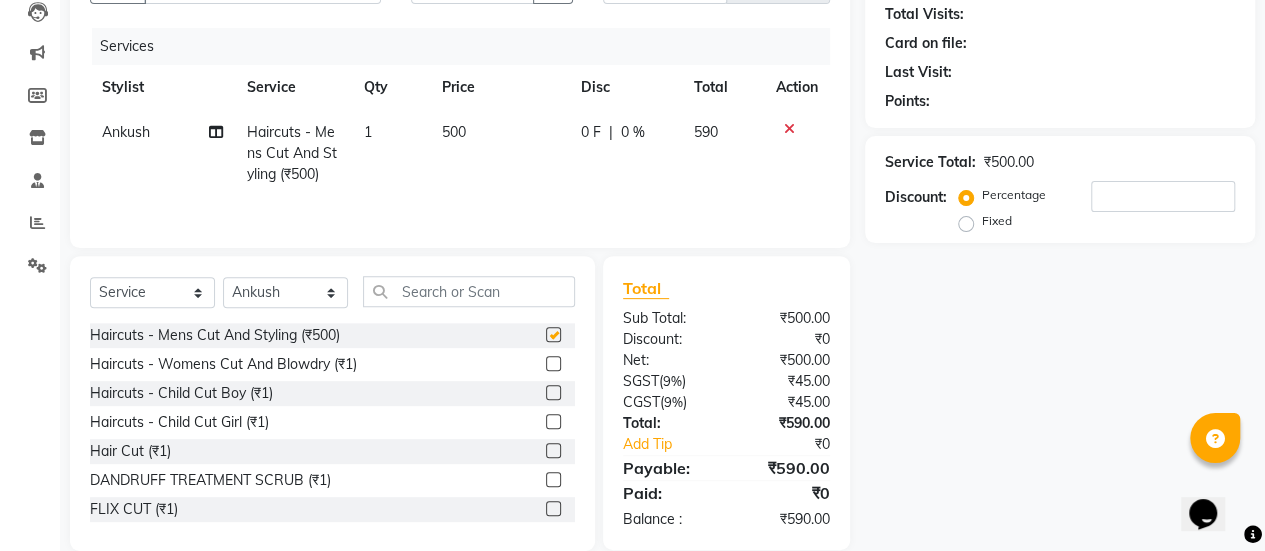 checkbox on "false" 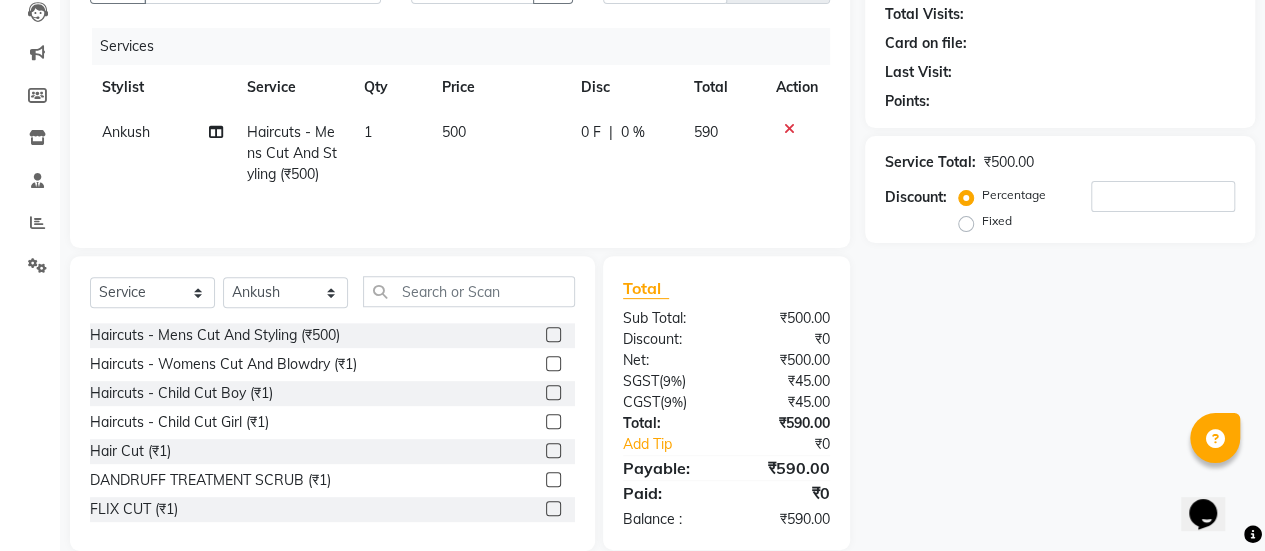 click on "500" 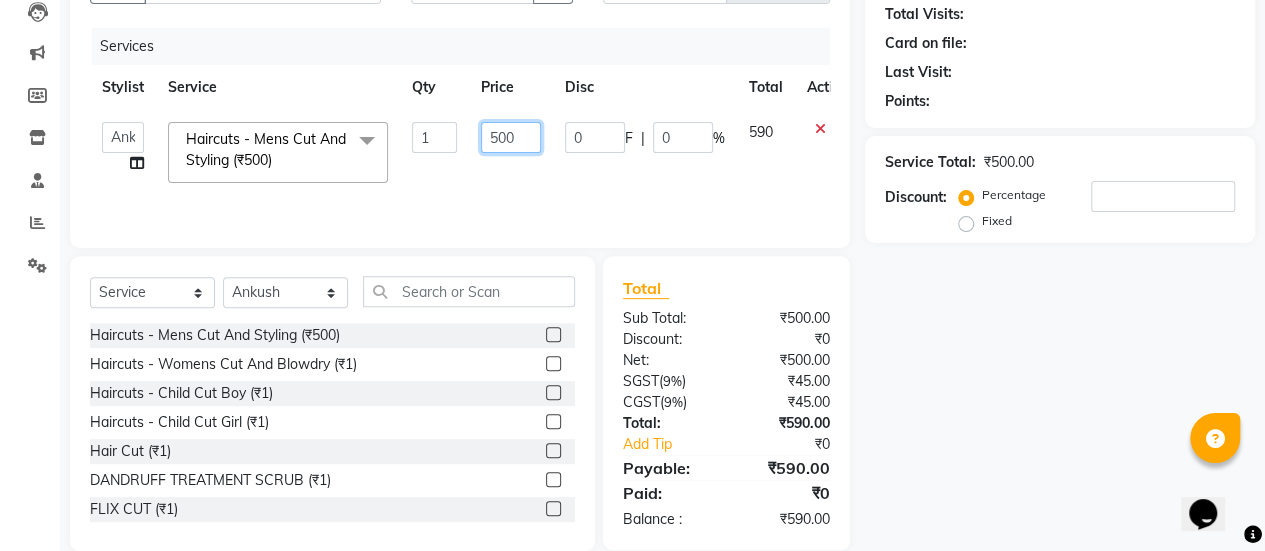 click on "500" 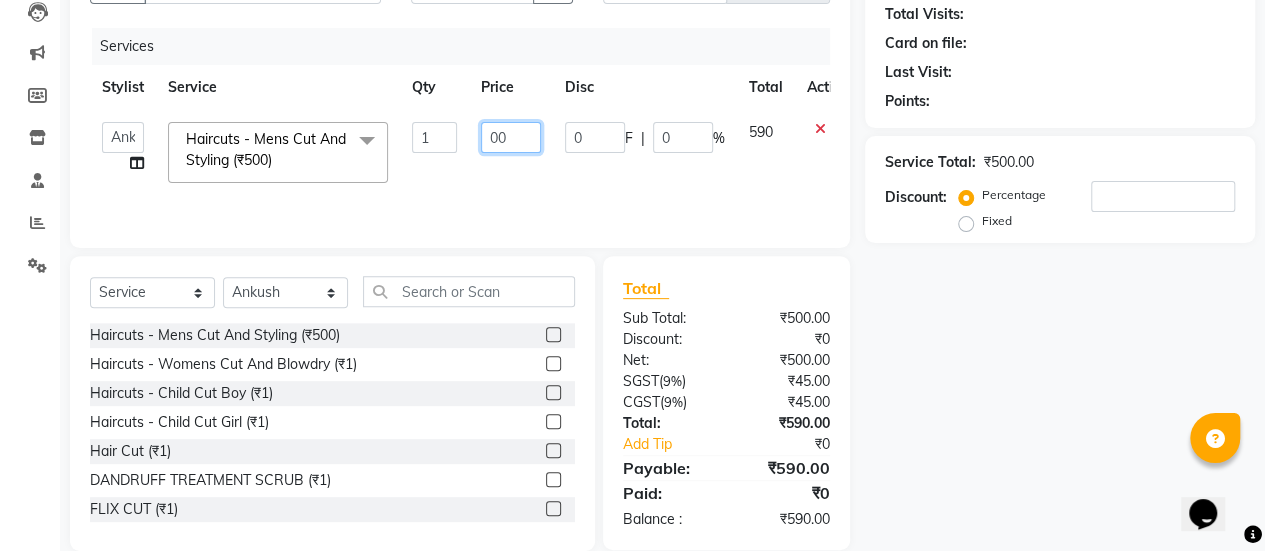 type on "400" 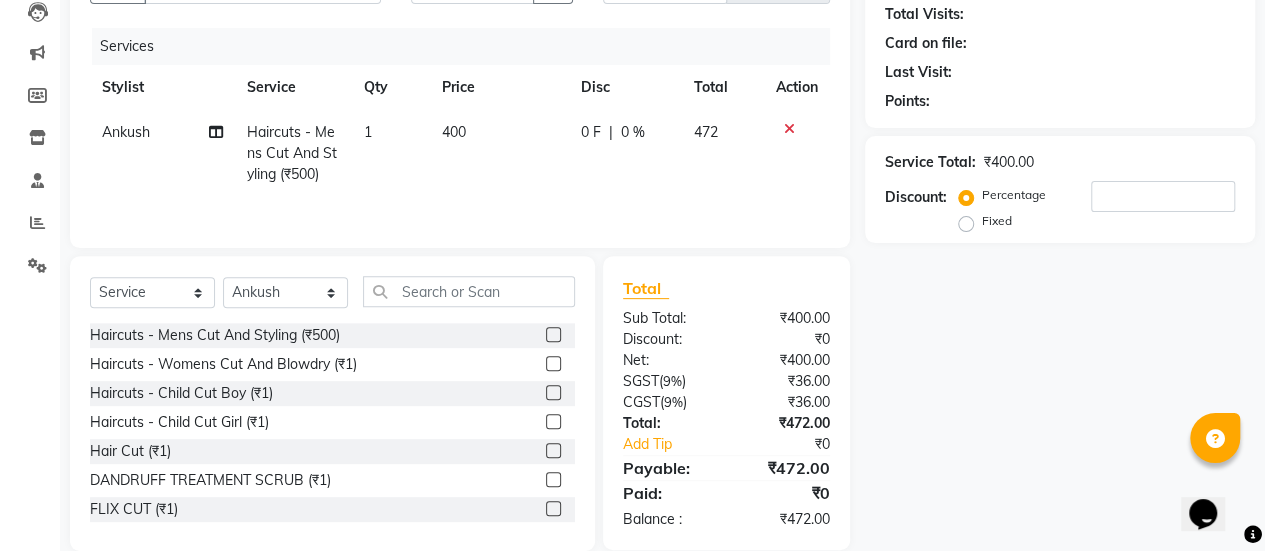 click on "0 F | 0 %" 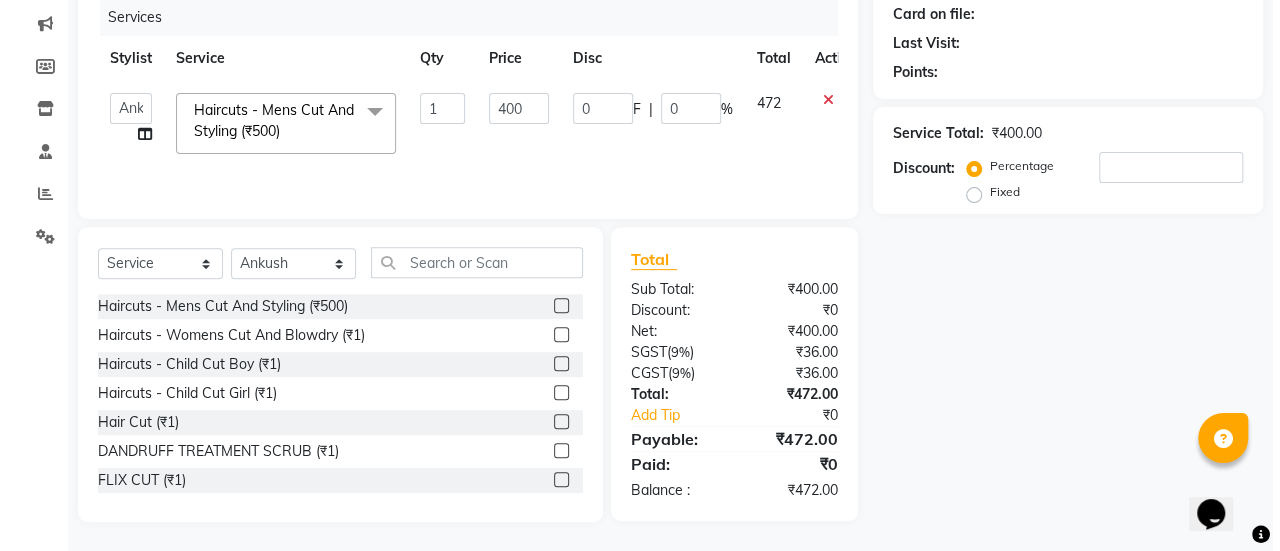 scroll, scrollTop: 0, scrollLeft: 0, axis: both 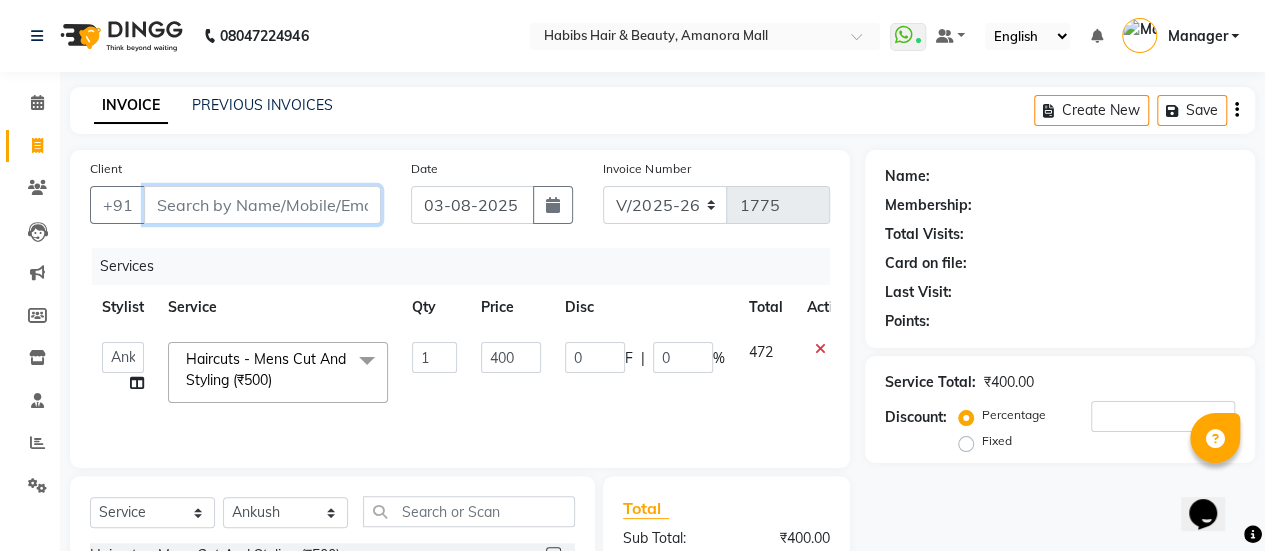 click on "Client" at bounding box center (262, 205) 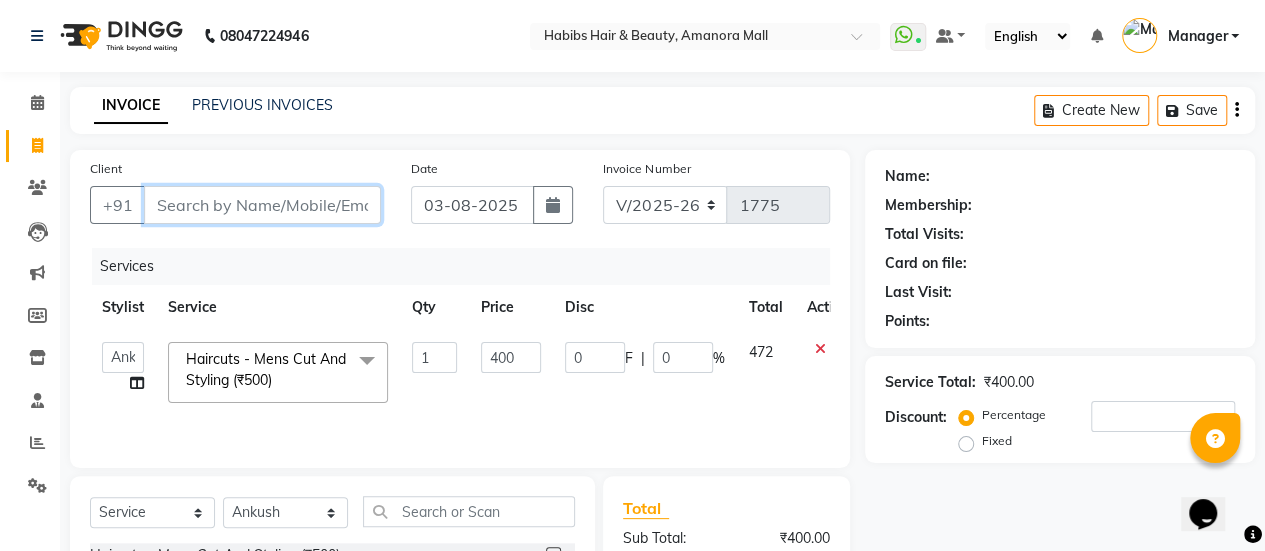 type on "9" 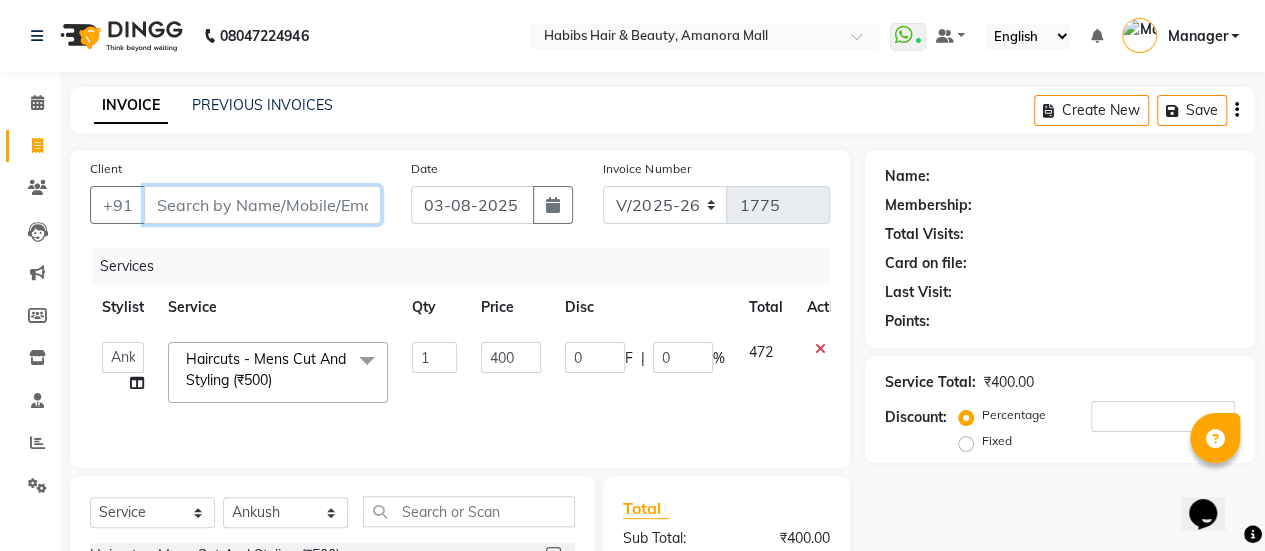 type on "0" 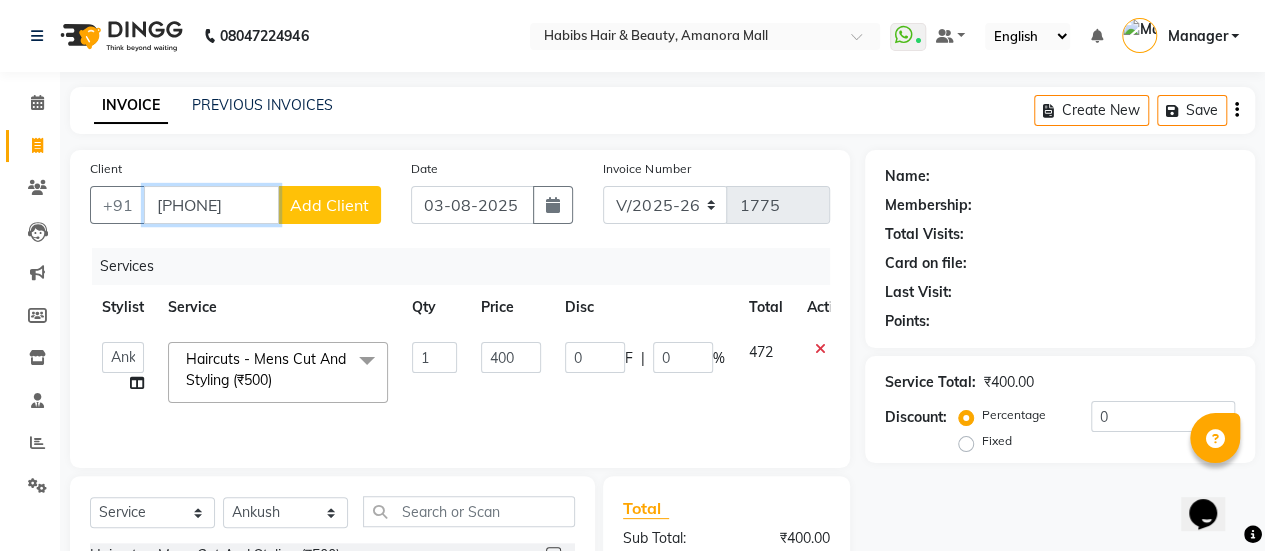 type on "[PHONE]" 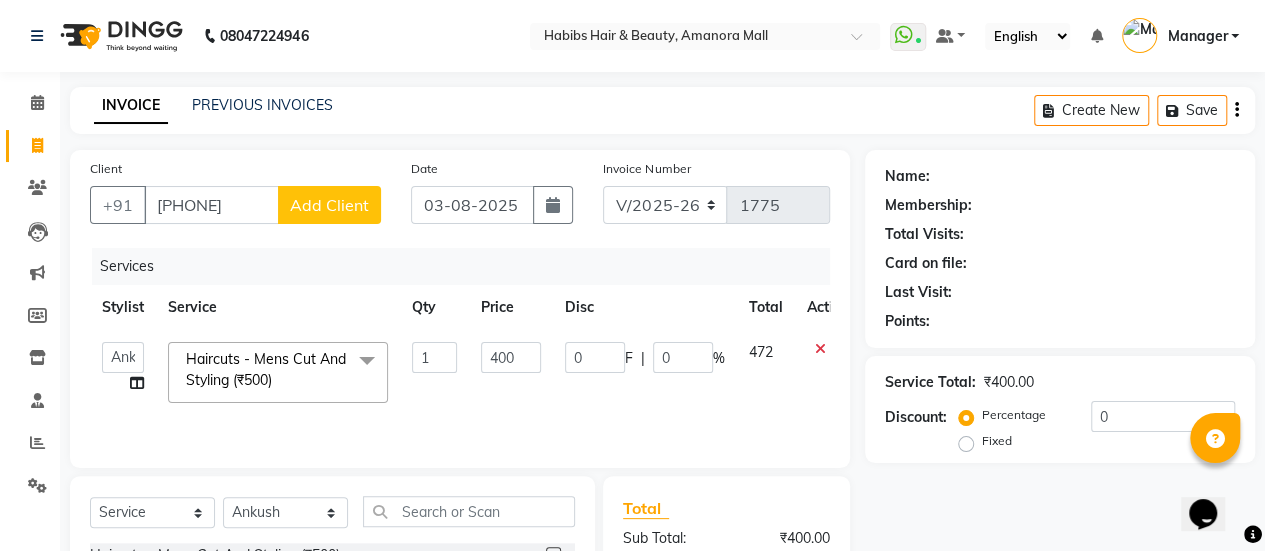 click on "Add Client" 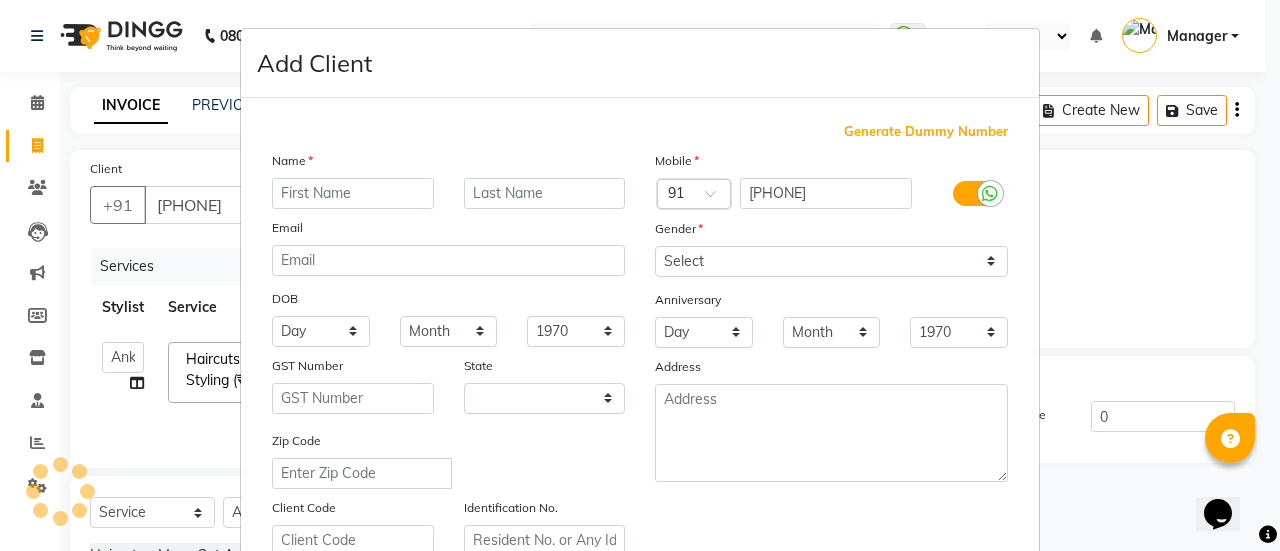 select on "22" 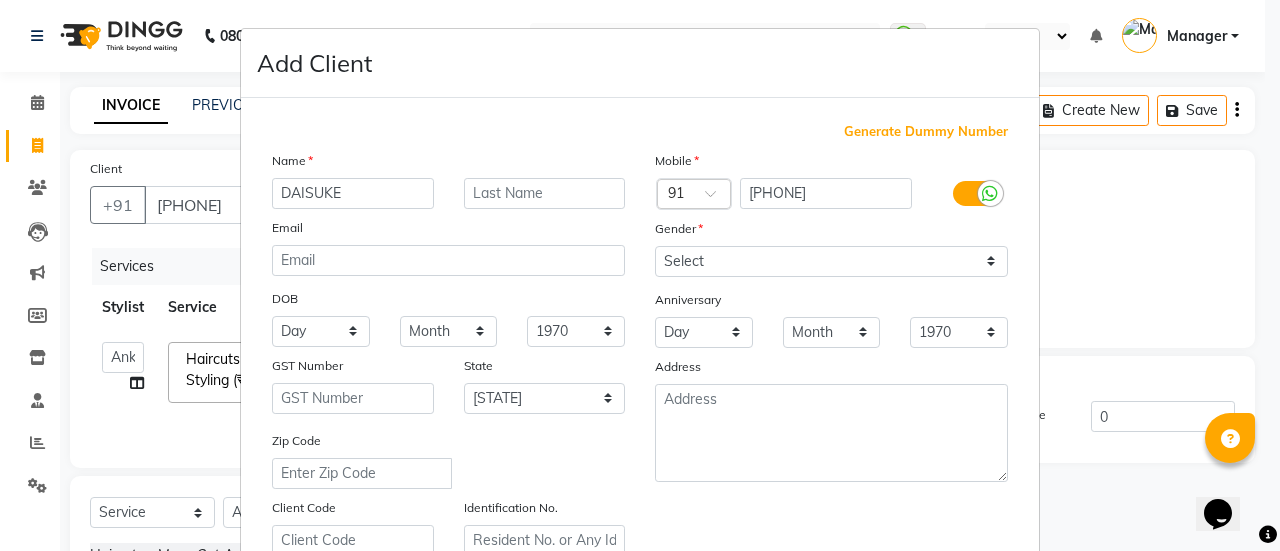type on "DAISUKE" 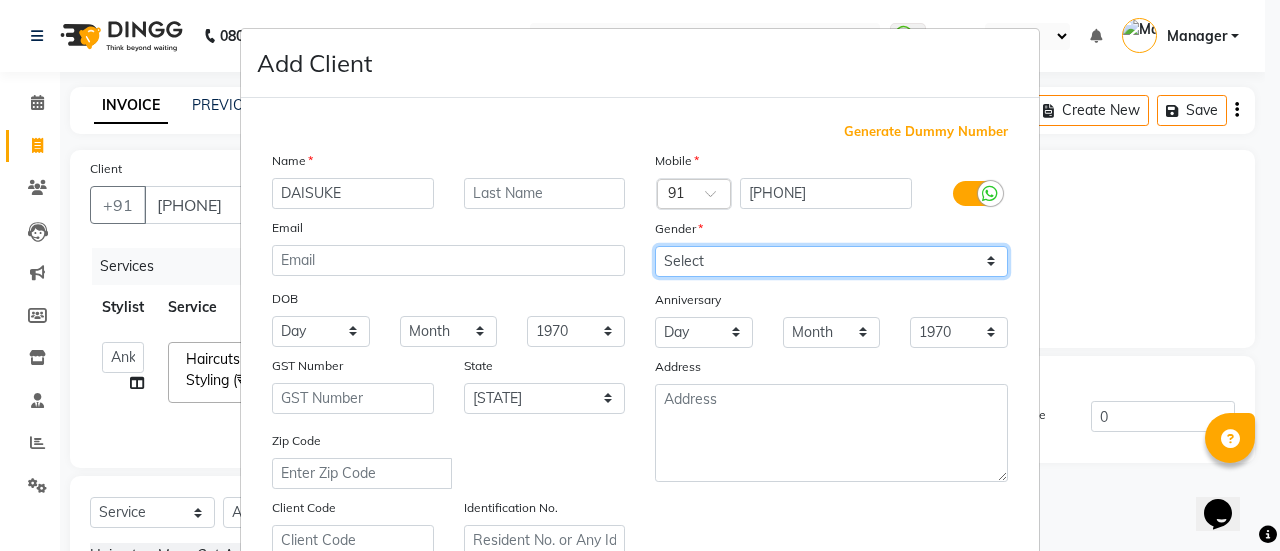click on "Select Male Female Other Prefer Not To Say" at bounding box center [831, 261] 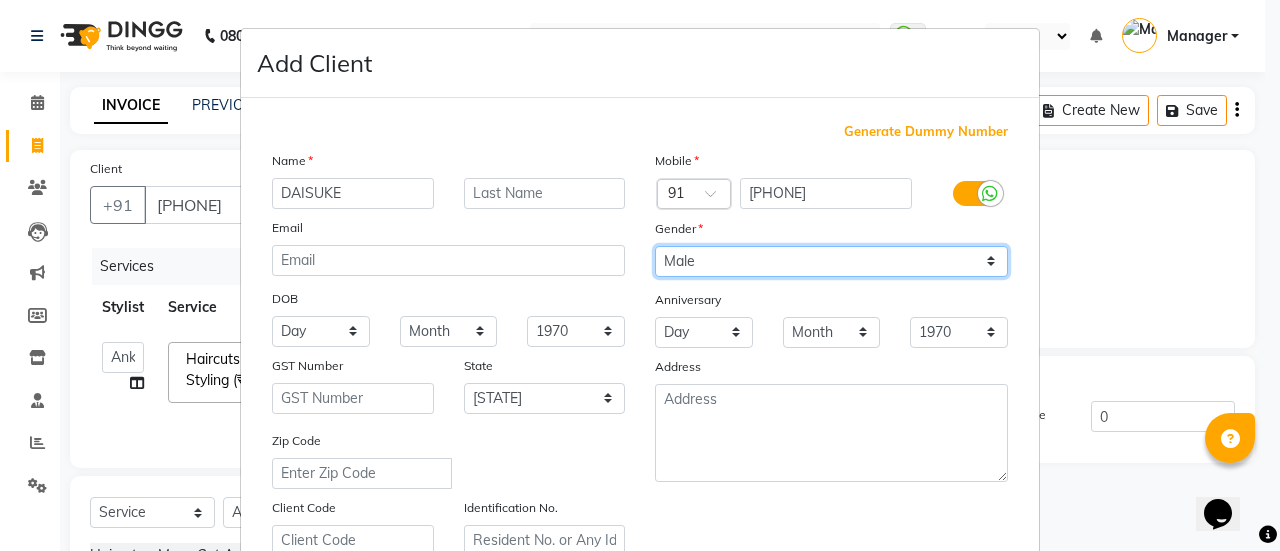 click on "Select Male Female Other Prefer Not To Say" at bounding box center (831, 261) 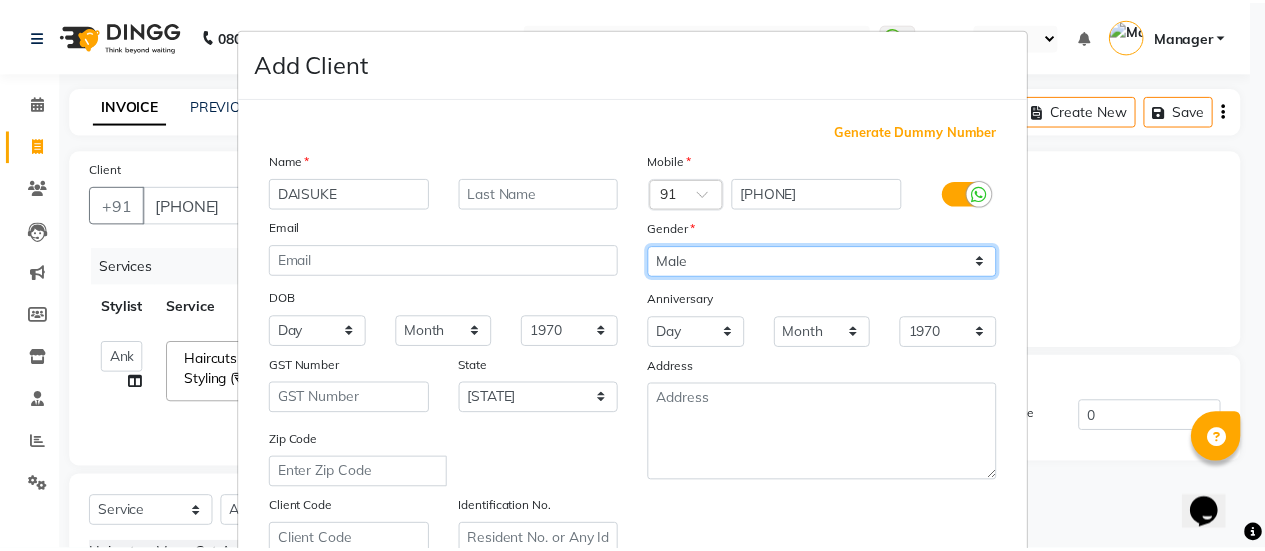 scroll, scrollTop: 368, scrollLeft: 0, axis: vertical 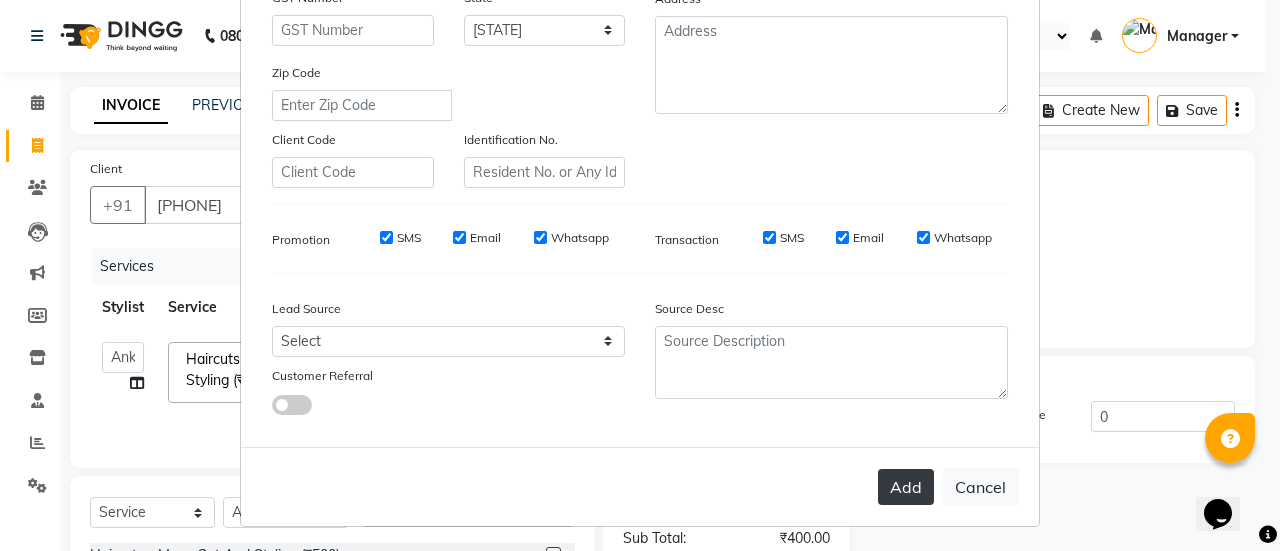 click on "Add" at bounding box center [906, 487] 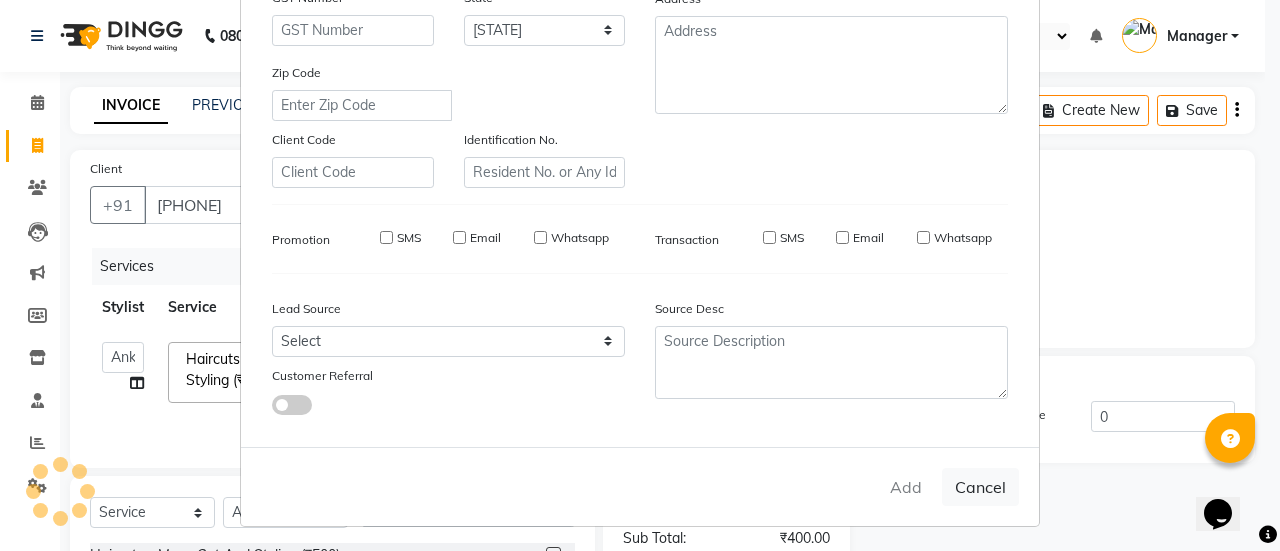 type on "91******33" 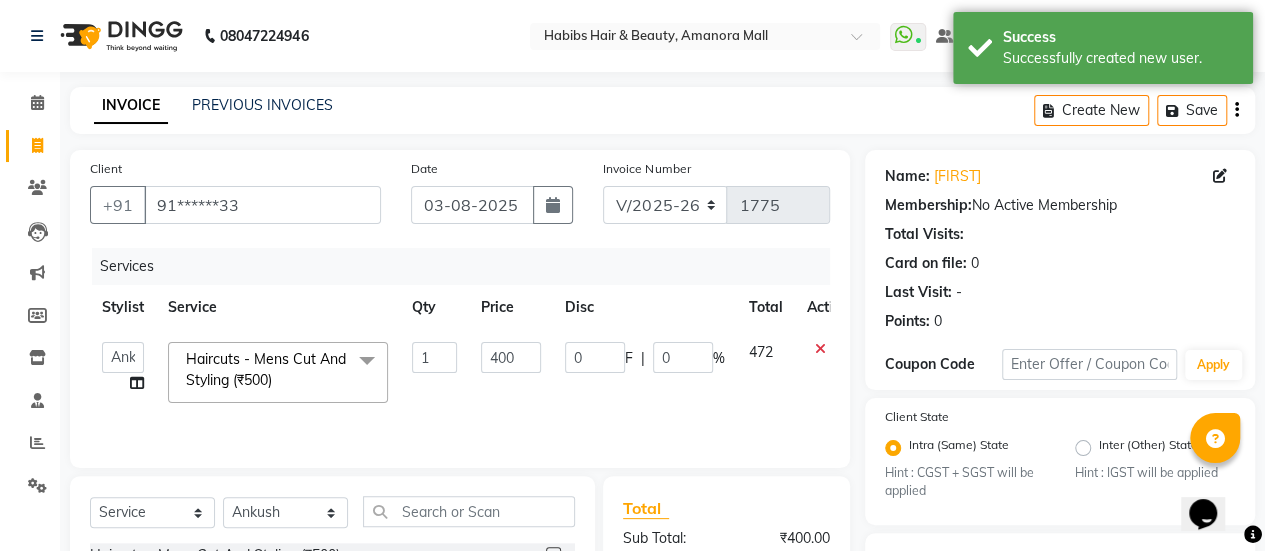 scroll, scrollTop: 254, scrollLeft: 0, axis: vertical 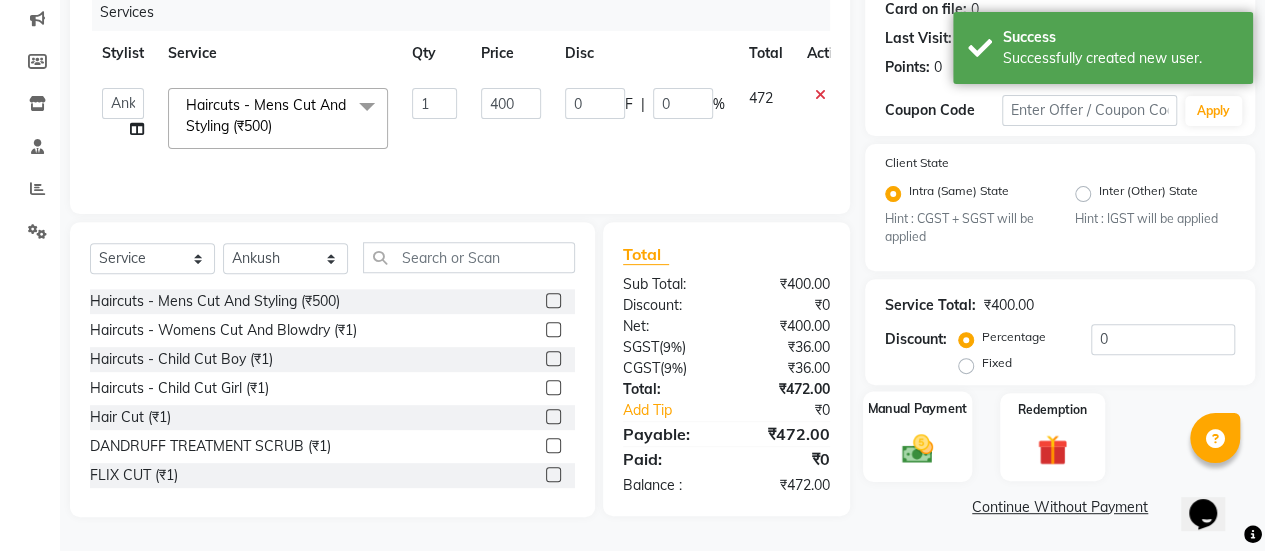 click 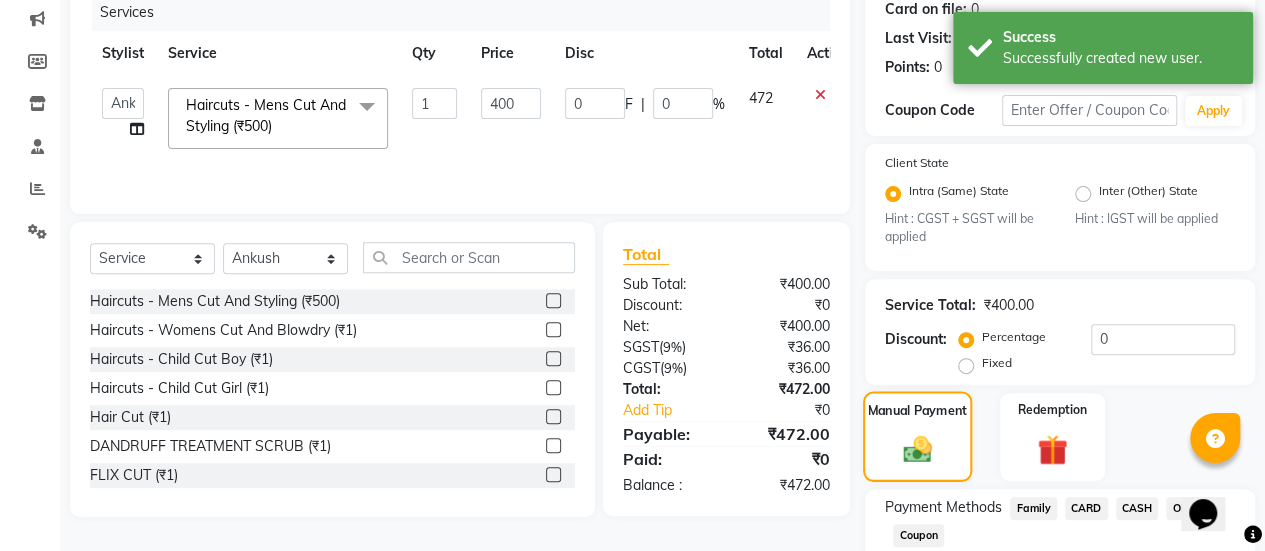scroll, scrollTop: 382, scrollLeft: 0, axis: vertical 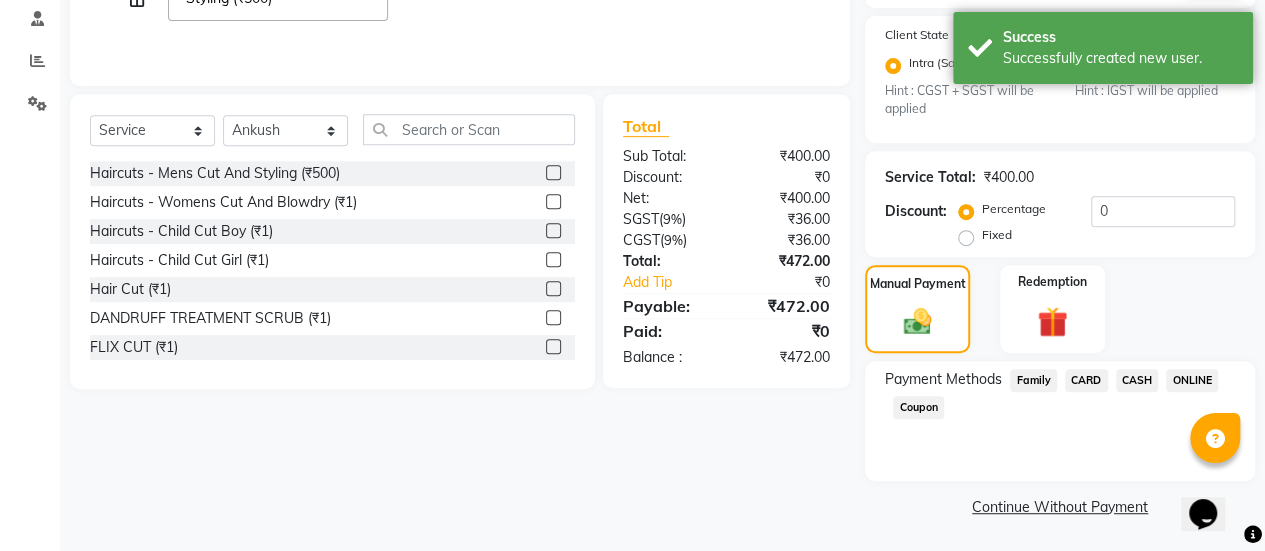 click on "ONLINE" 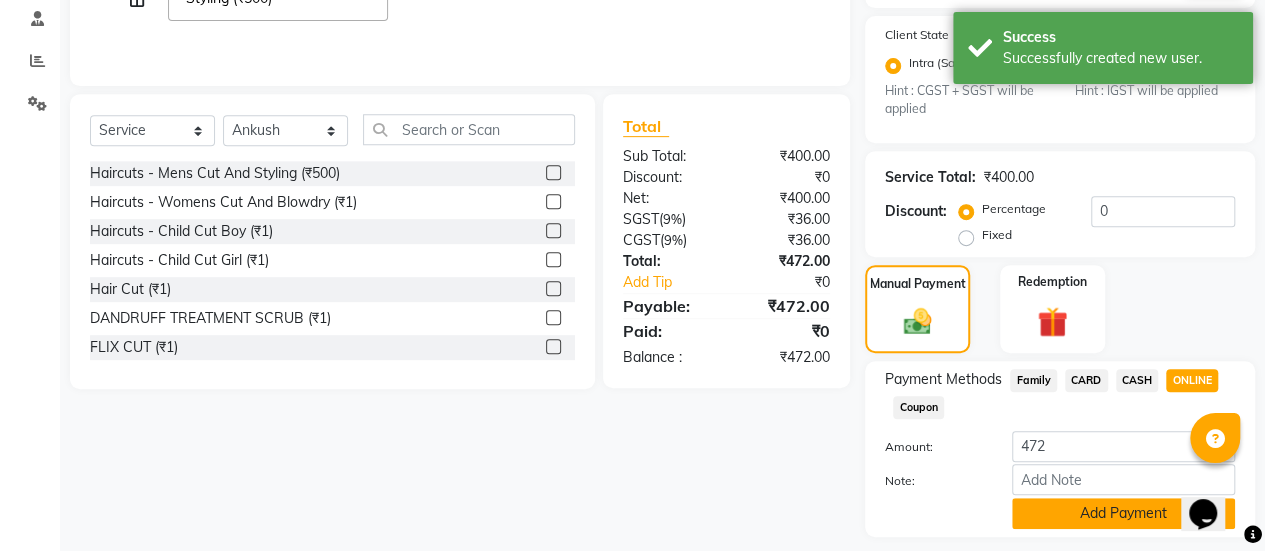 click on "Add Payment" 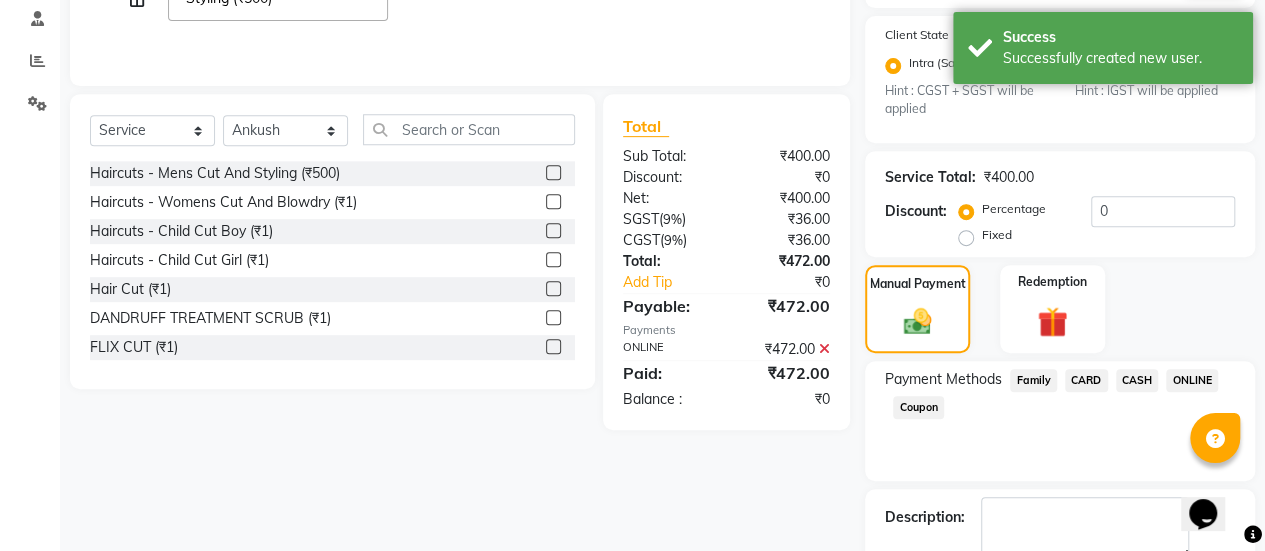 scroll, scrollTop: 493, scrollLeft: 0, axis: vertical 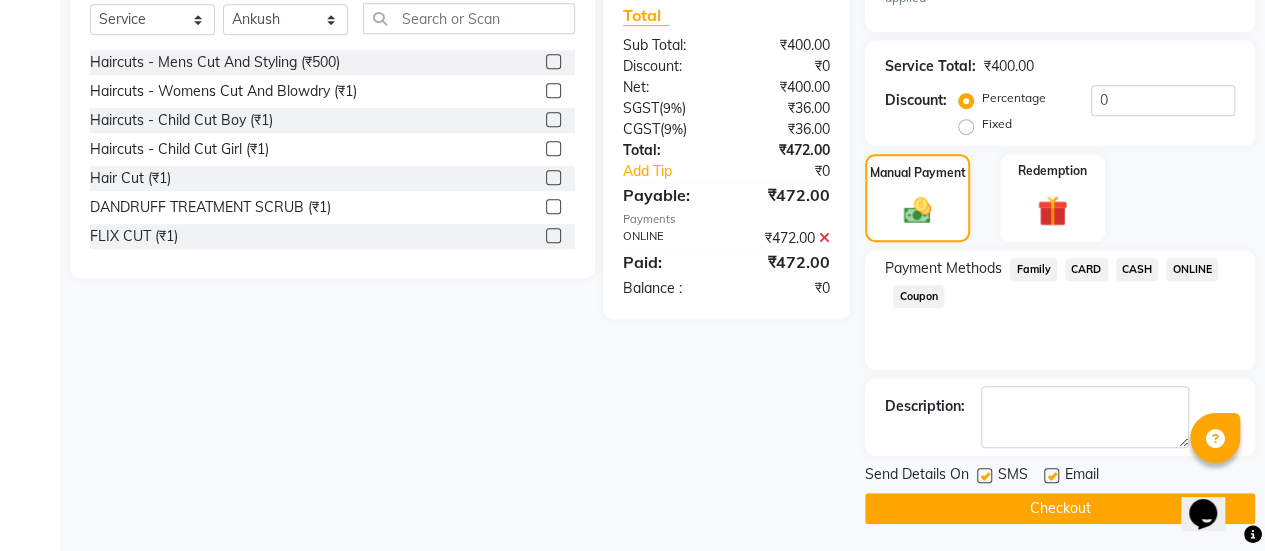 click 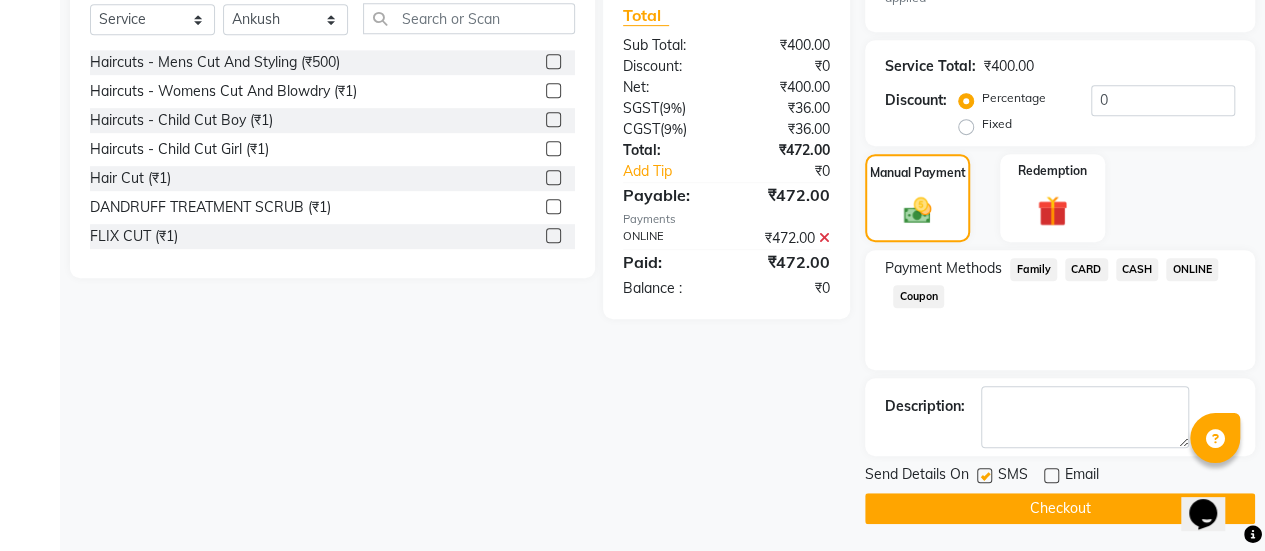 click on "Checkout" 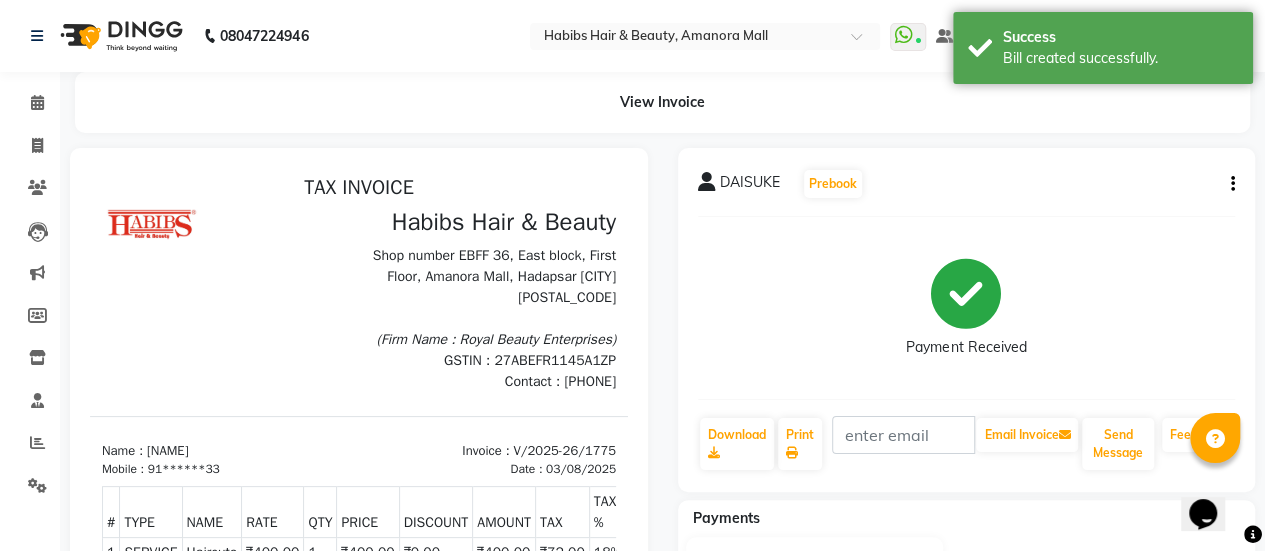 scroll, scrollTop: 0, scrollLeft: 0, axis: both 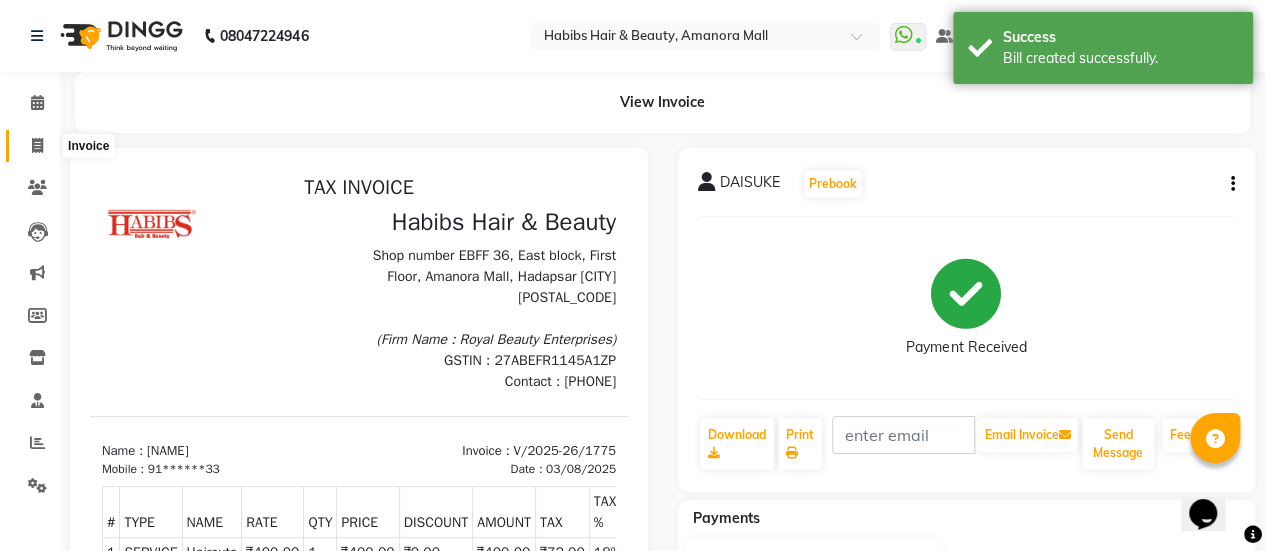 click 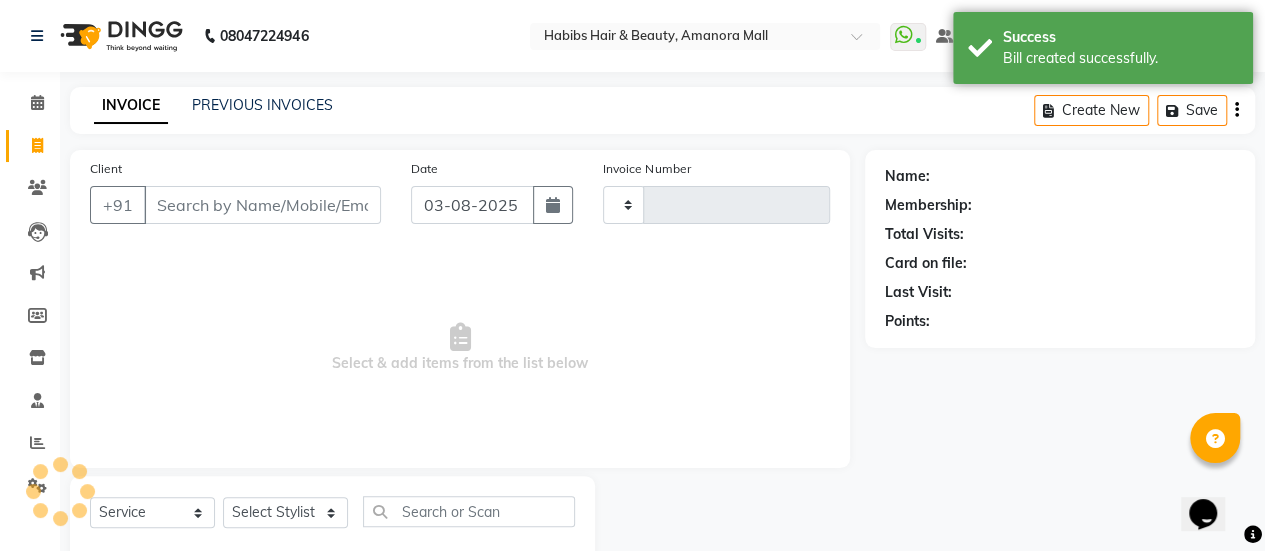 scroll, scrollTop: 49, scrollLeft: 0, axis: vertical 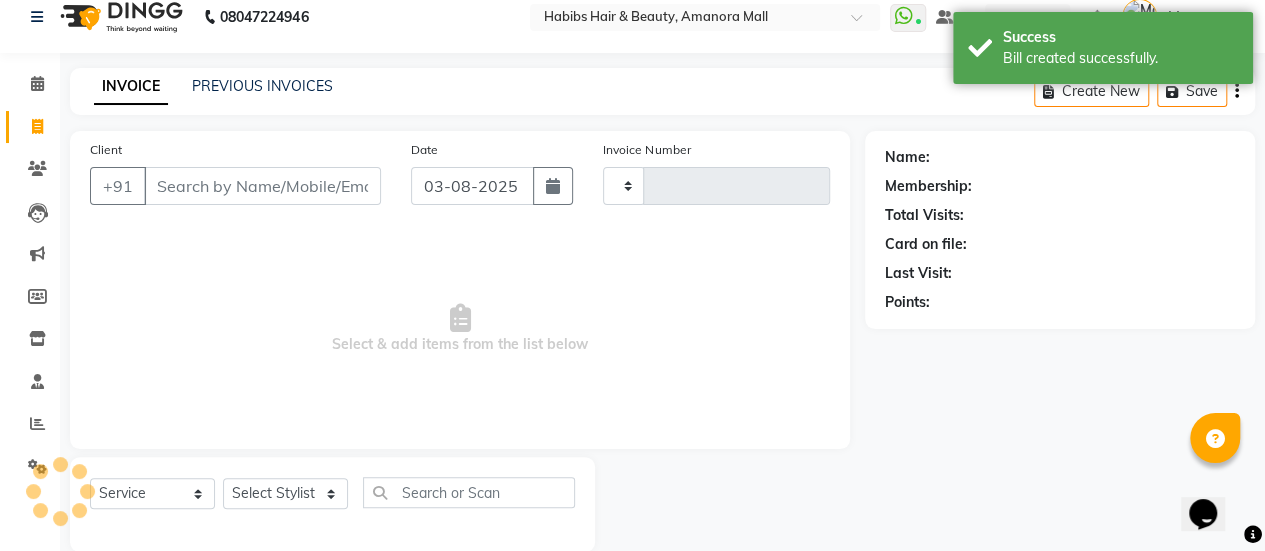 type on "1776" 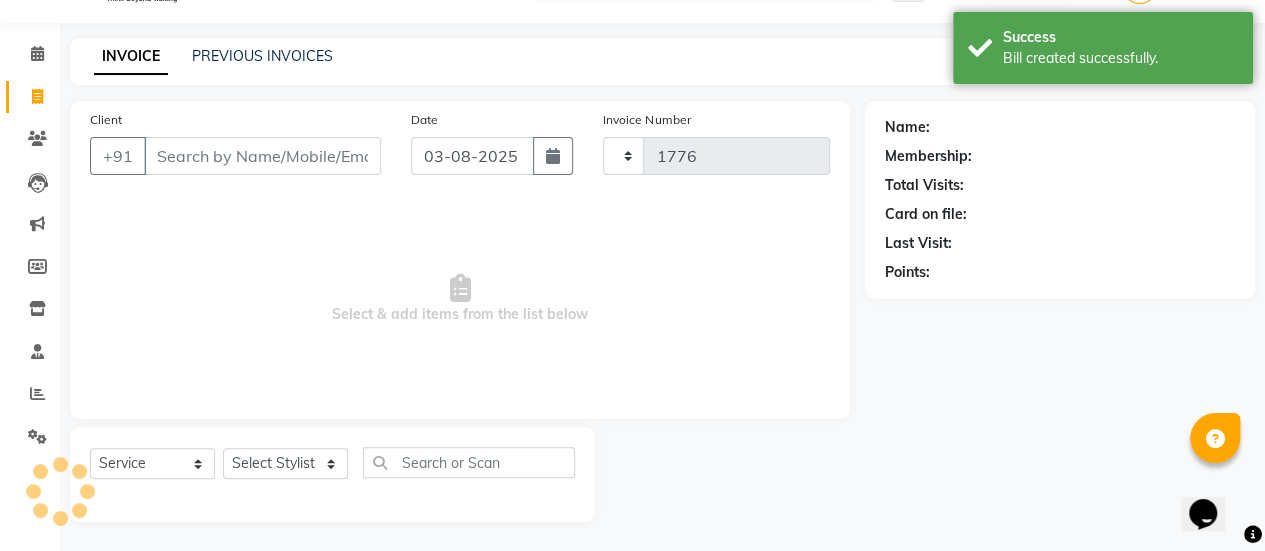 select on "5399" 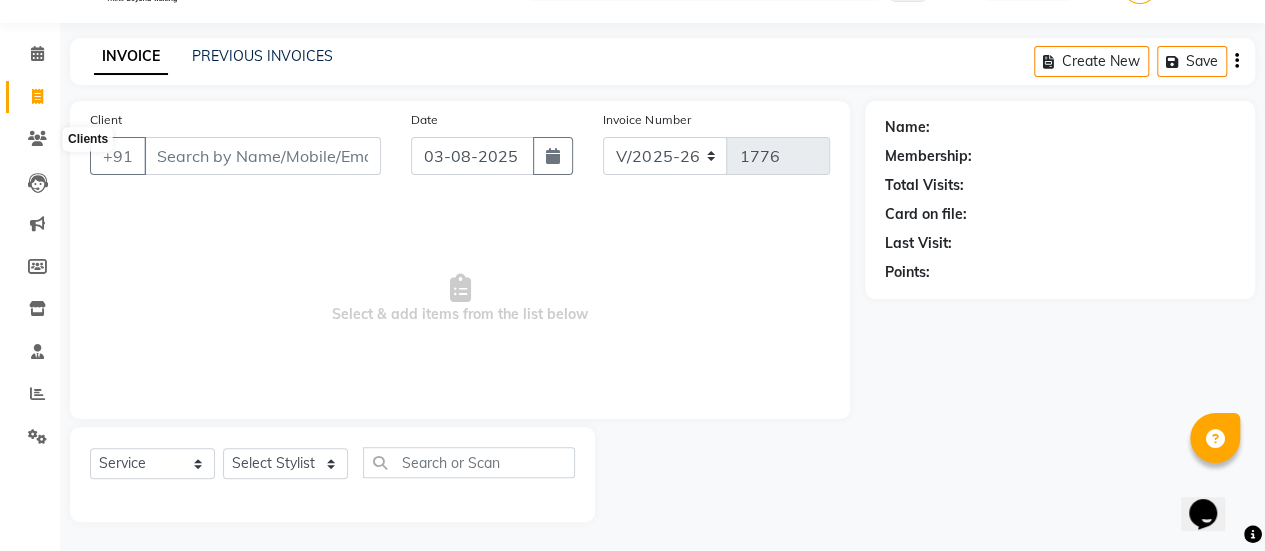 scroll, scrollTop: 0, scrollLeft: 0, axis: both 